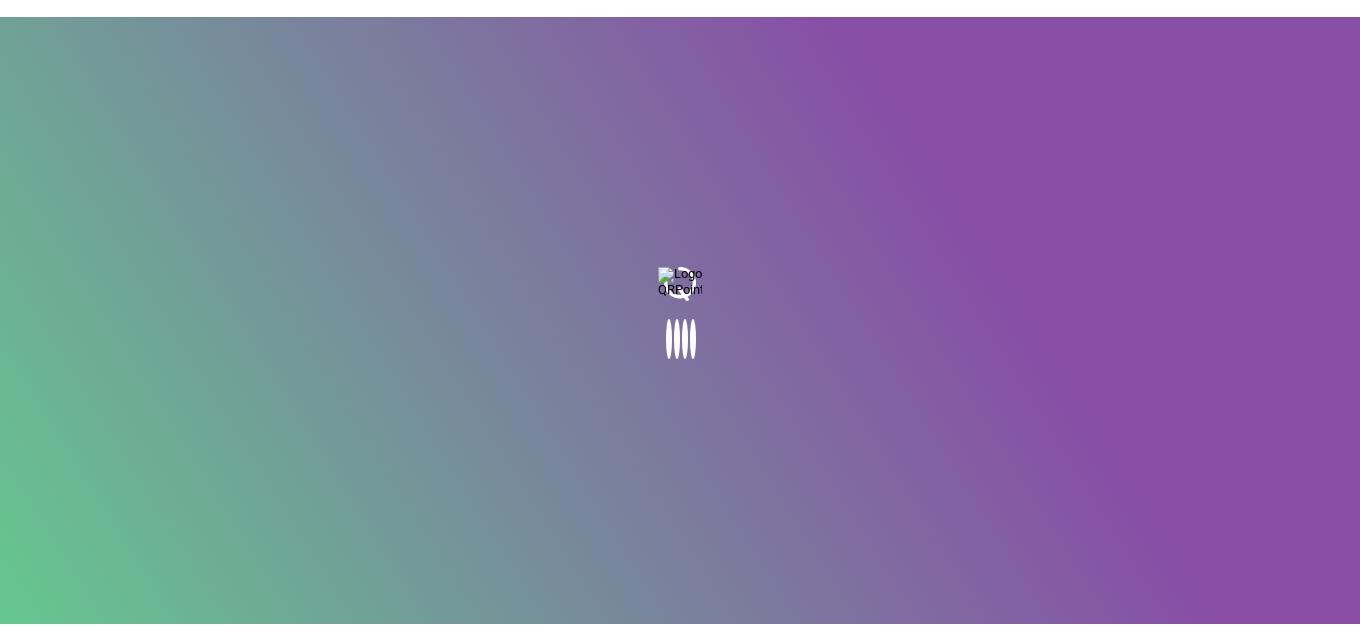 scroll, scrollTop: 0, scrollLeft: 0, axis: both 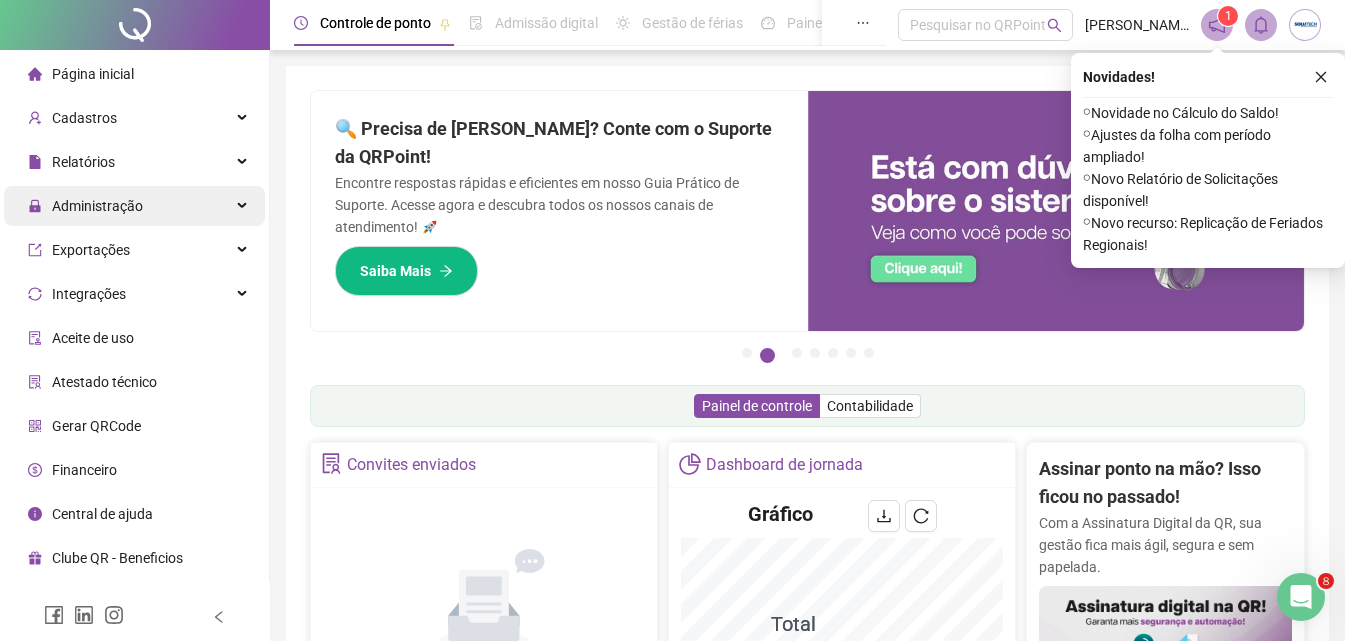 click on "Administração" at bounding box center [97, 206] 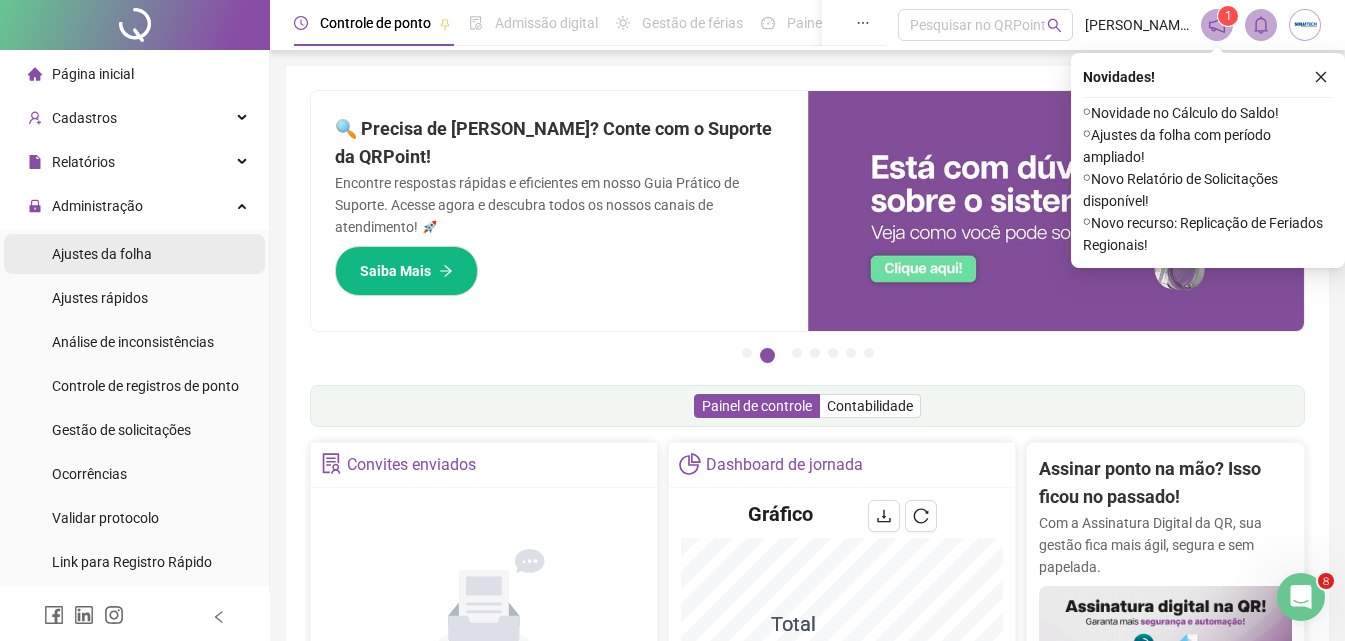 click on "Ajustes da folha" at bounding box center [102, 254] 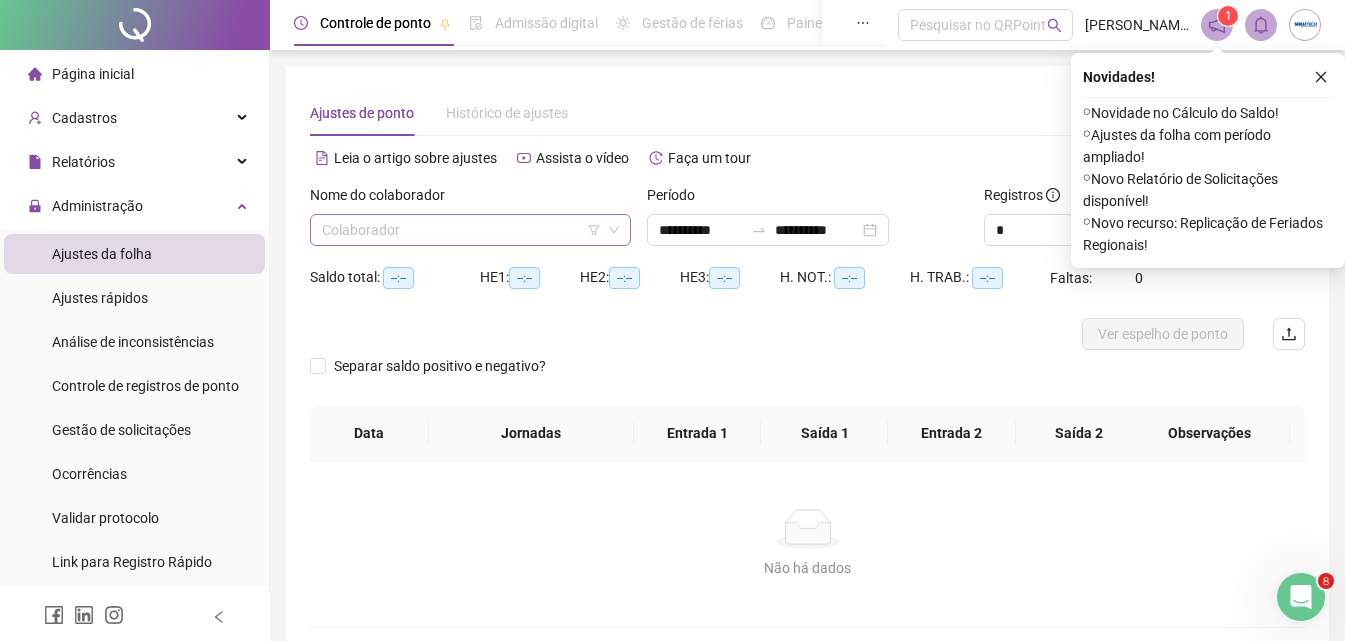 click at bounding box center [464, 230] 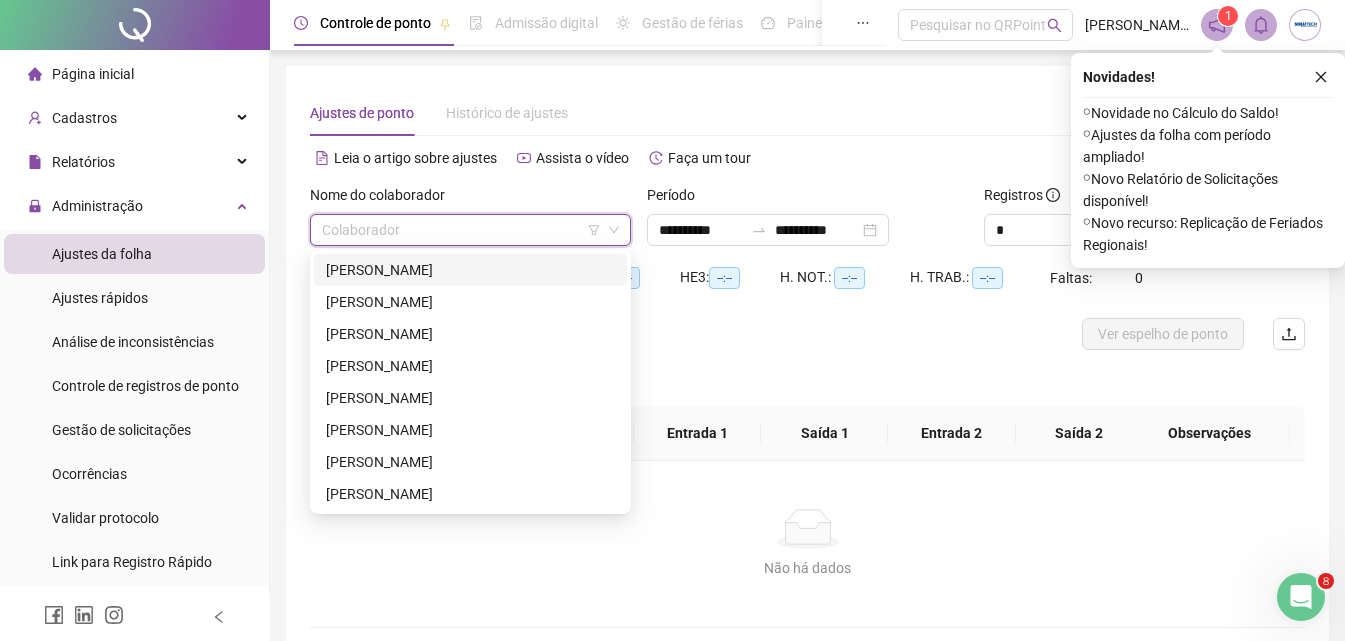 click on "Adriana Torres dos Santos" at bounding box center [470, 270] 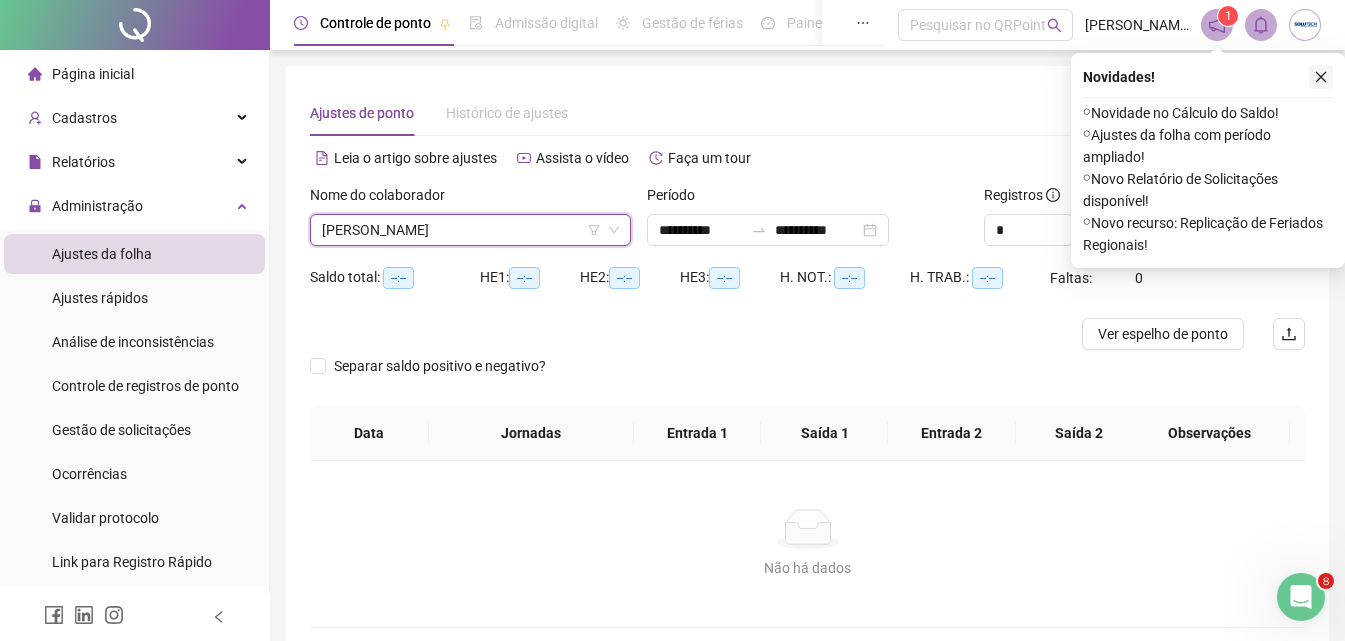 click 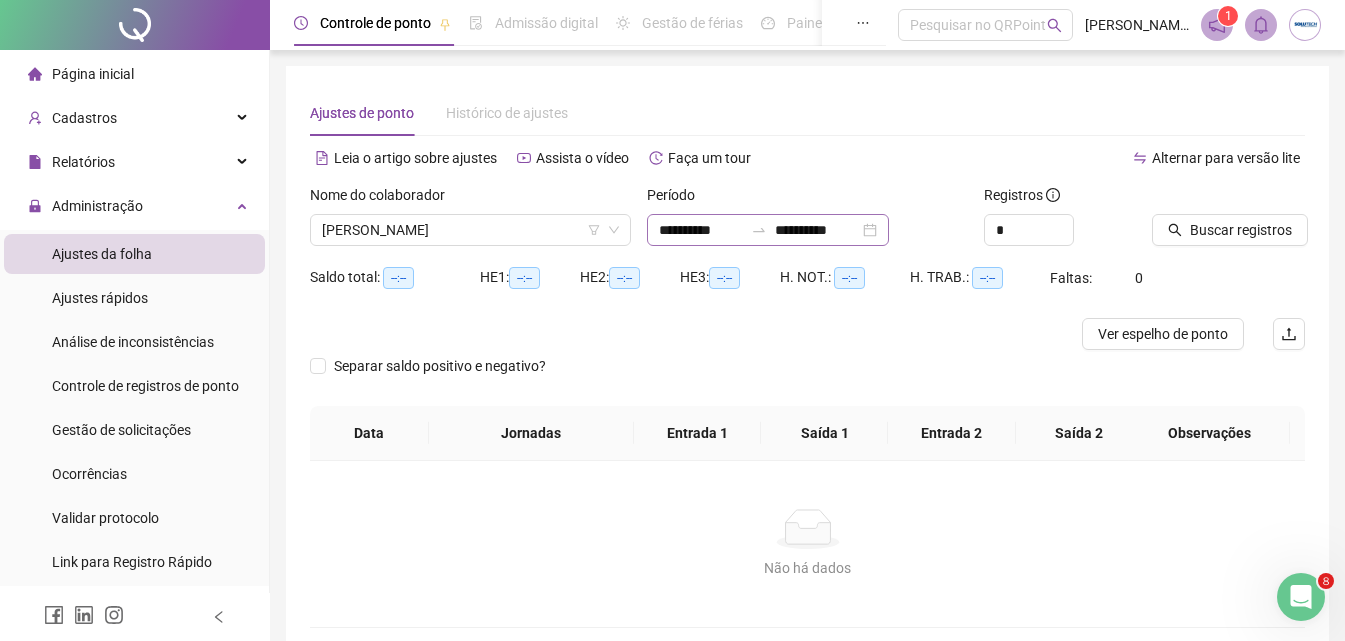 click at bounding box center (759, 230) 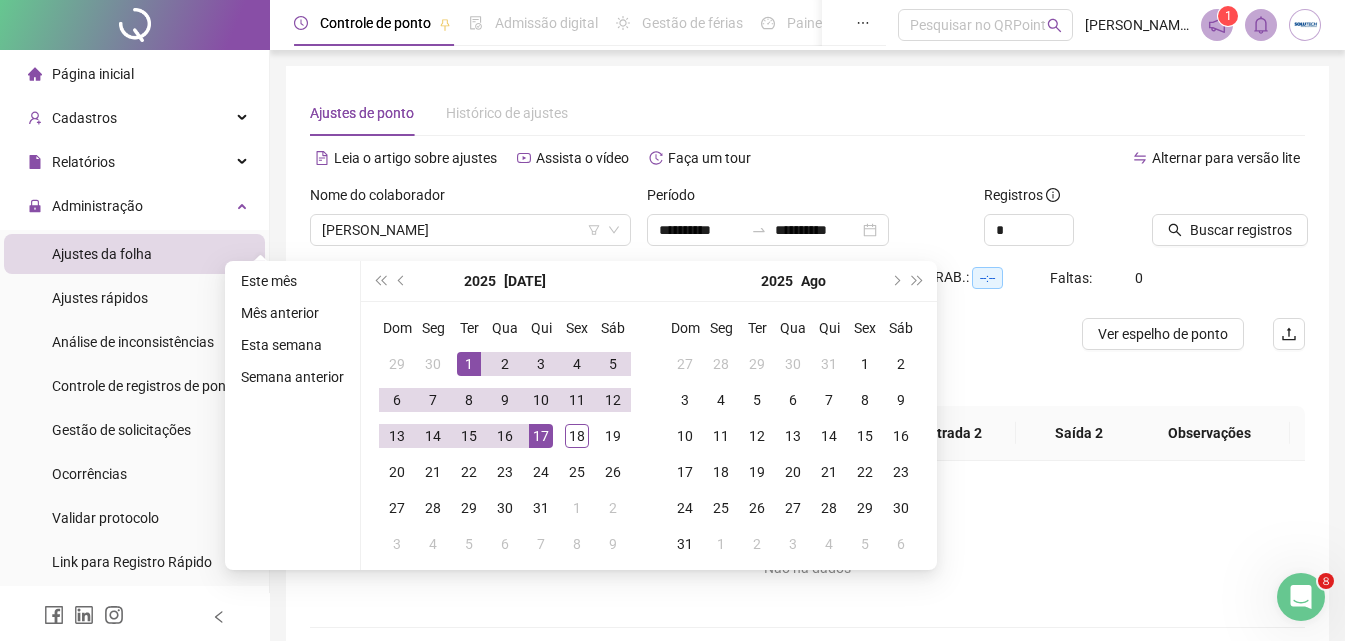 click on "Período" at bounding box center (807, 199) 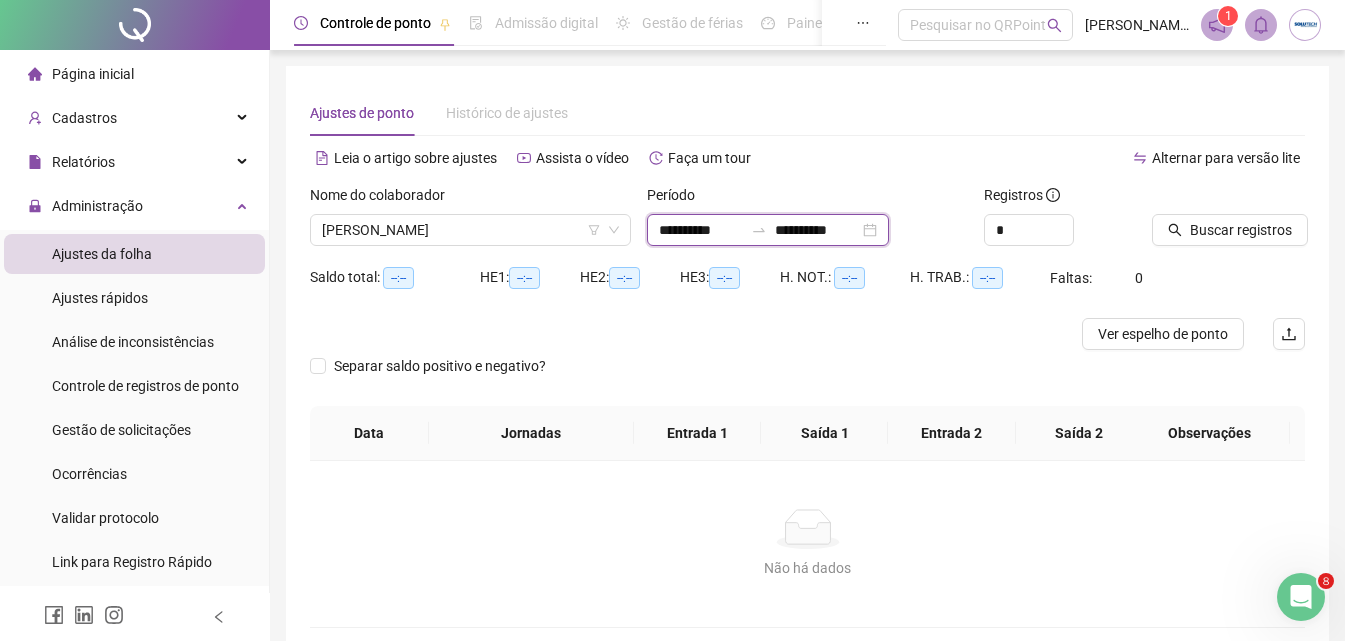 click on "**********" at bounding box center [817, 230] 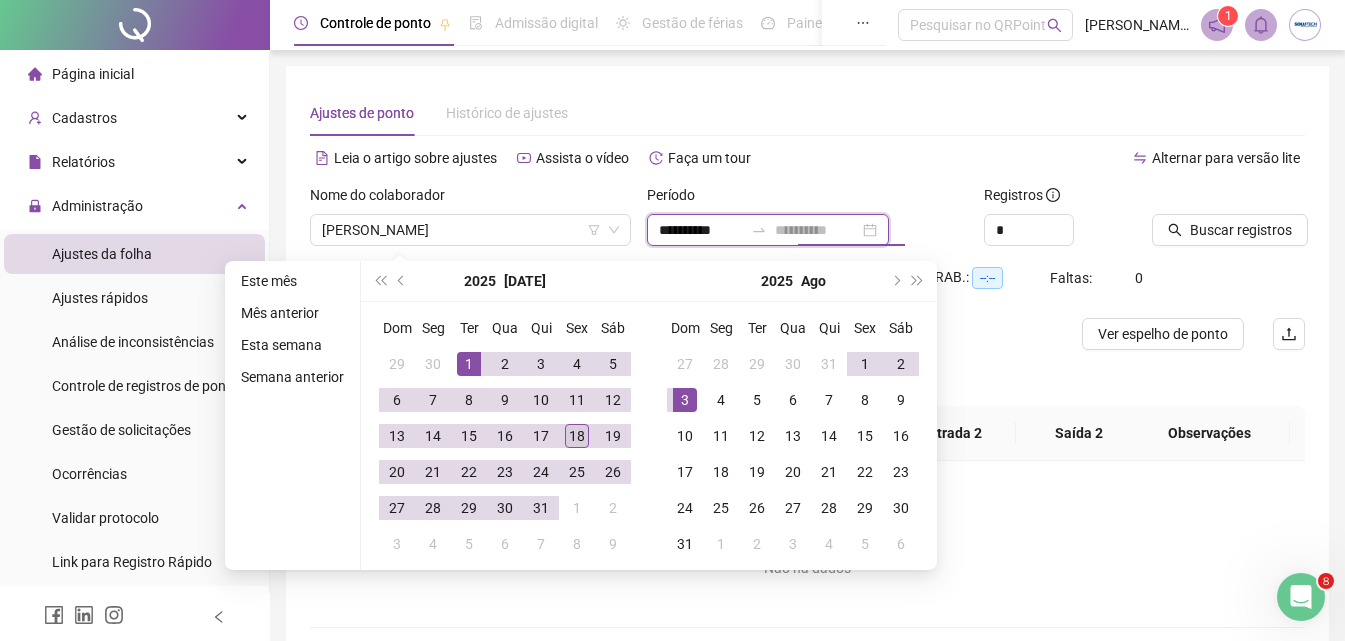 type on "**********" 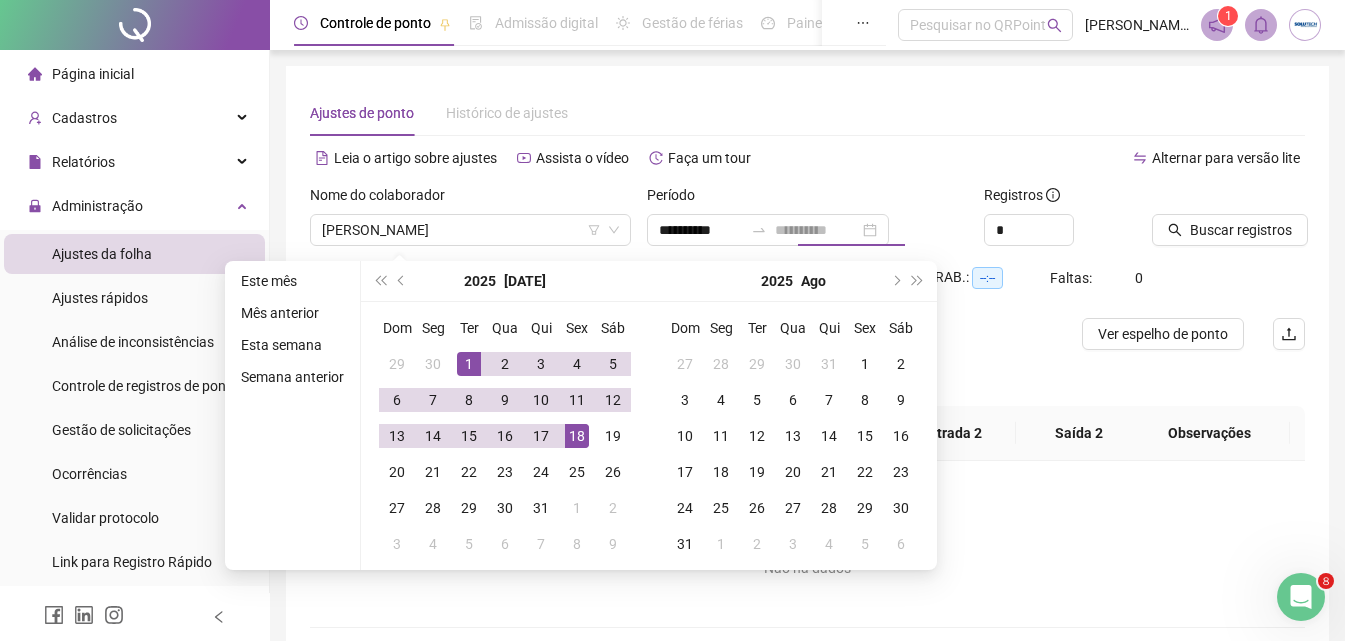 click on "18" at bounding box center (577, 436) 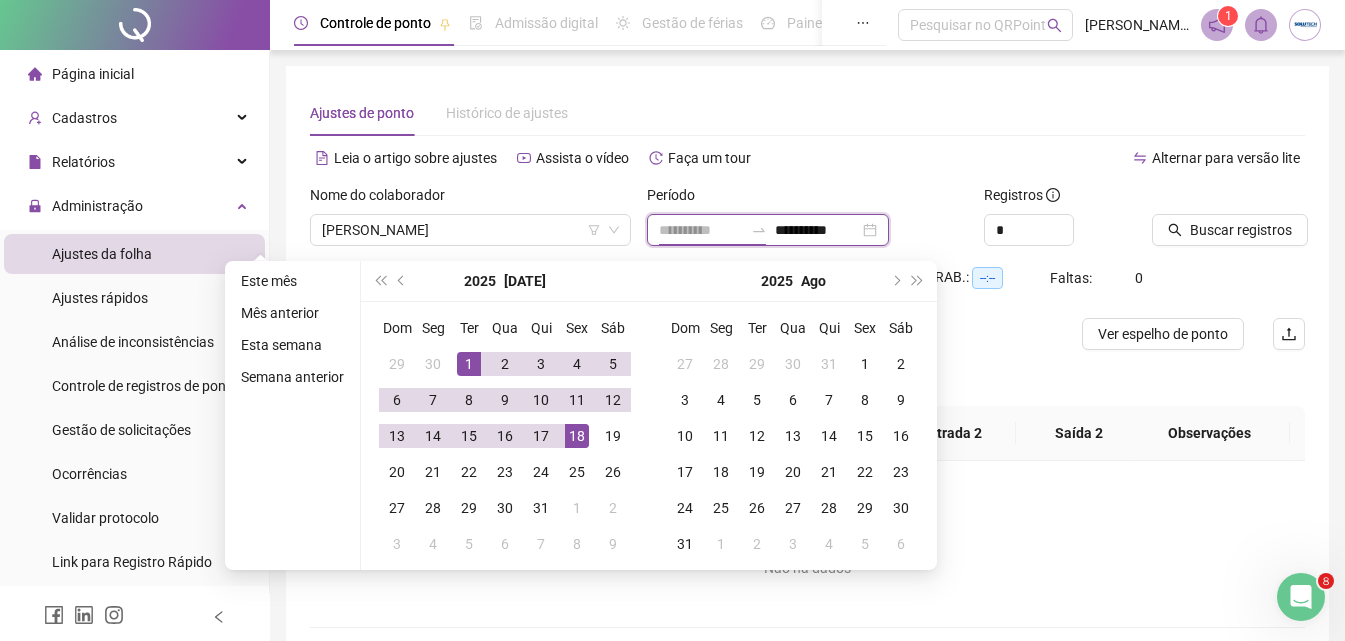 type on "**********" 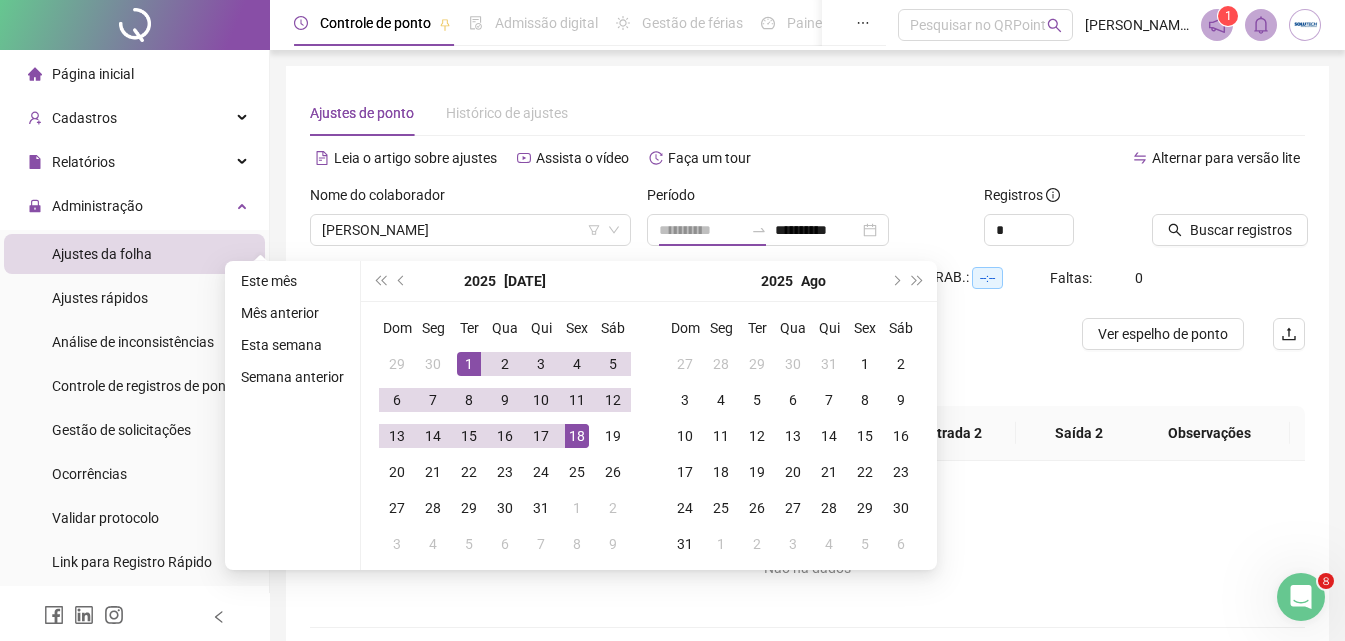 click on "1" at bounding box center (469, 364) 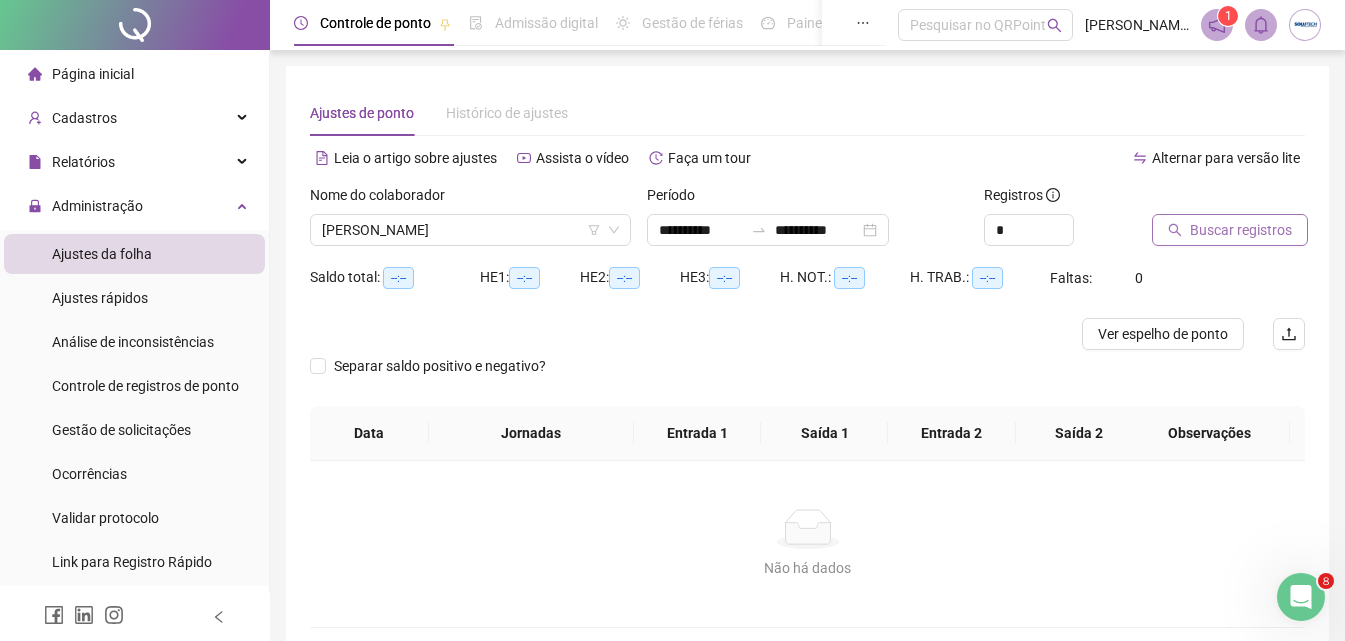click 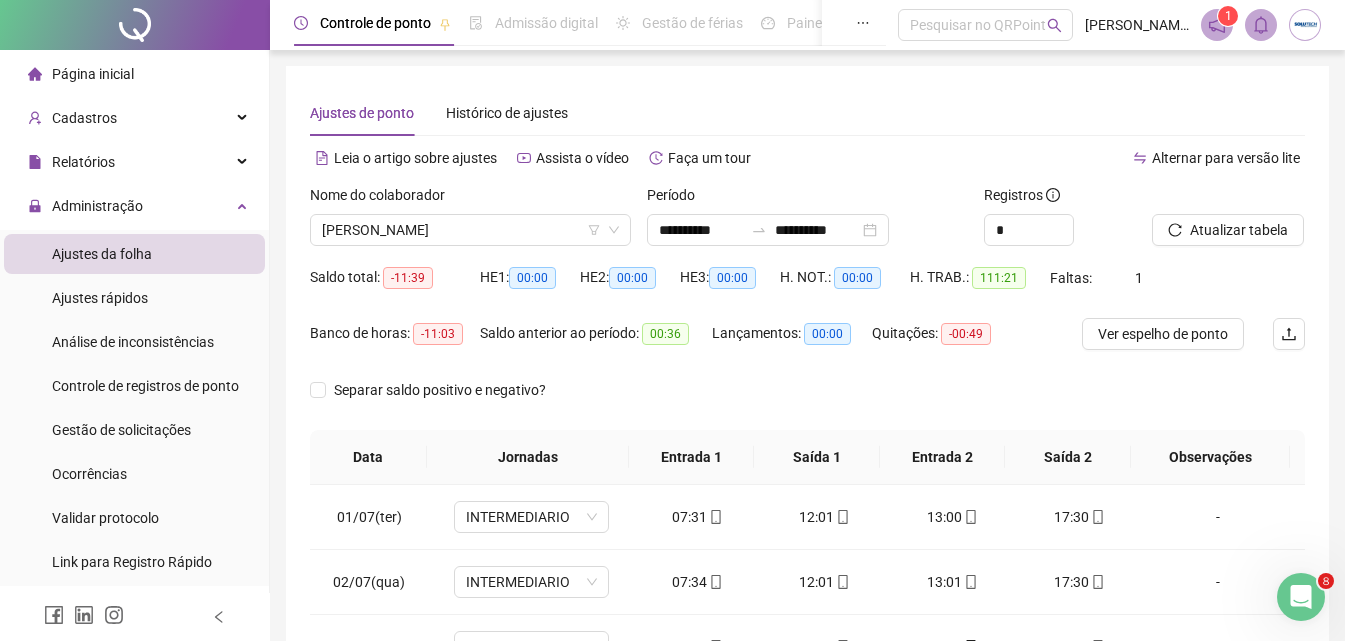 scroll, scrollTop: 300, scrollLeft: 0, axis: vertical 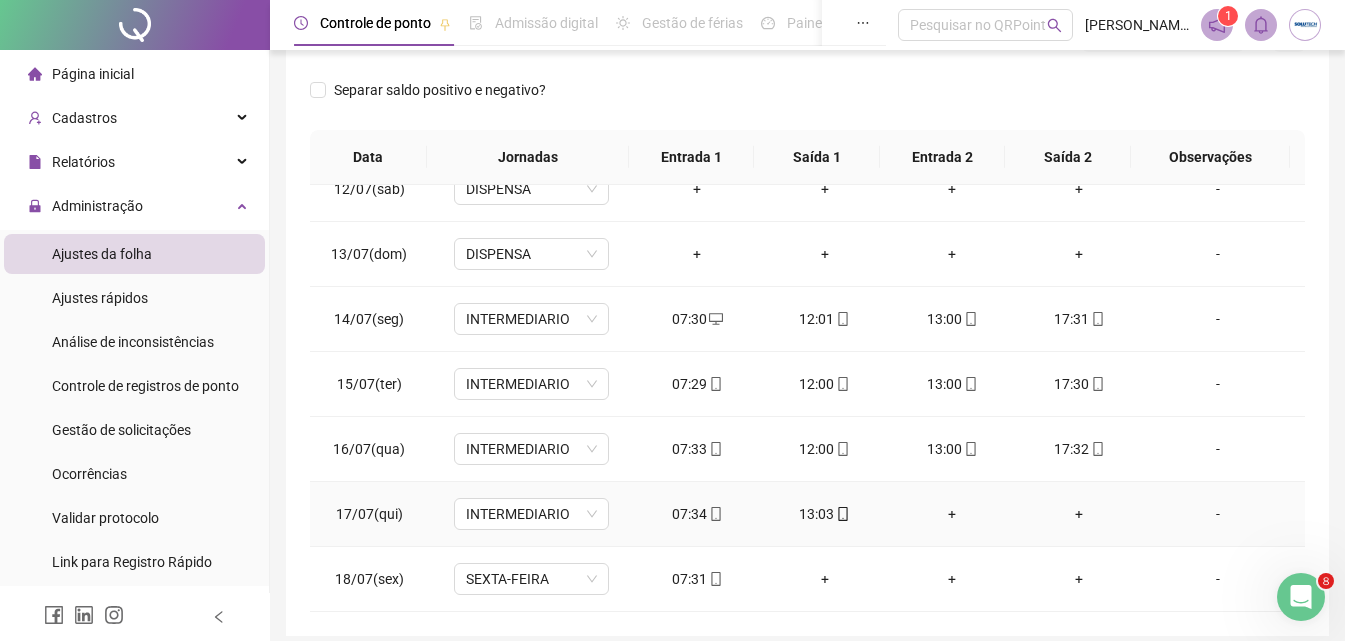 click on "+" at bounding box center [951, 514] 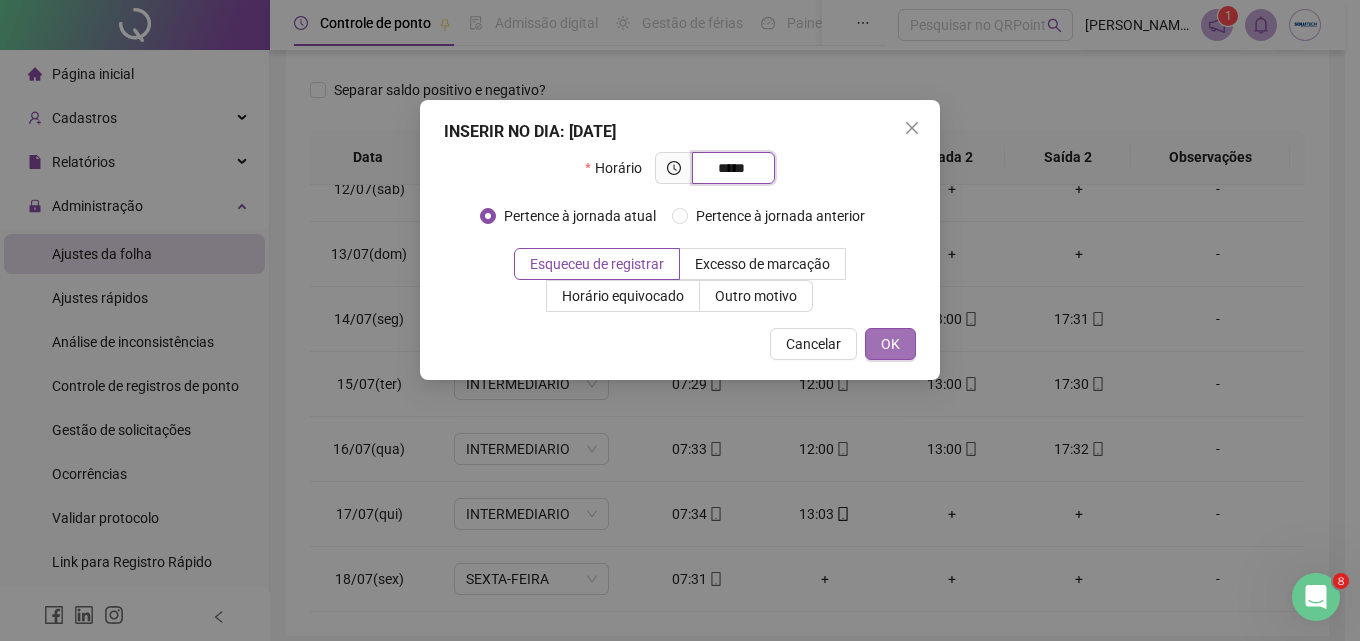 type on "*****" 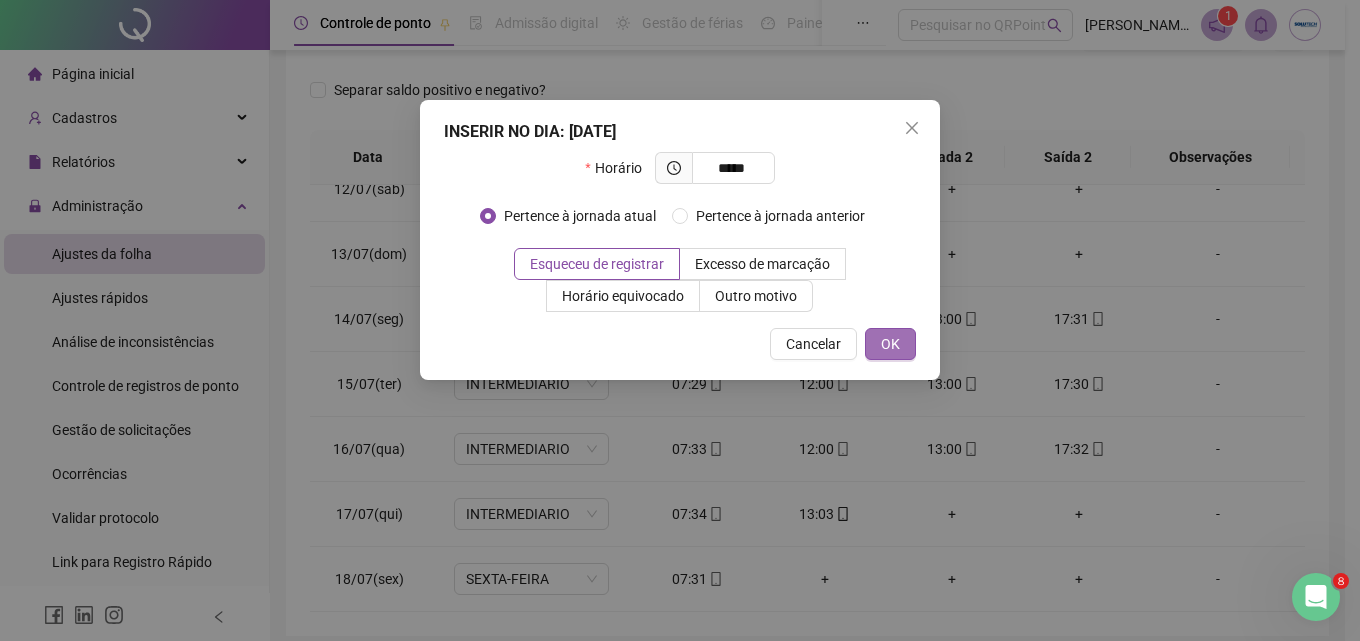 click on "OK" at bounding box center (890, 344) 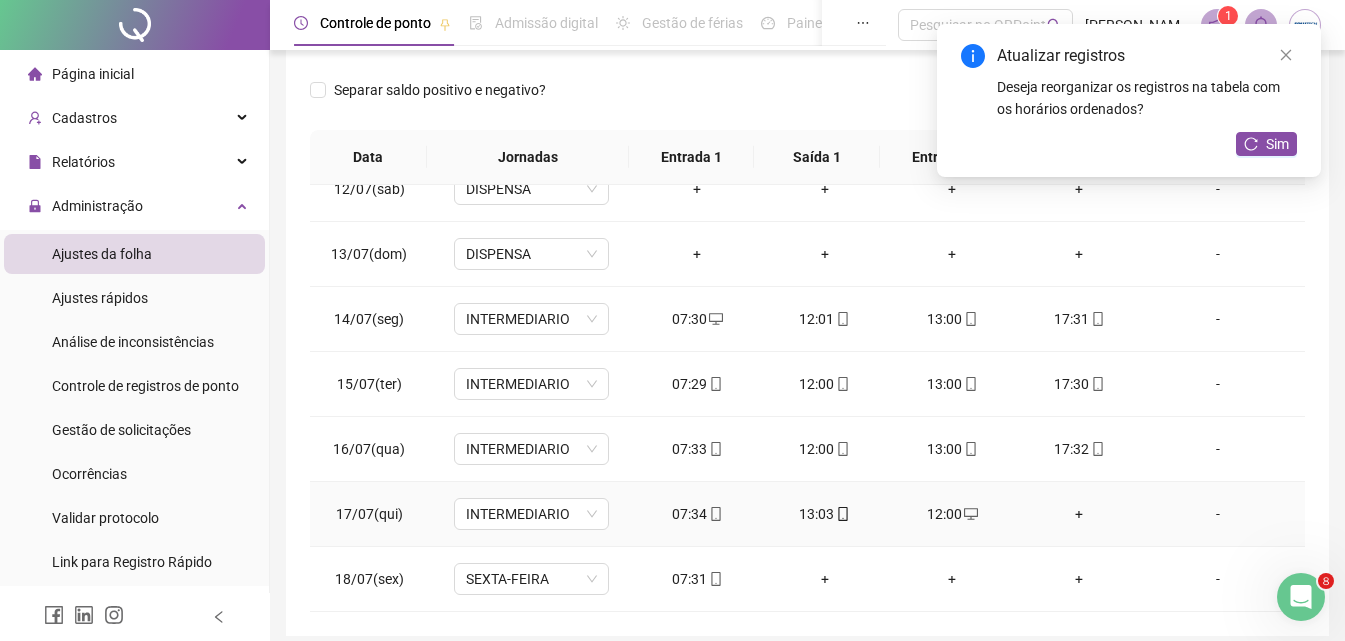 click on "+" at bounding box center (1079, 514) 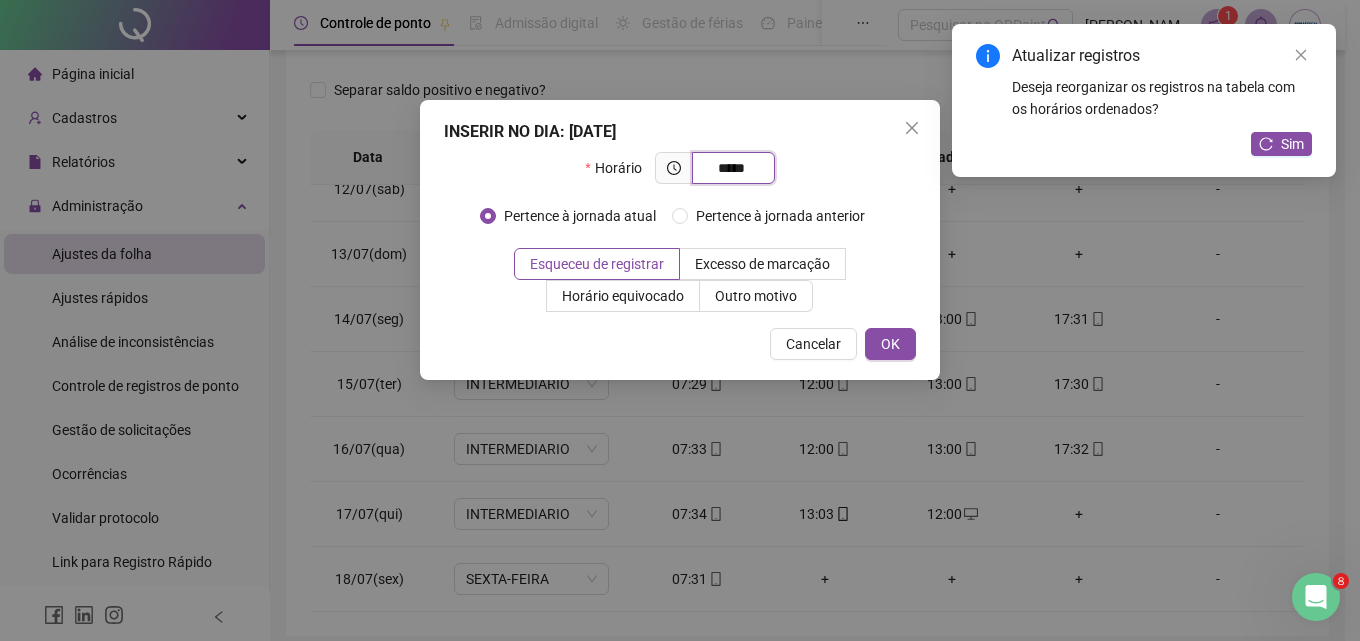 type on "*****" 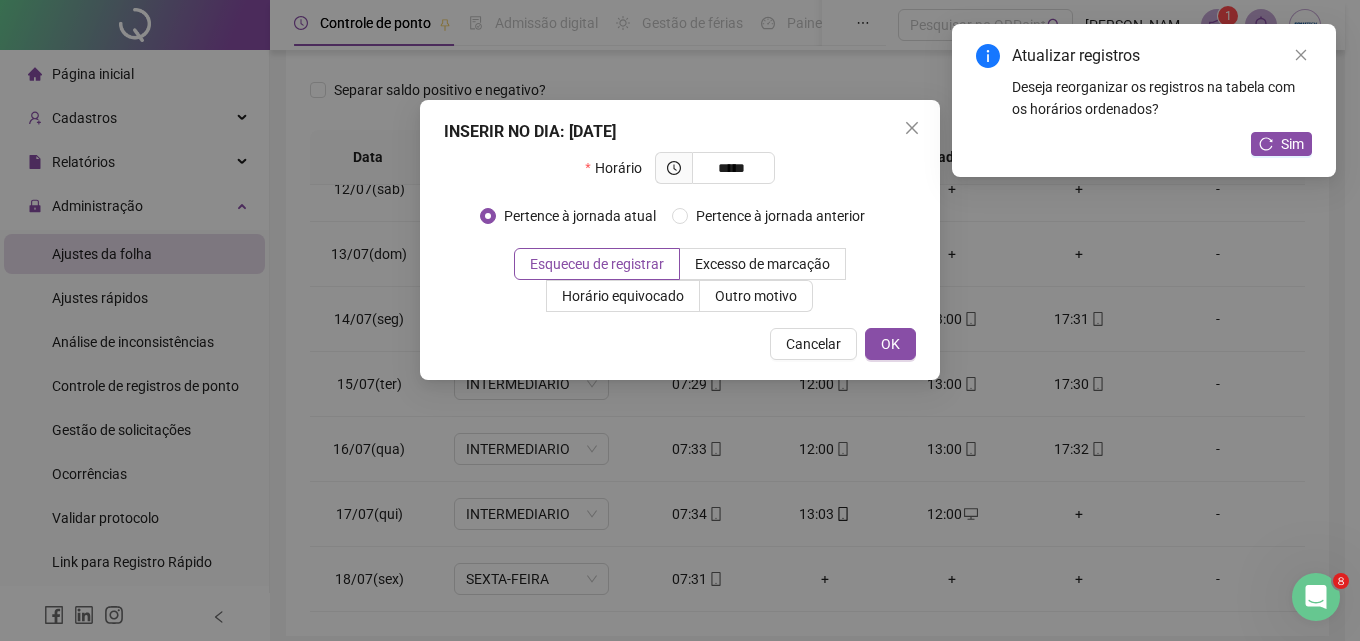 click on "INSERIR NO DIA :   17/07/2025 Horário ***** Pertence à jornada atual Pertence à jornada anterior Esqueceu de registrar Excesso de marcação Horário equivocado Outro motivo Motivo Cancelar OK" at bounding box center (680, 240) 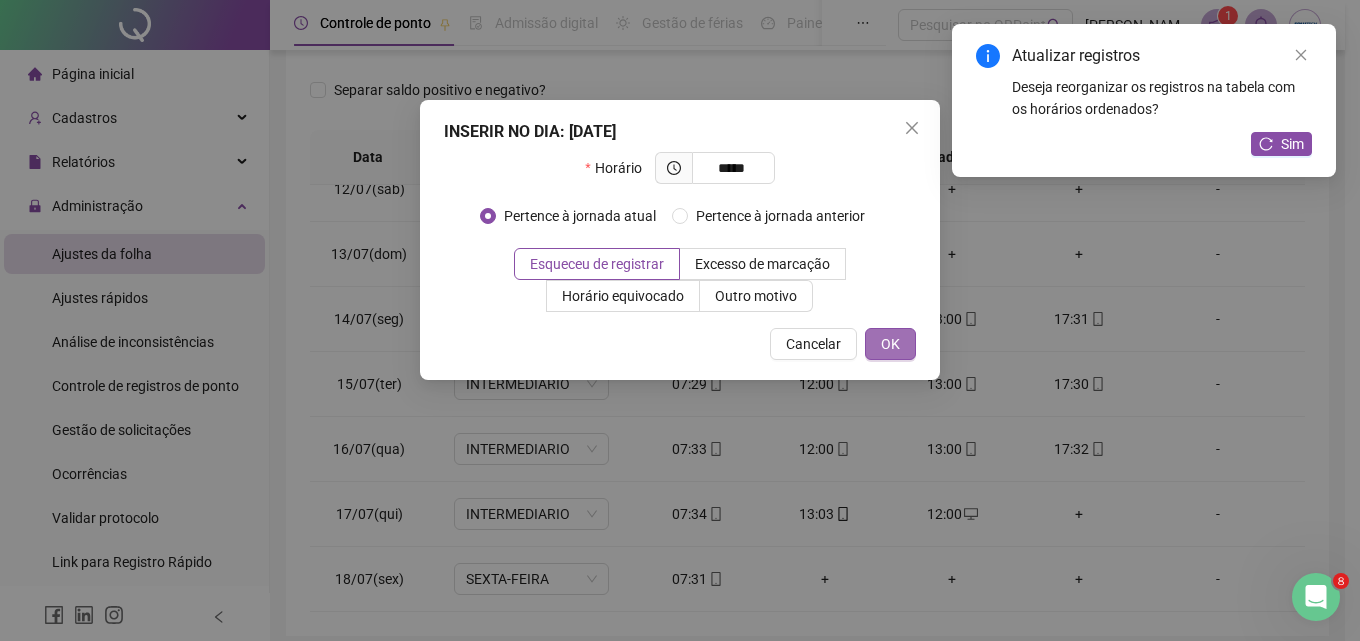 click on "OK" at bounding box center [890, 344] 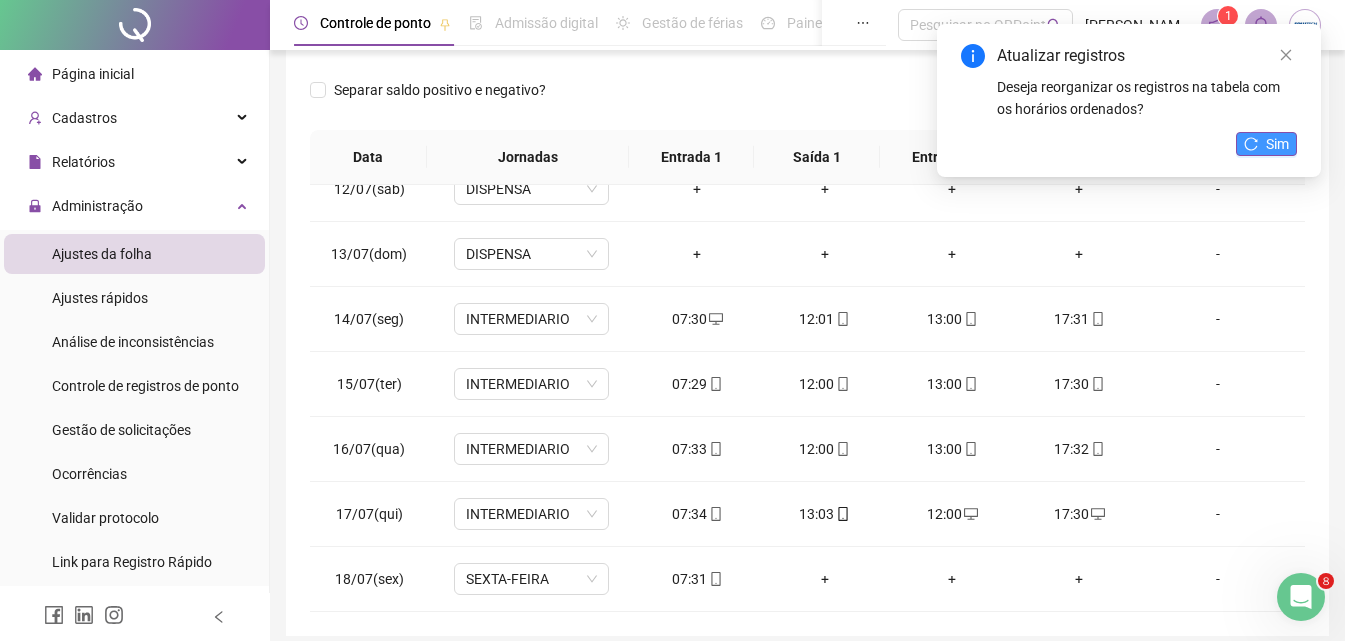 click on "Sim" at bounding box center [1277, 144] 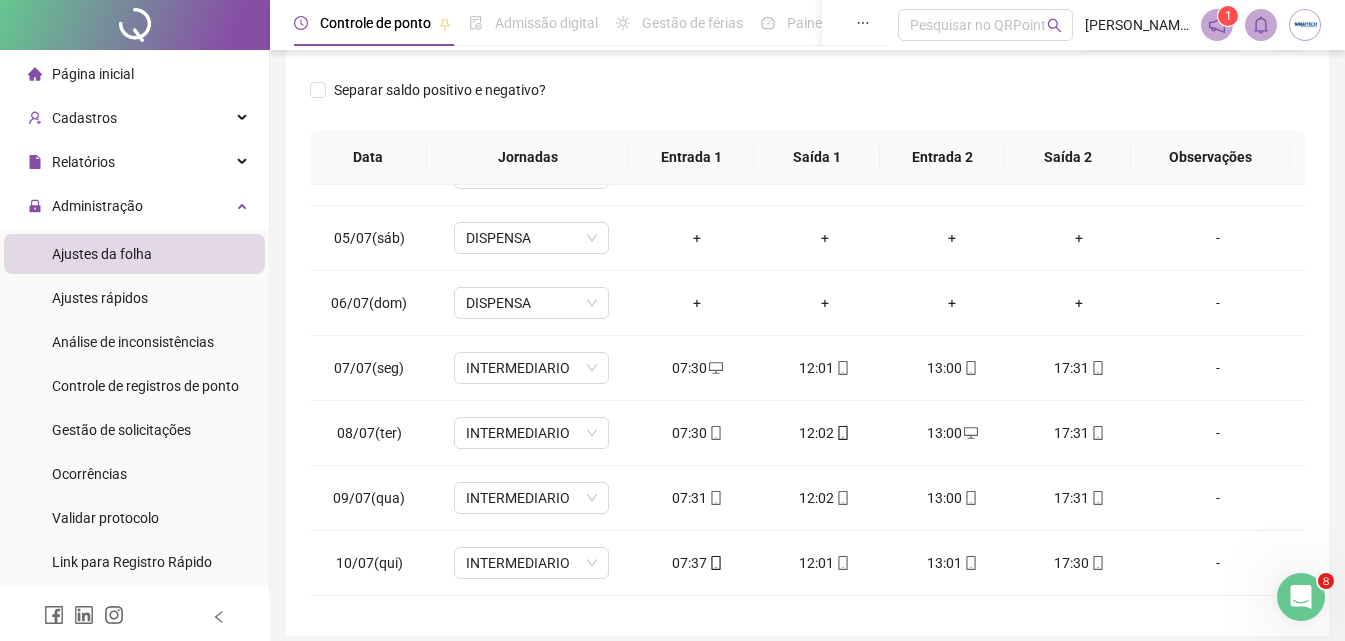 scroll, scrollTop: 0, scrollLeft: 0, axis: both 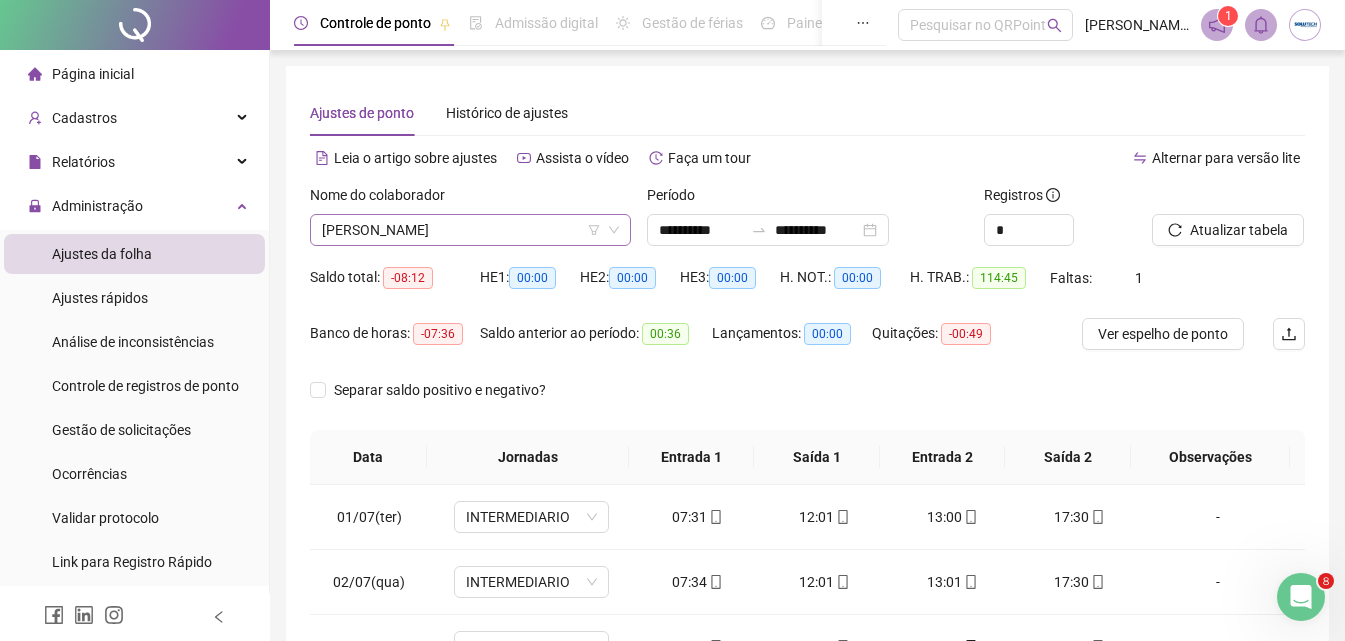 click on "Adriana Torres dos Santos" at bounding box center (470, 230) 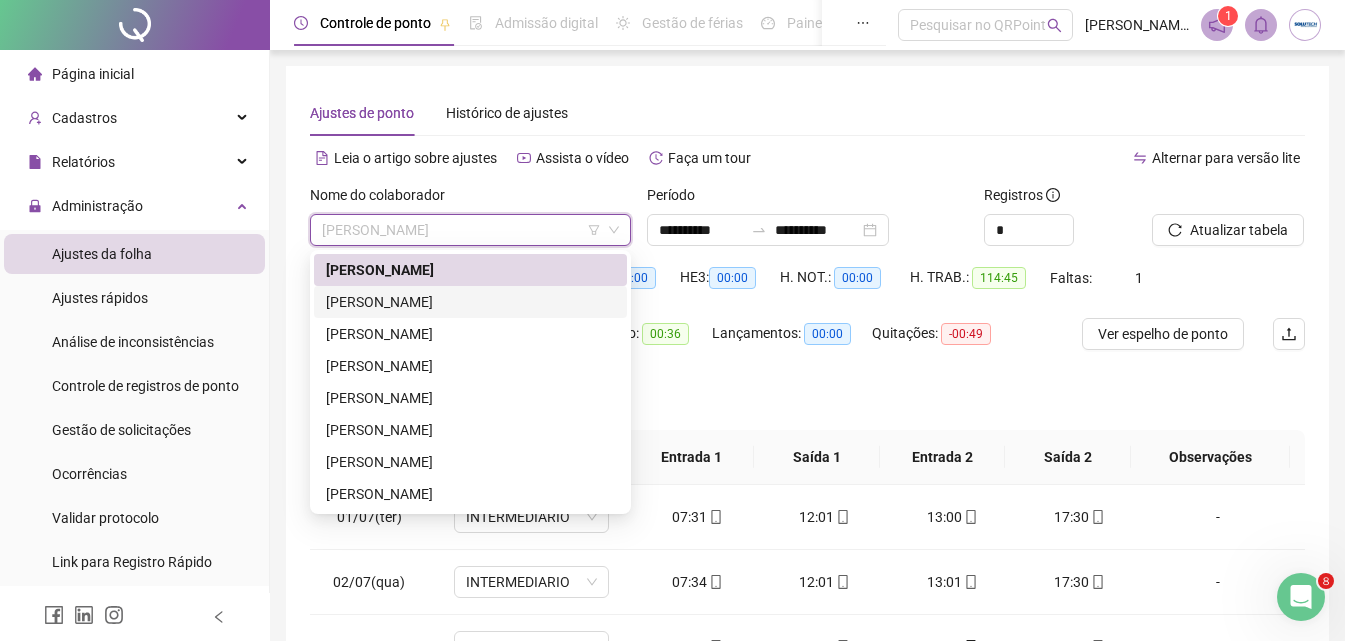 click on "Ana Paula Rodrigues da Luz" at bounding box center [470, 302] 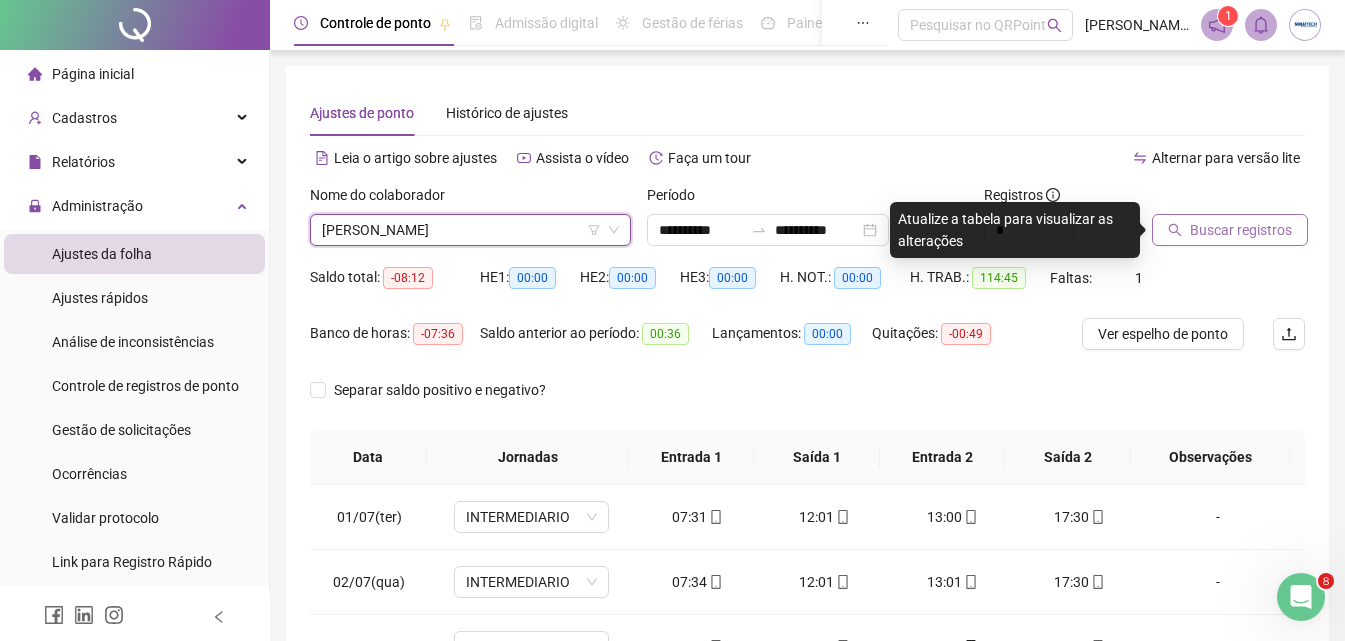 click on "Buscar registros" at bounding box center [1241, 230] 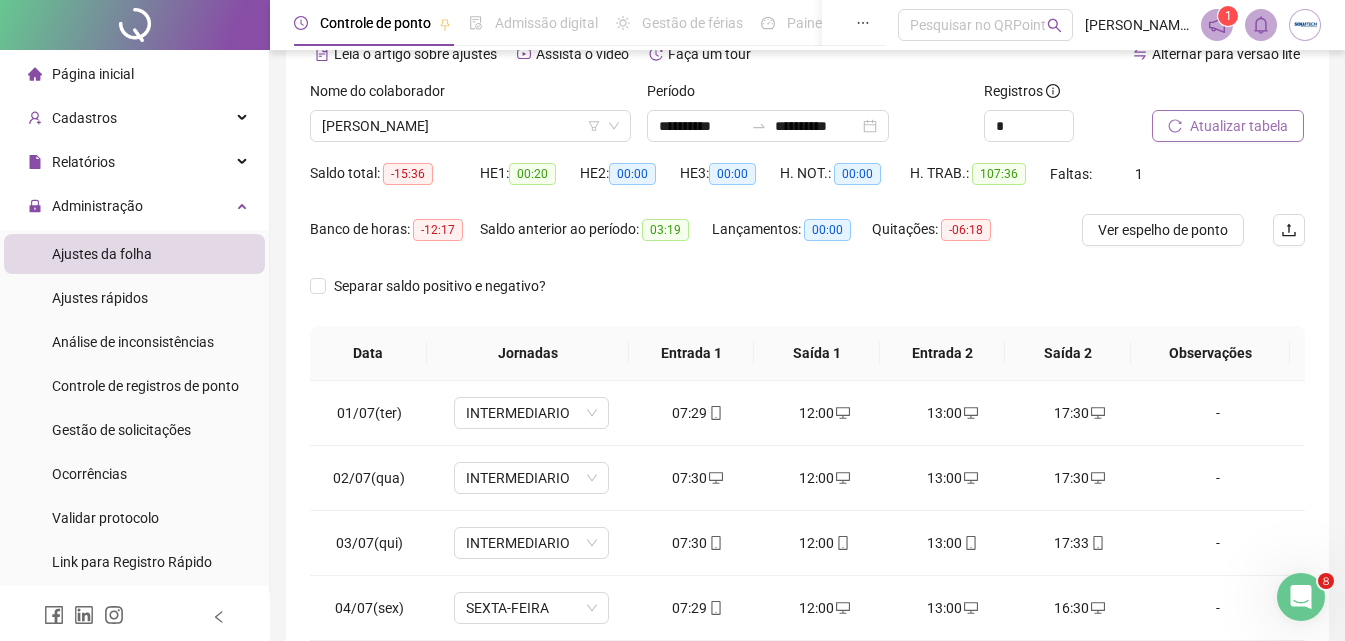 scroll, scrollTop: 381, scrollLeft: 0, axis: vertical 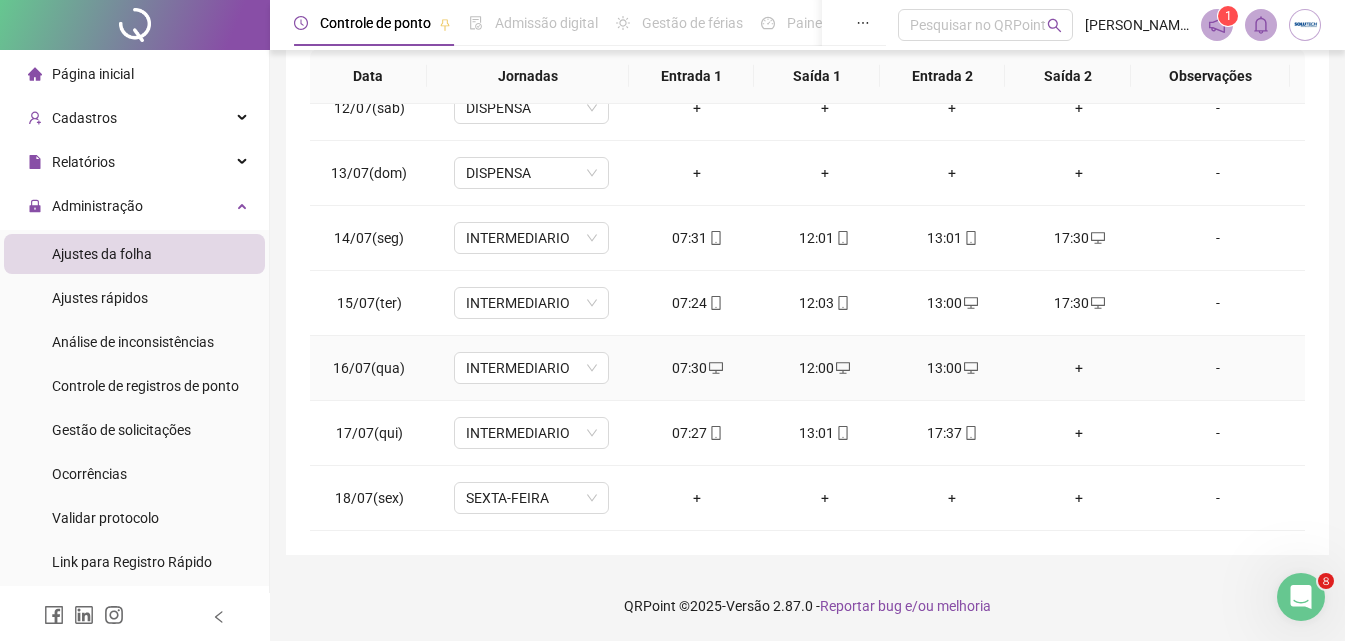 click on "+" at bounding box center (1079, 368) 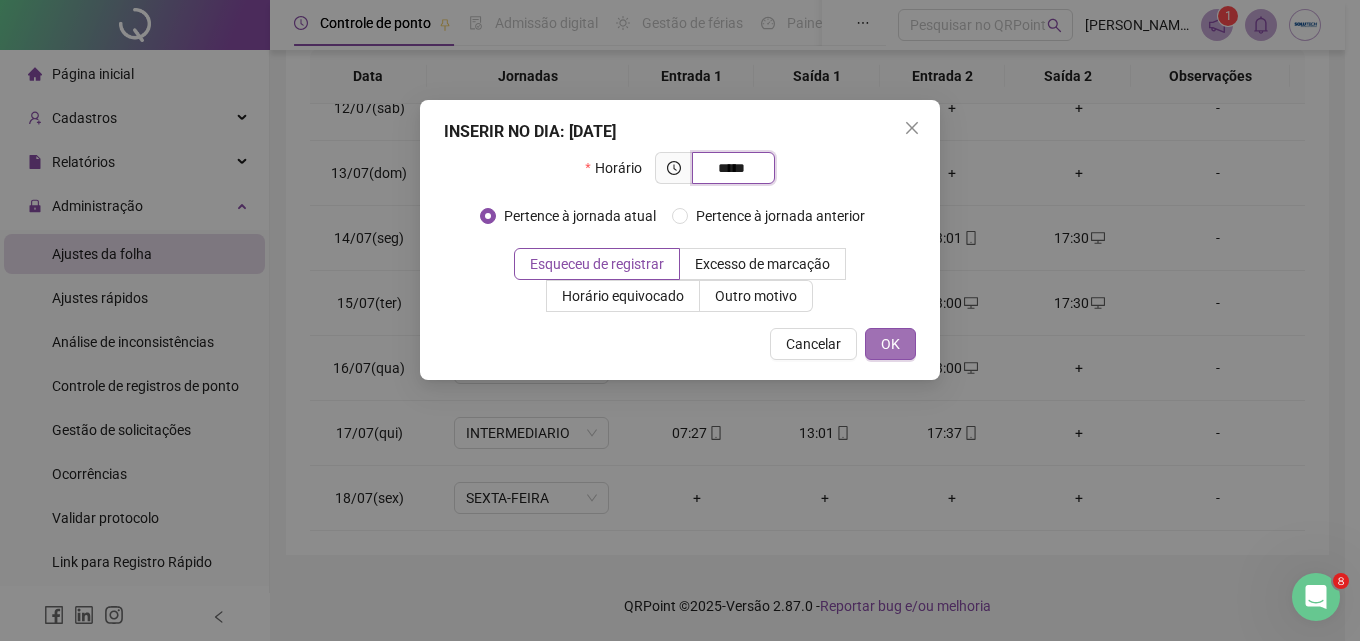 type on "*****" 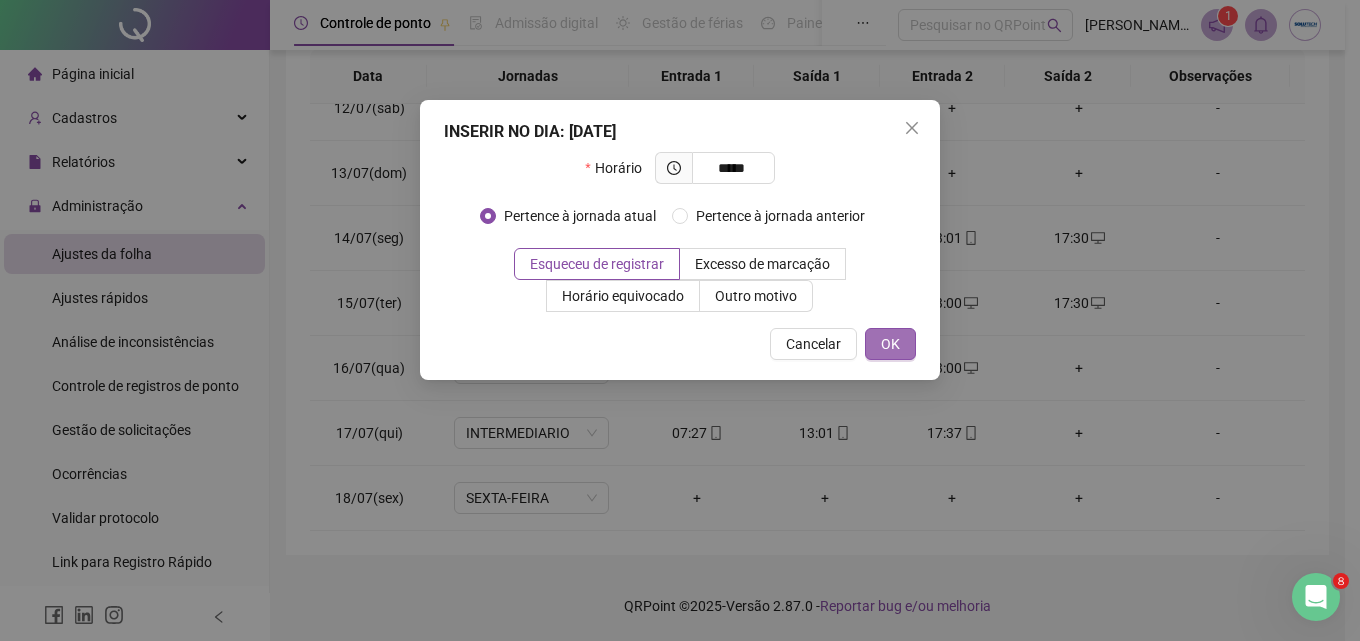 click on "OK" at bounding box center [890, 344] 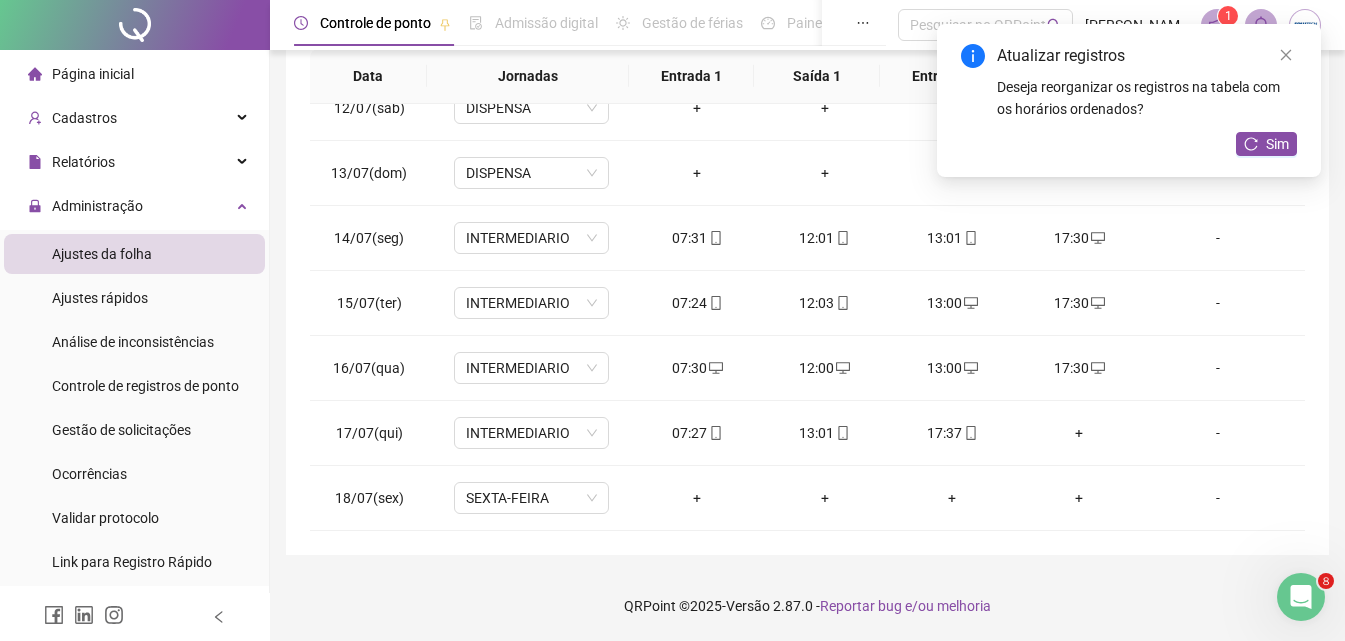 click on "+" at bounding box center (1079, 433) 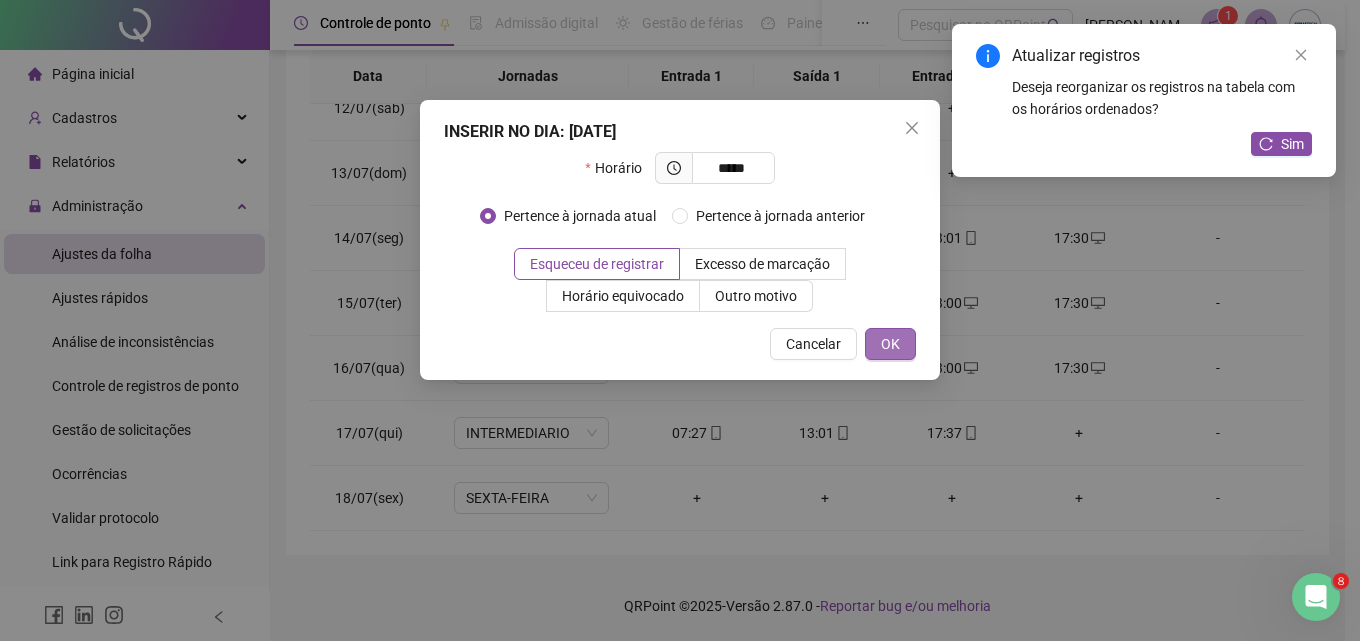 type on "*****" 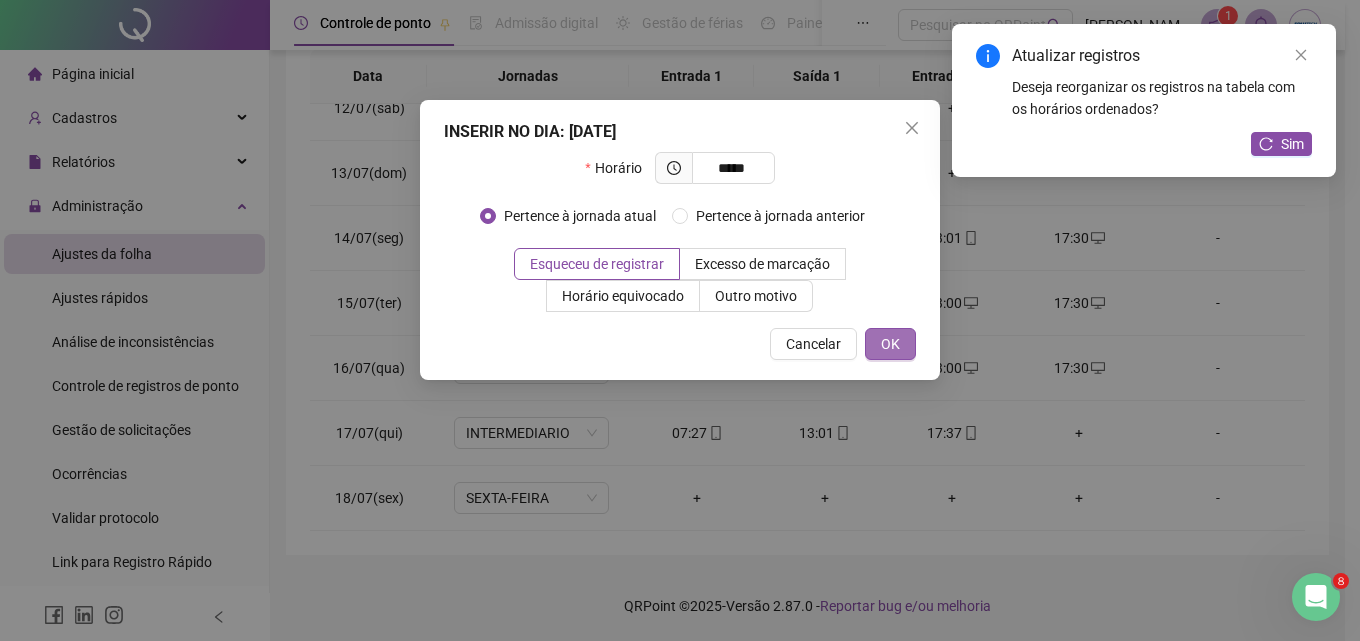 click on "OK" at bounding box center (890, 344) 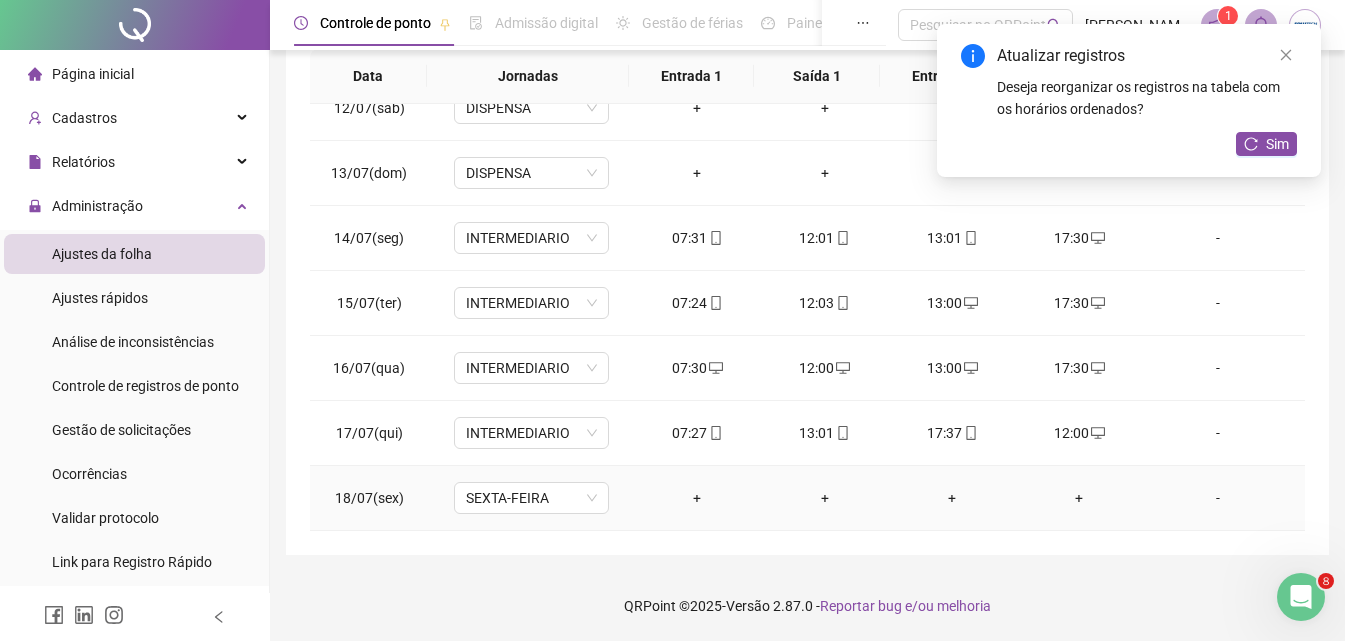 click on "+" at bounding box center (697, 498) 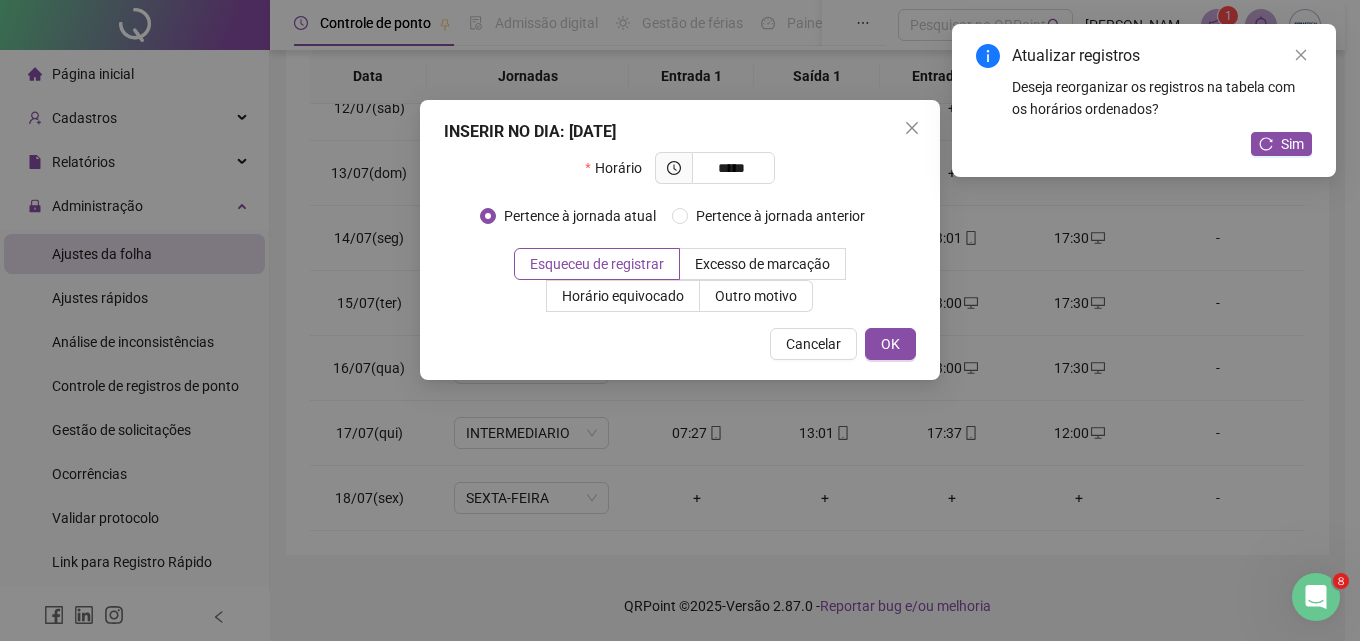 type on "*****" 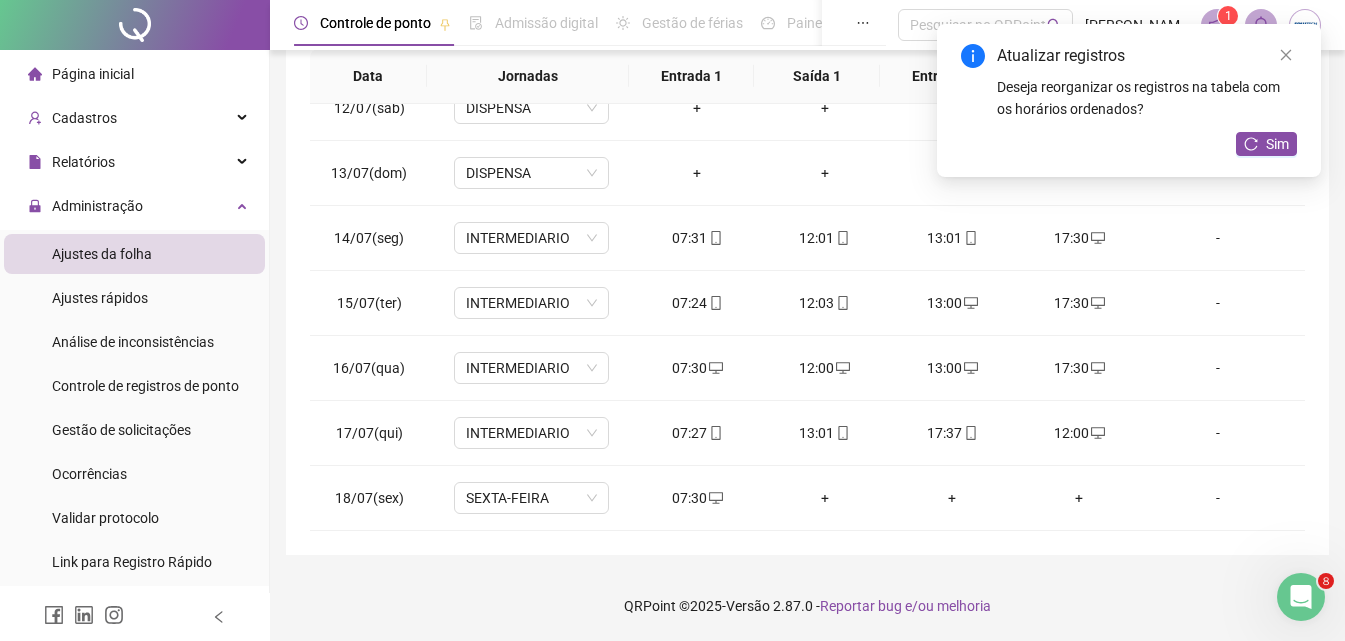 click on "Atualizar registros Deseja reorganizar os registros na tabela com os horários ordenados? Sim" at bounding box center (1129, 100) 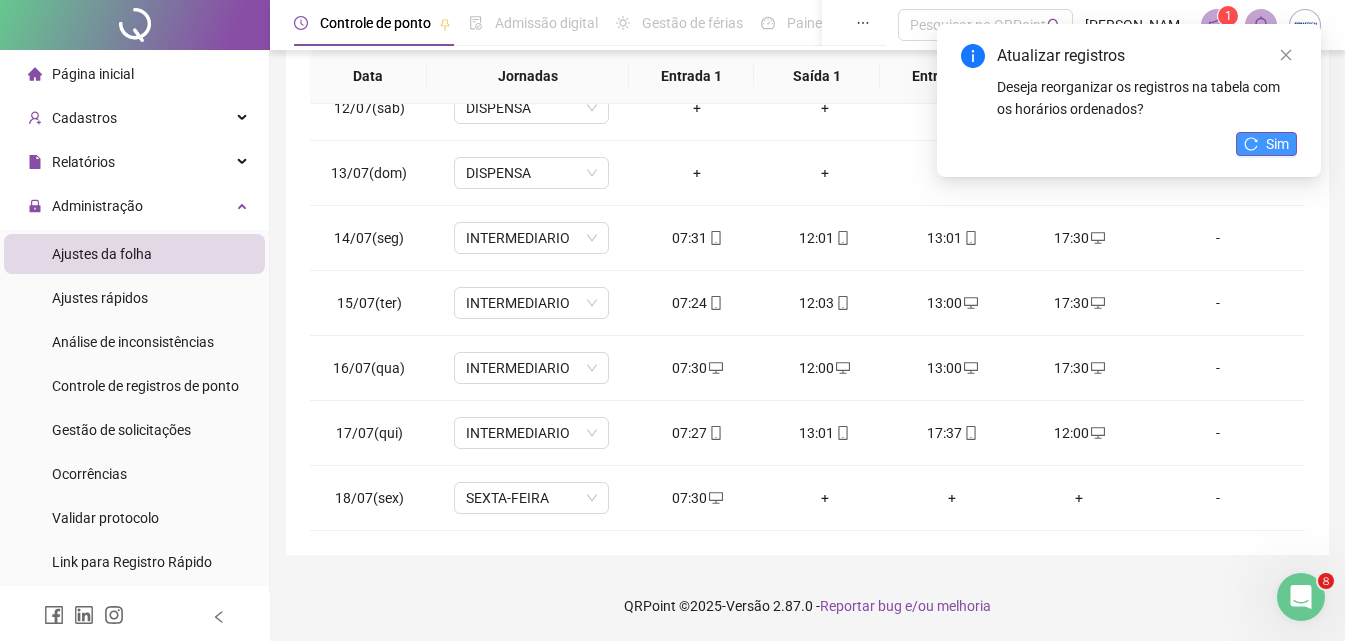 click on "Sim" at bounding box center [1277, 144] 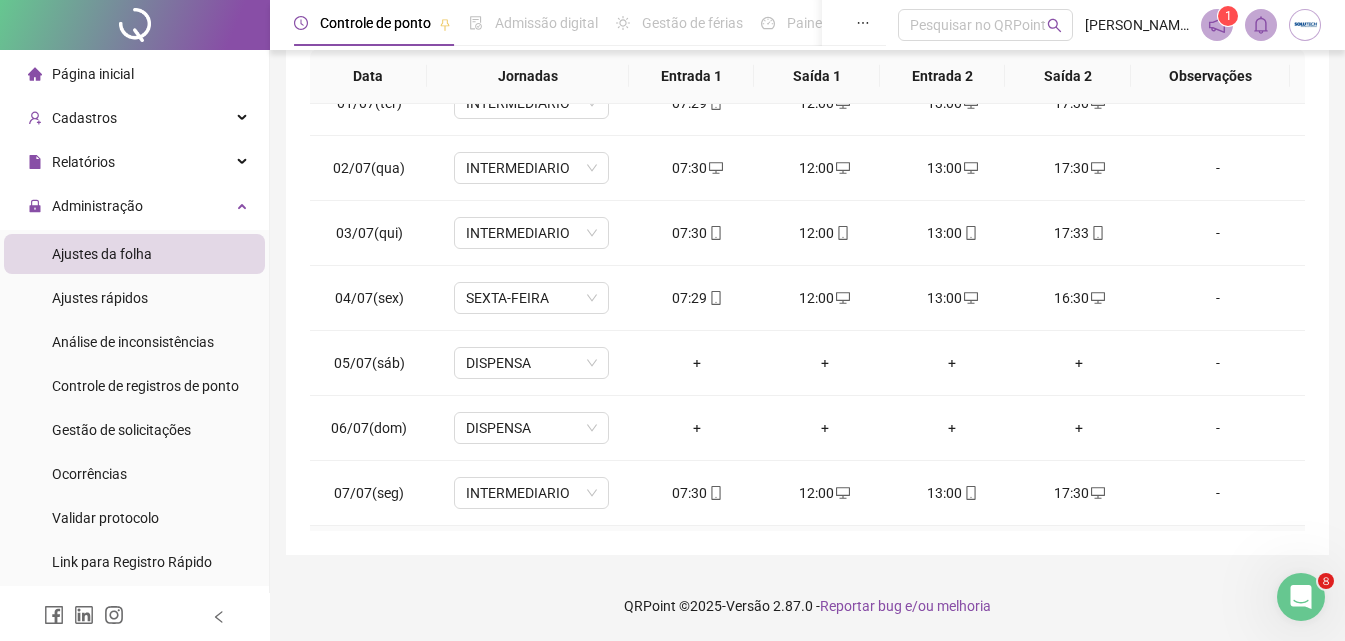 scroll, scrollTop: 0, scrollLeft: 0, axis: both 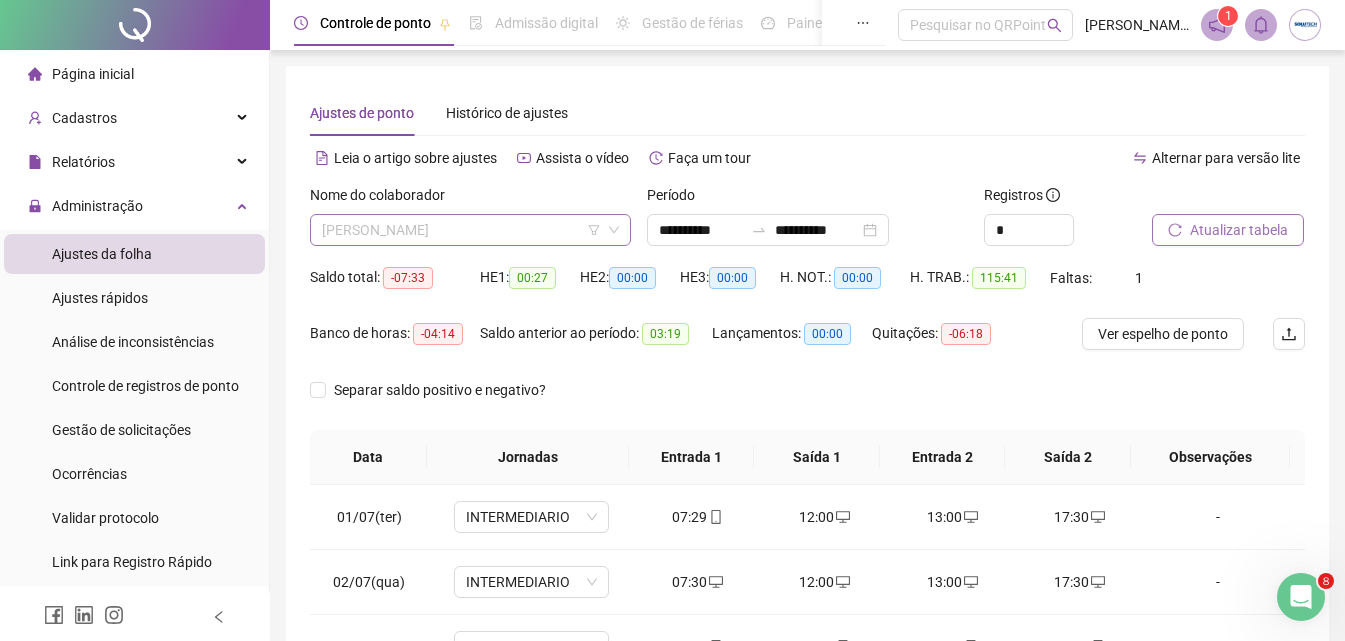 click on "Ana Paula Rodrigues da Luz" at bounding box center (470, 230) 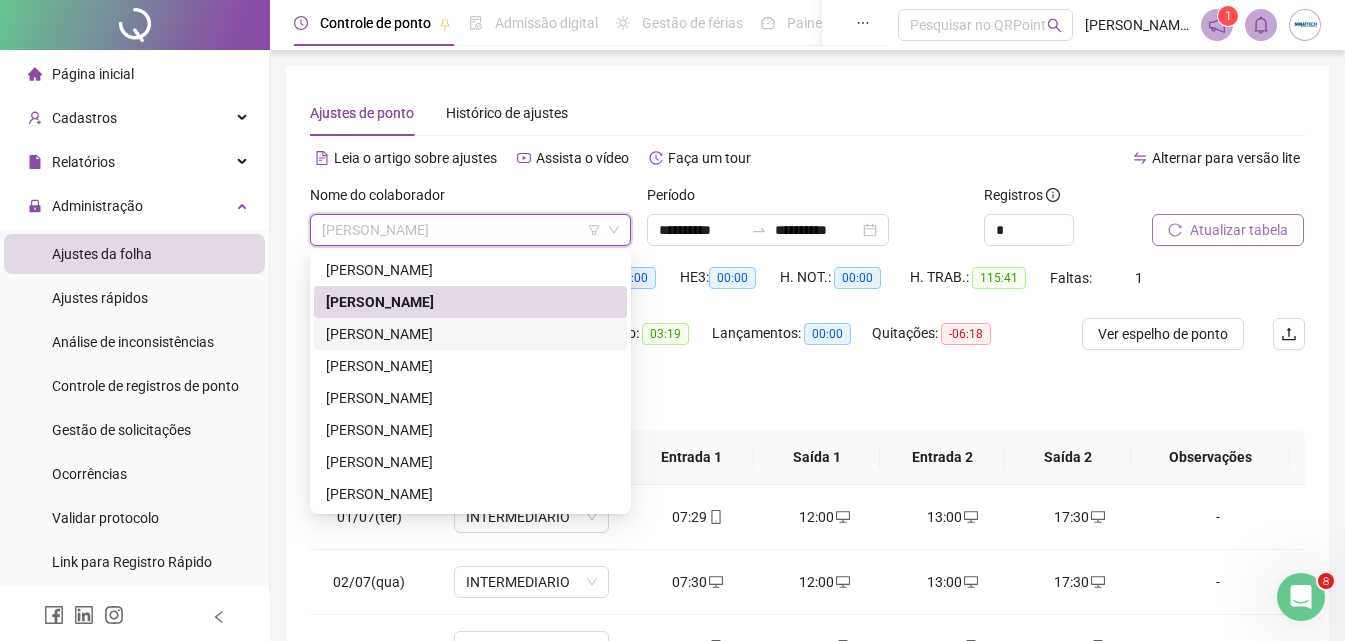 click on "EMERSON ANDRE VIEGAS" at bounding box center (470, 334) 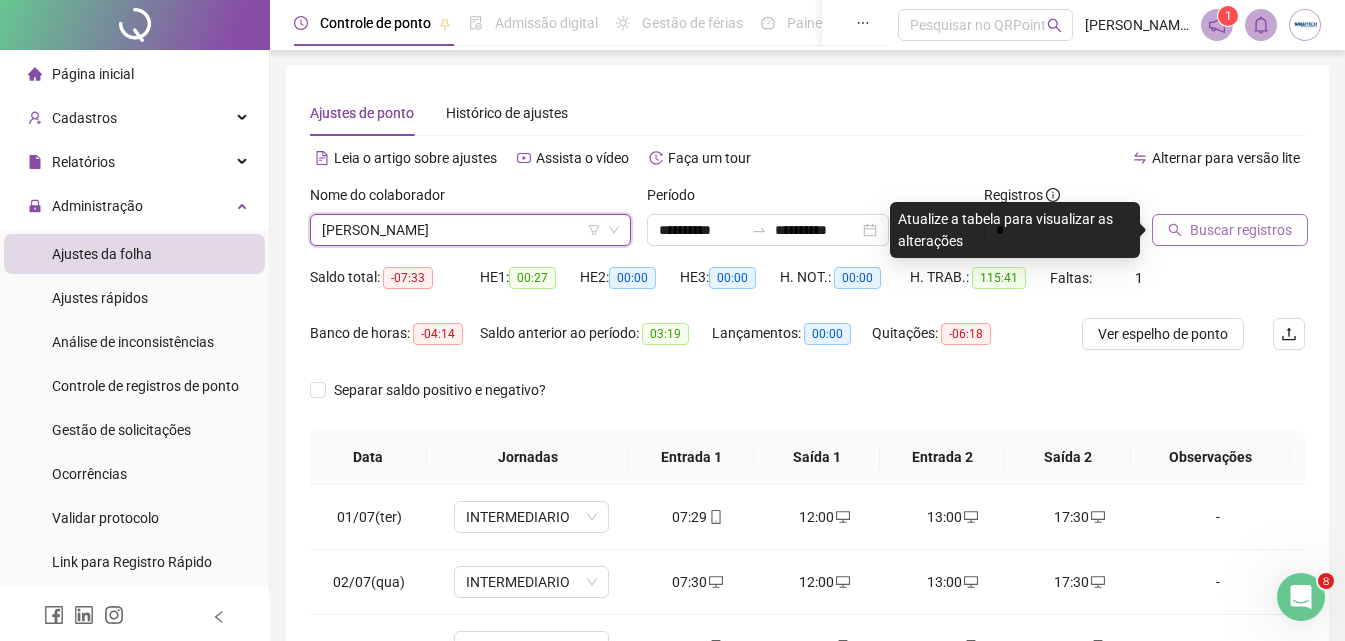 click on "Buscar registros" at bounding box center (1241, 230) 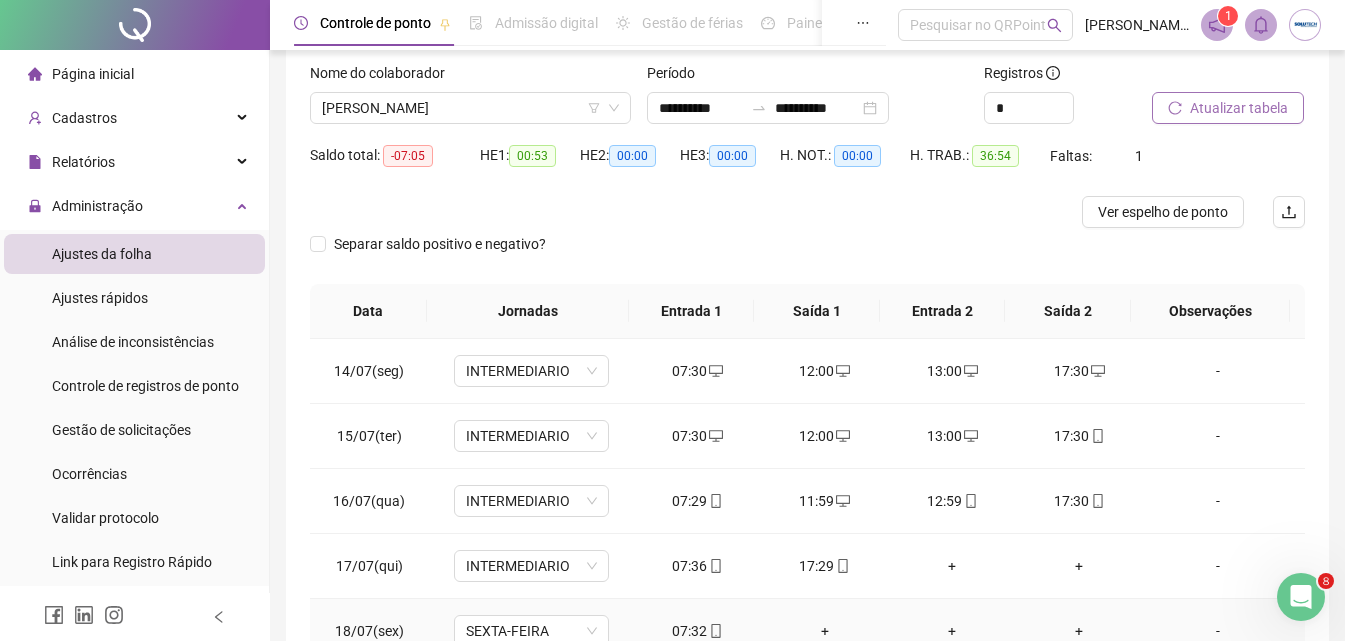 scroll, scrollTop: 255, scrollLeft: 0, axis: vertical 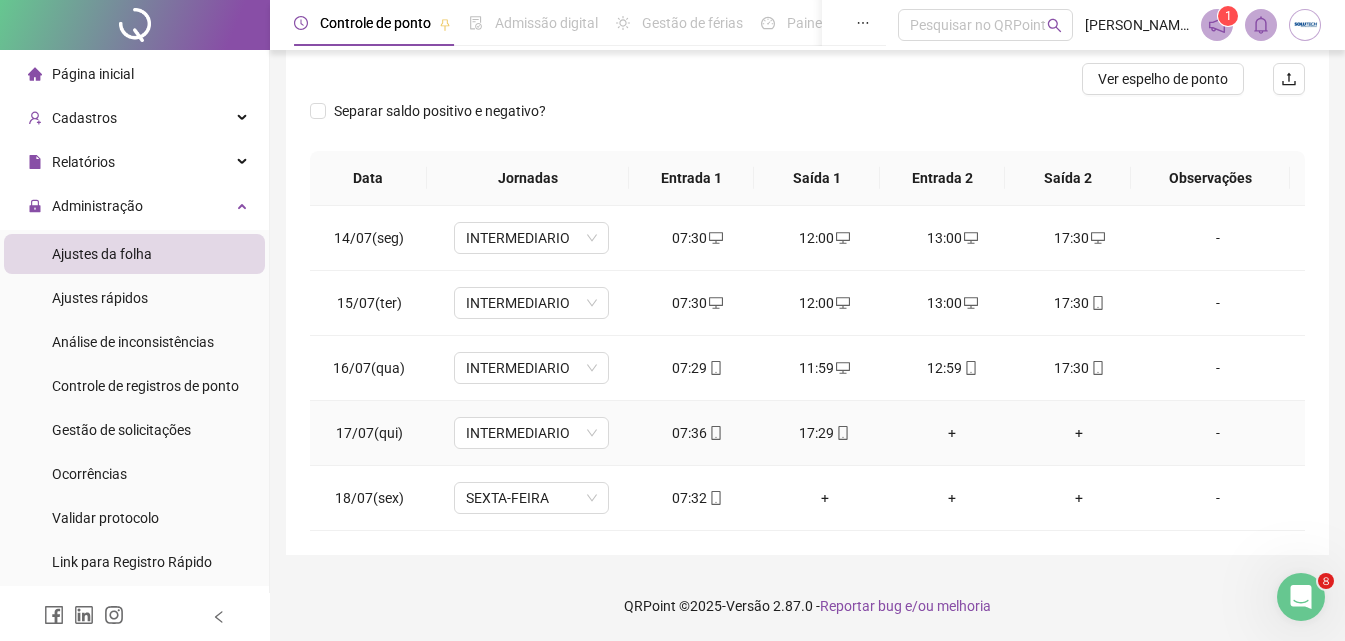 click on "+" at bounding box center [951, 433] 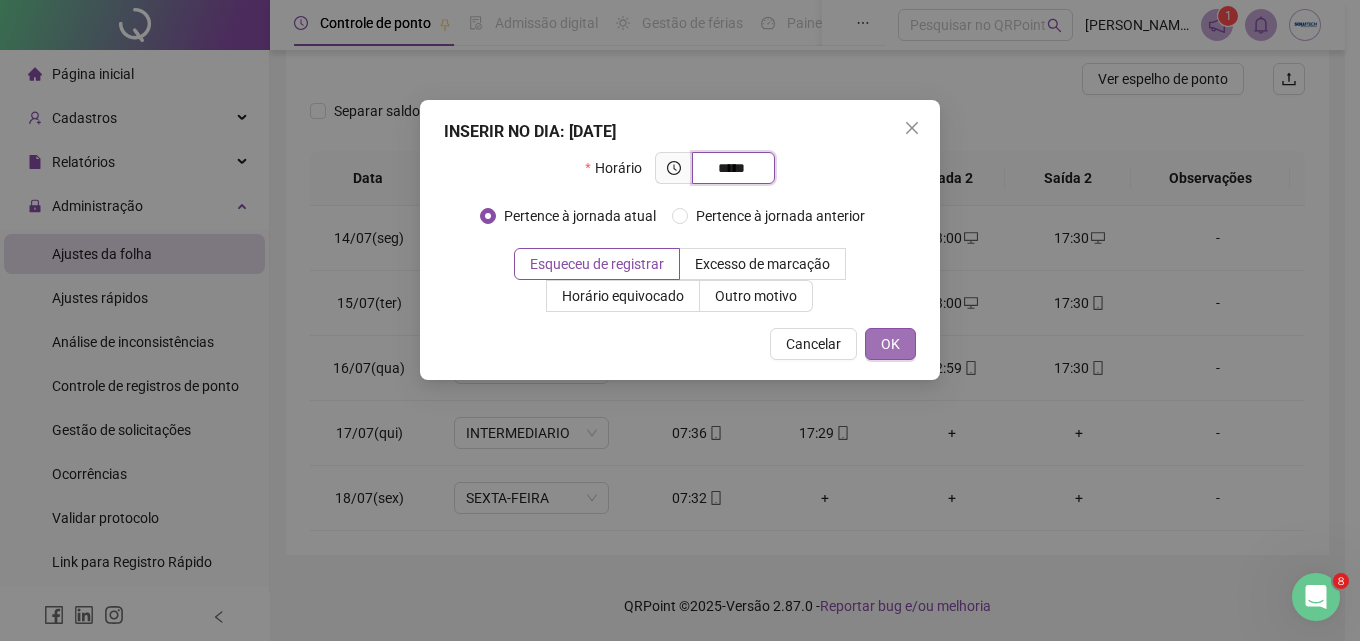 type on "*****" 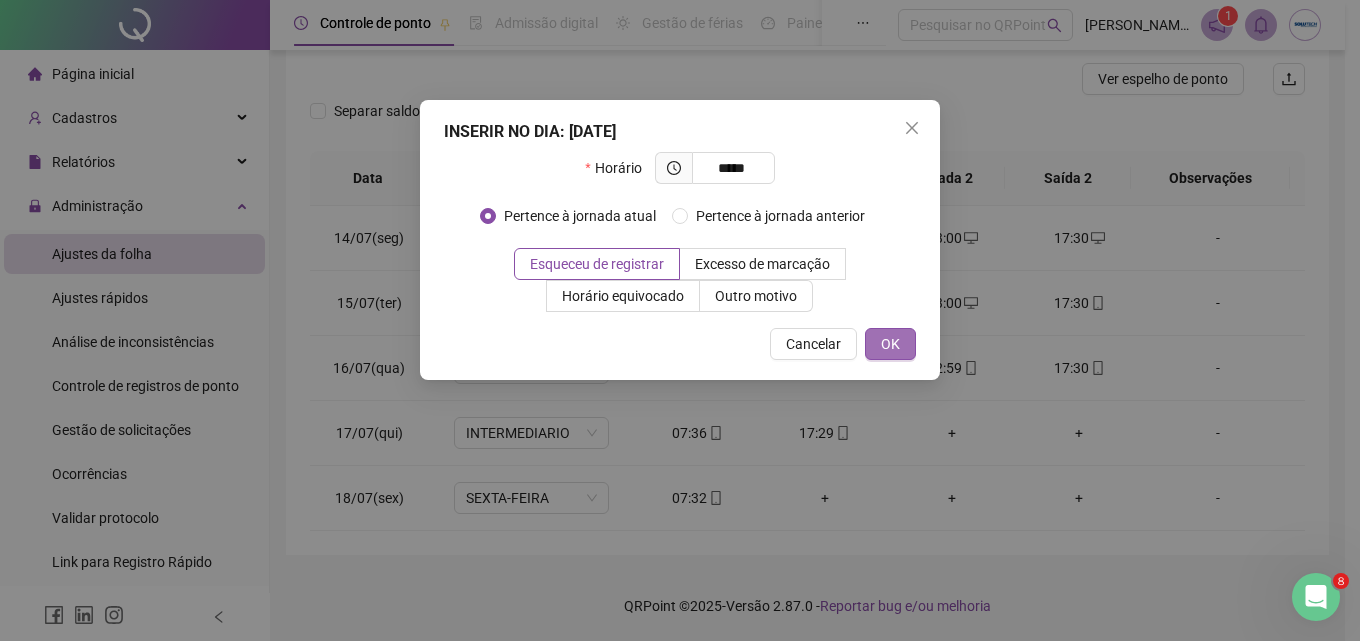 click on "OK" at bounding box center (890, 344) 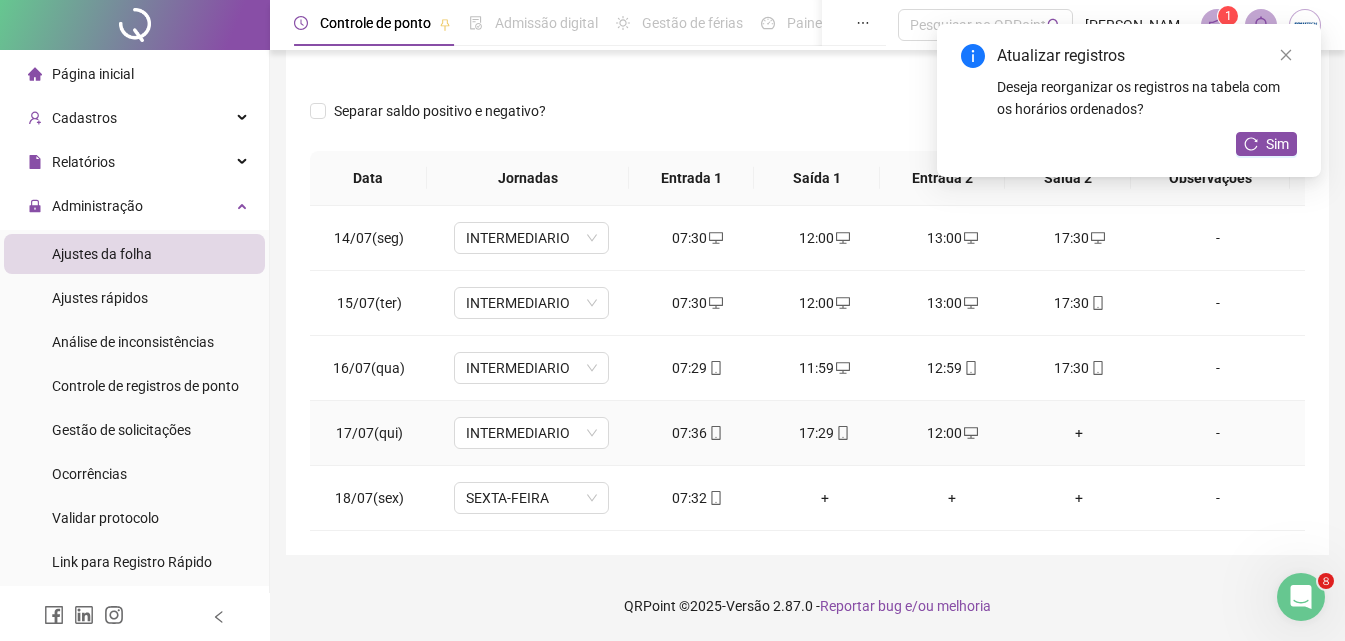 click on "+" at bounding box center (1079, 433) 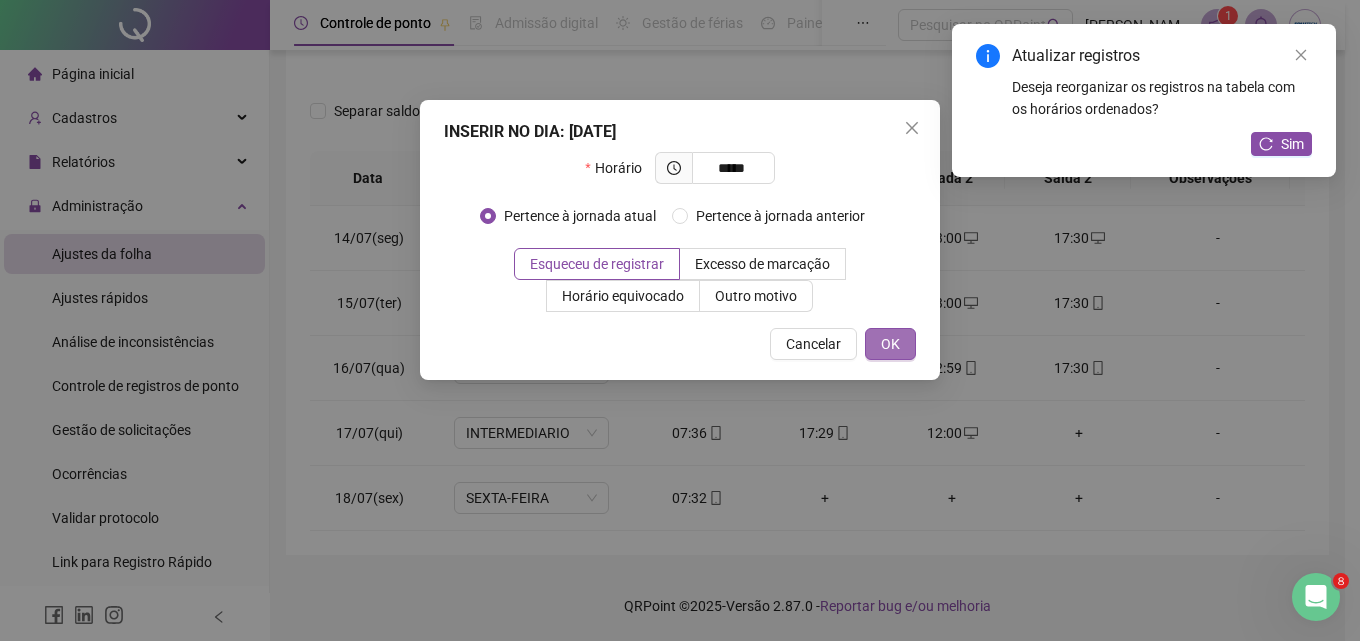 type on "*****" 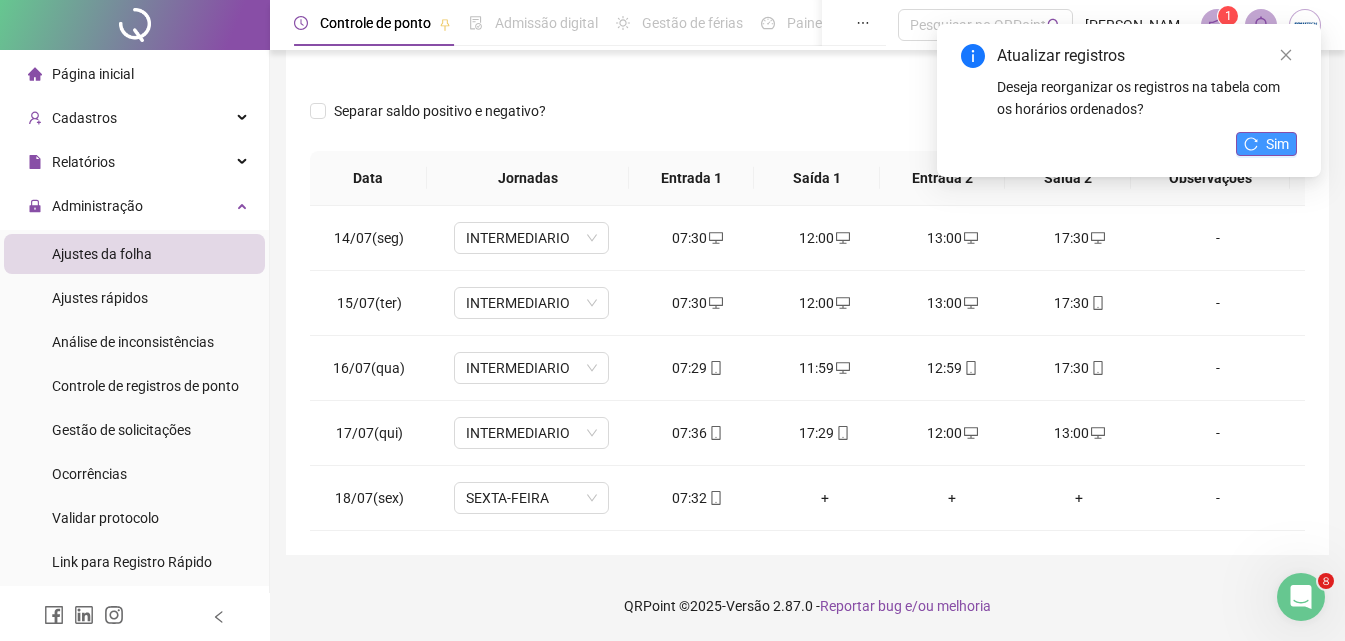click on "Sim" at bounding box center [1266, 144] 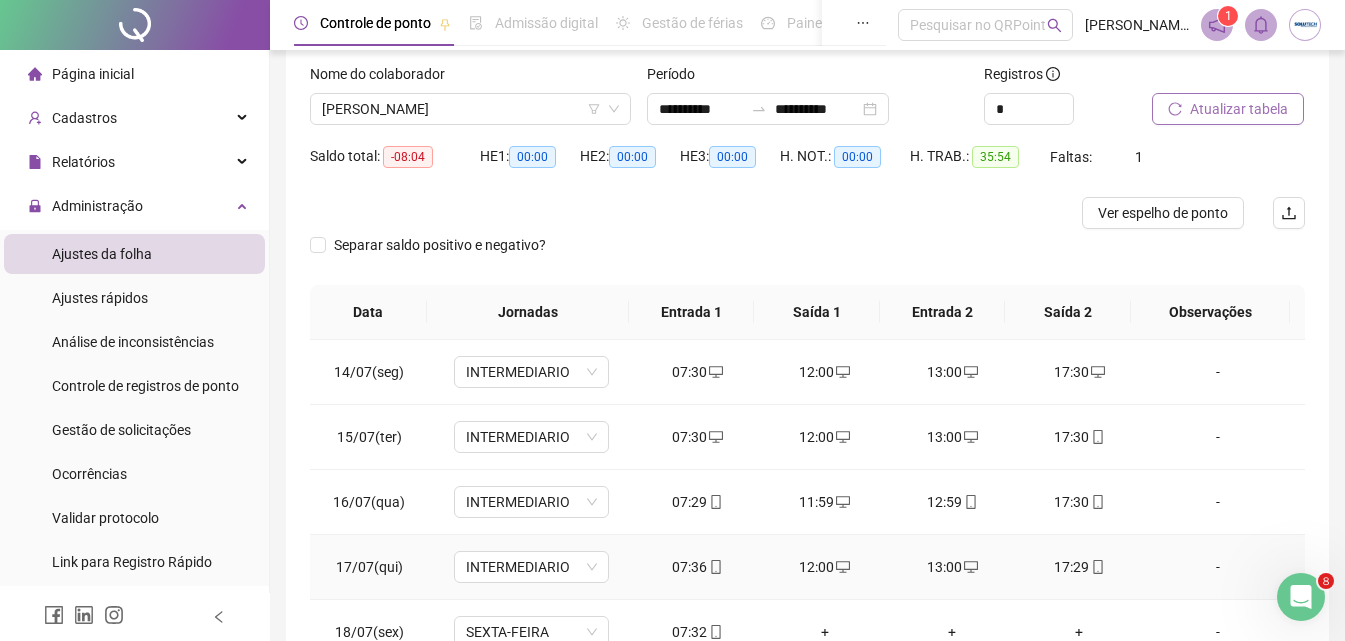 scroll, scrollTop: 0, scrollLeft: 0, axis: both 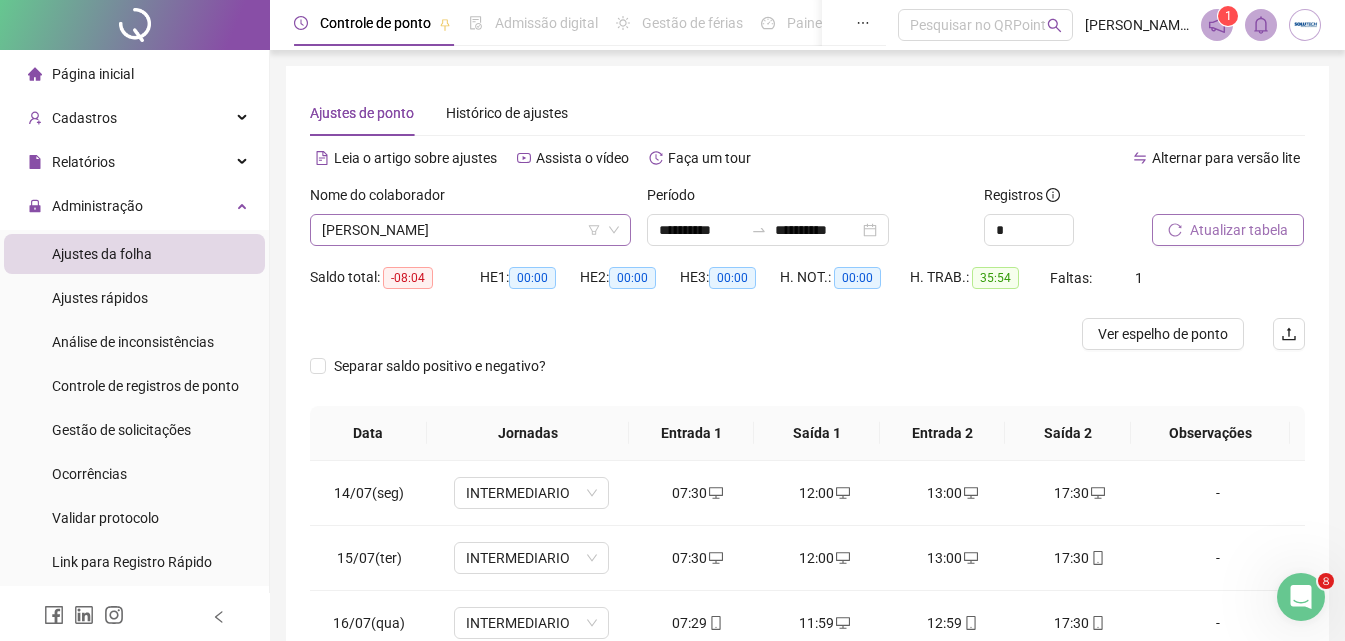 click on "EMERSON ANDRE VIEGAS" at bounding box center [470, 230] 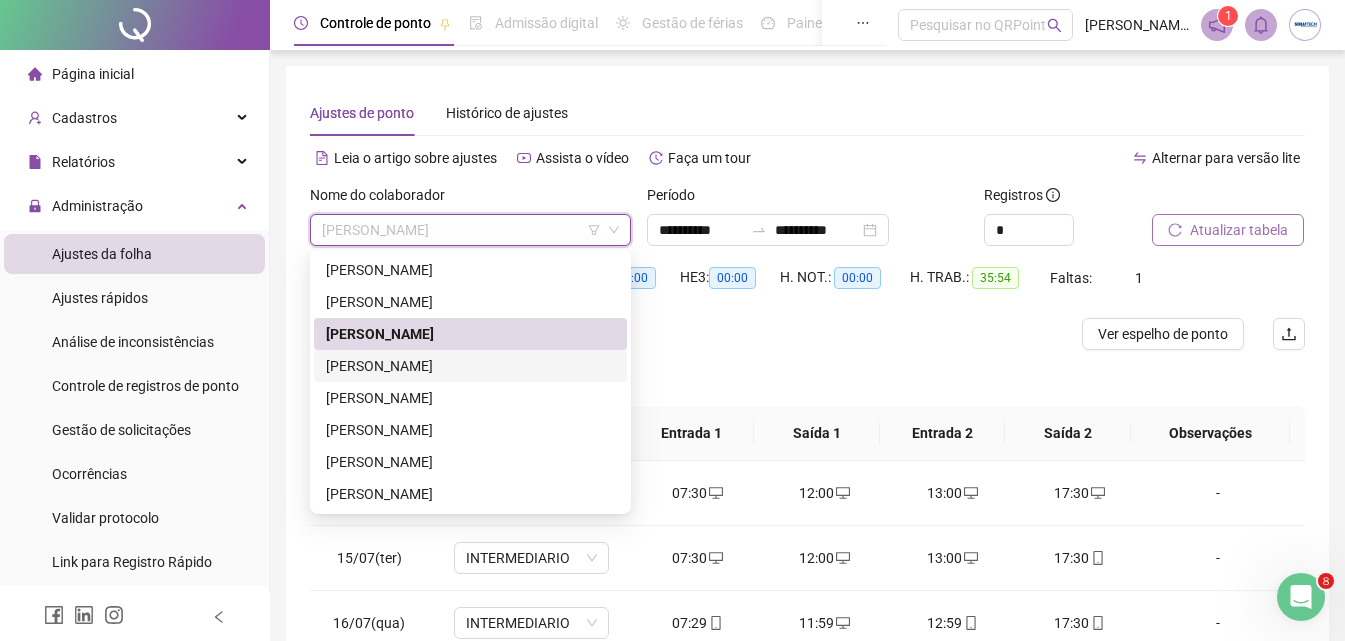 click on "ESTHER SILVEIRA DOS SANTOS" at bounding box center [470, 366] 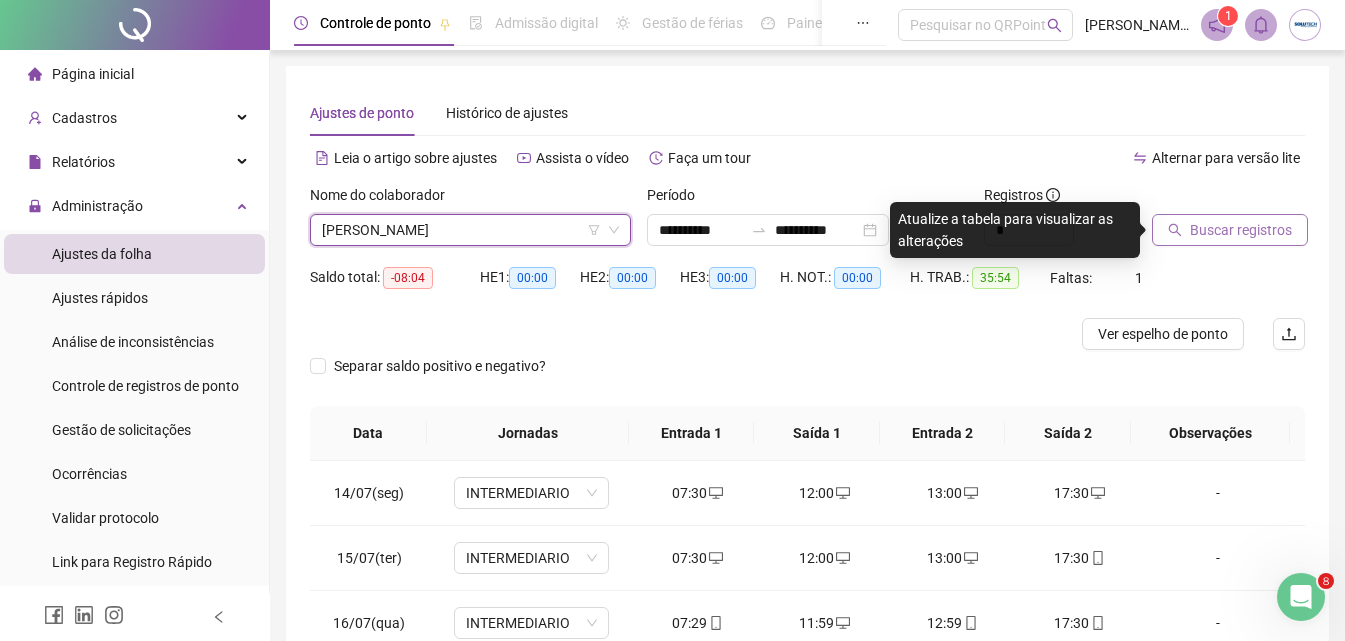click on "Buscar registros" at bounding box center (1230, 230) 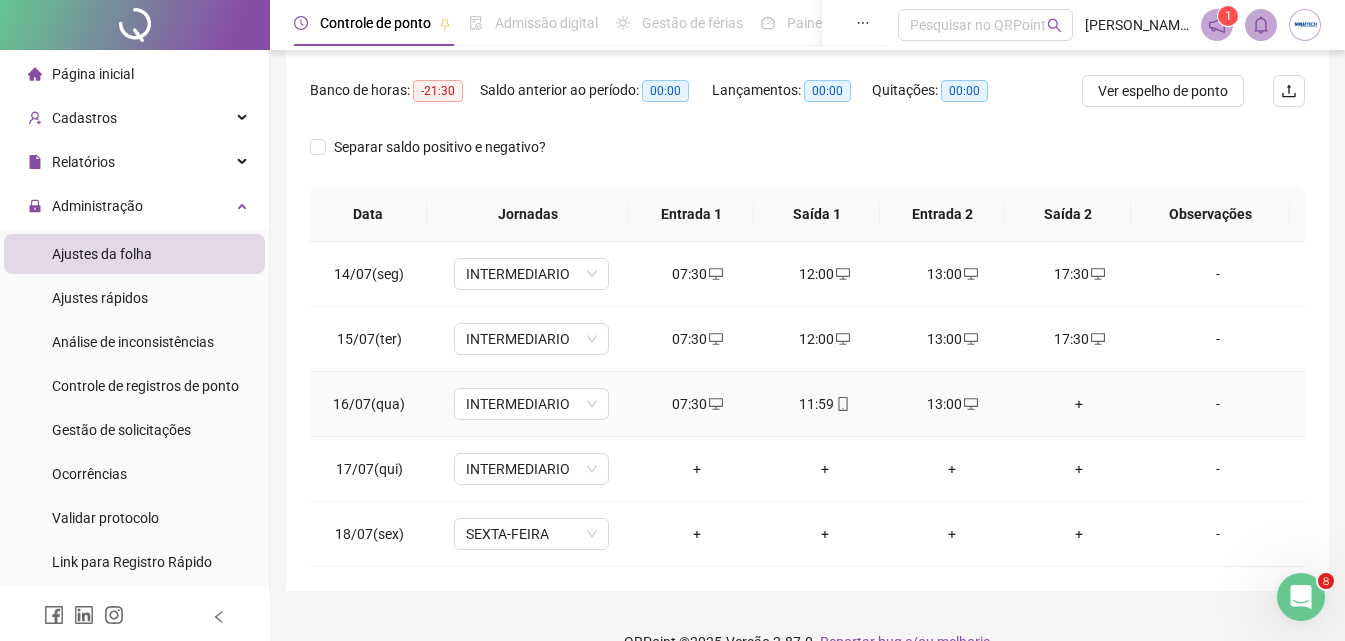 scroll, scrollTop: 279, scrollLeft: 0, axis: vertical 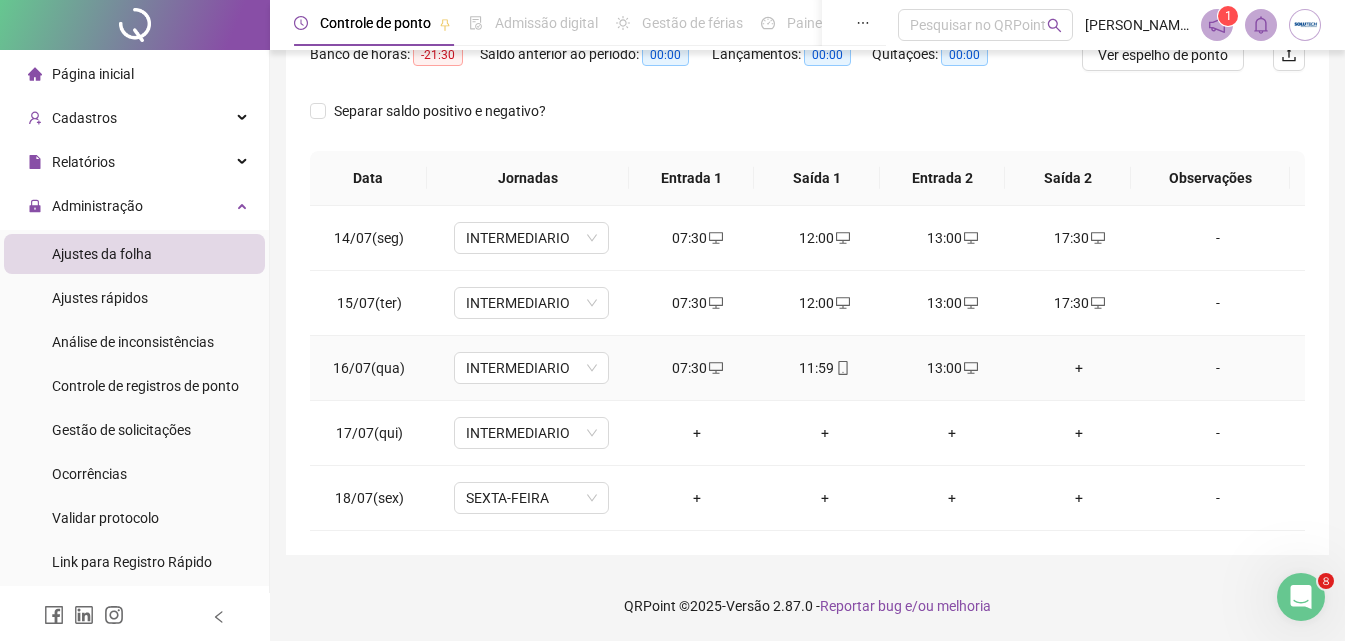 click on "+" at bounding box center [1079, 368] 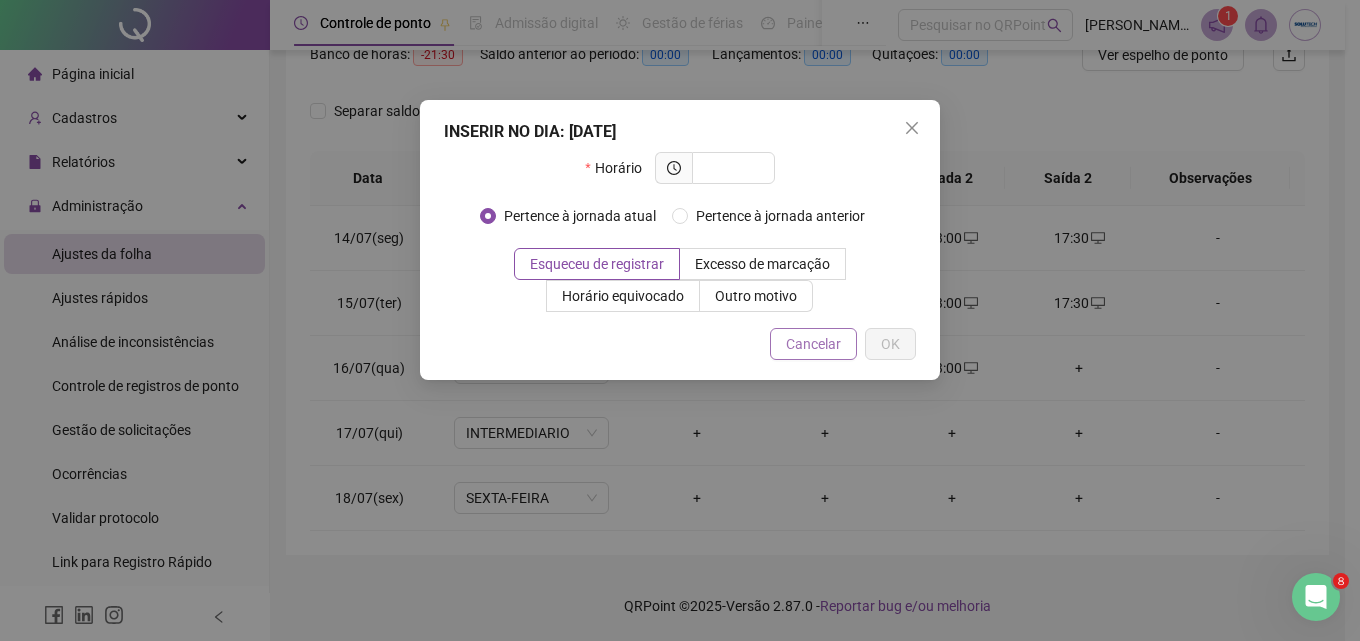 click on "Cancelar" at bounding box center [813, 344] 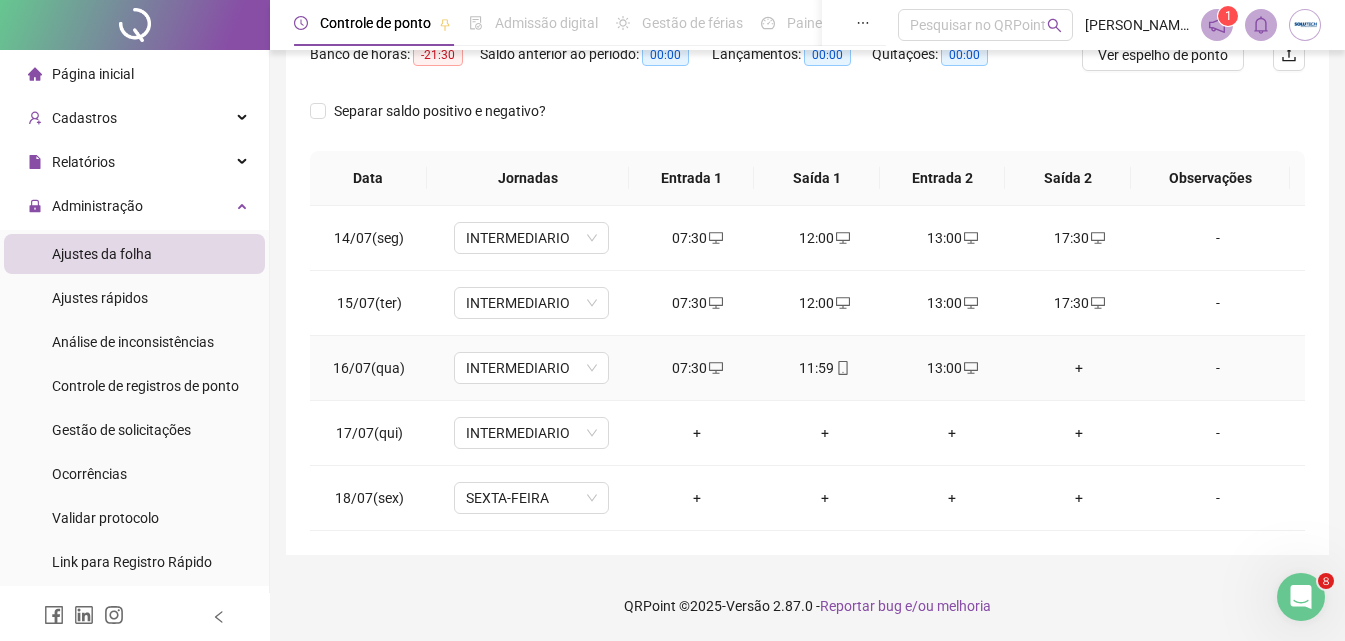 click on "+" at bounding box center [1079, 368] 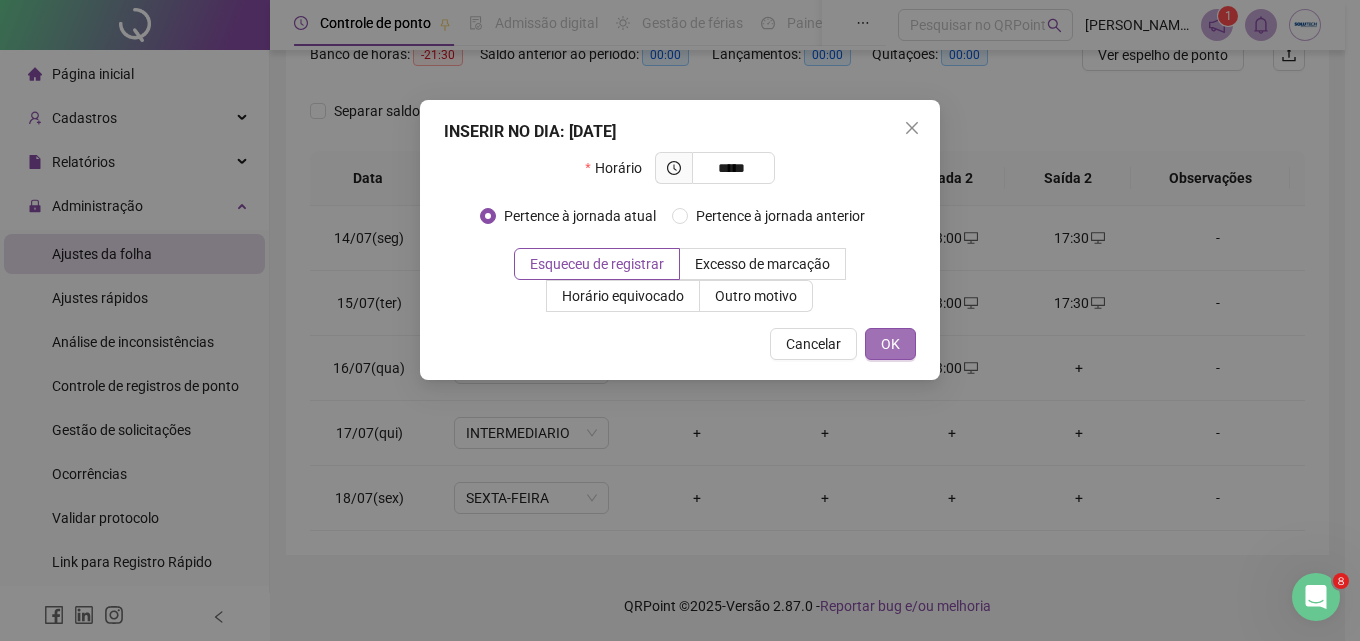 type on "*****" 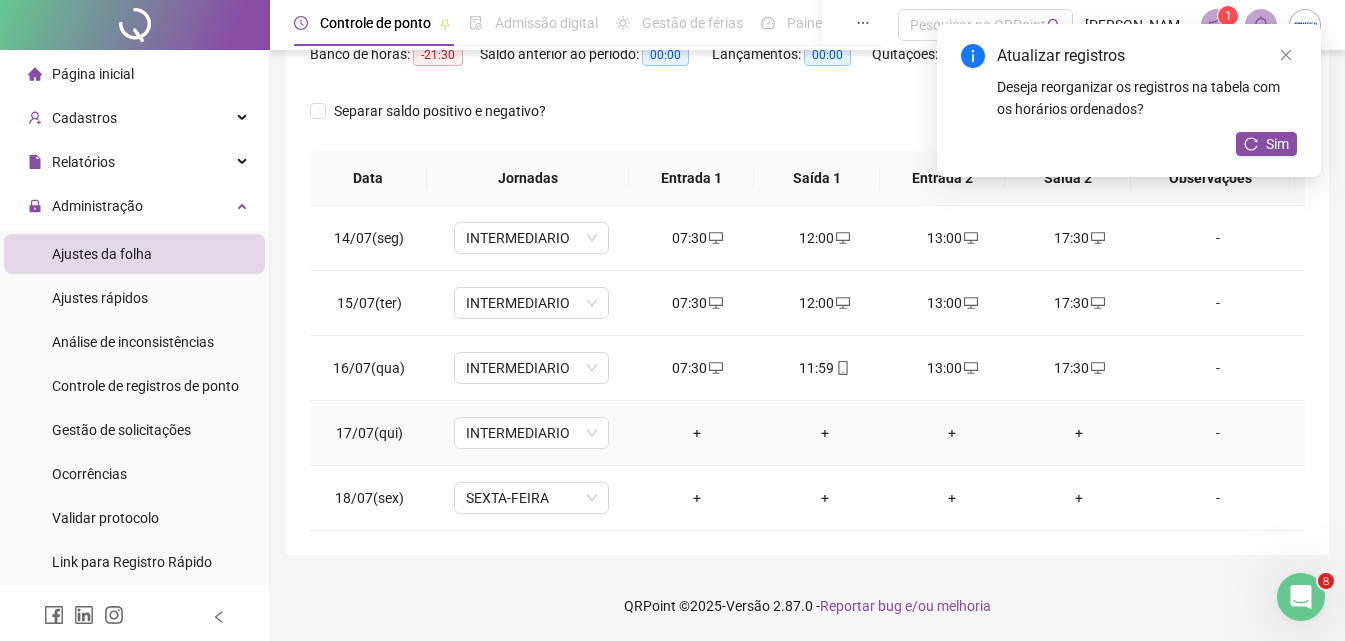 click on "+" at bounding box center (697, 433) 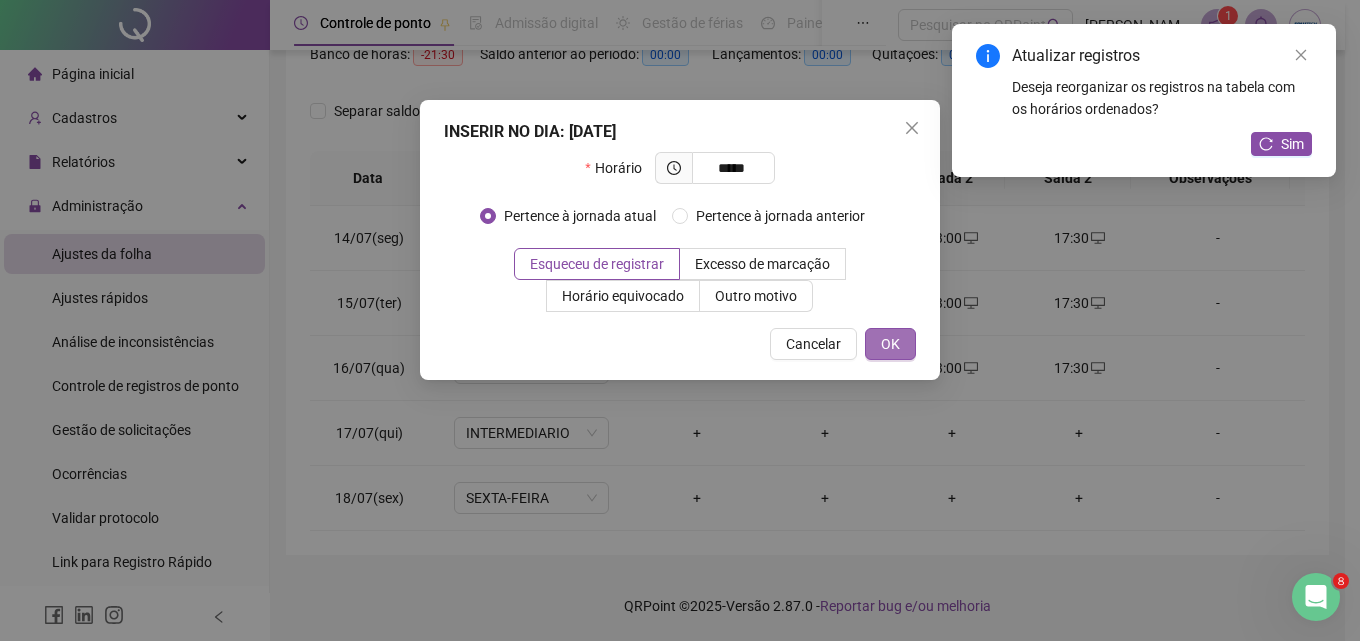 type on "*****" 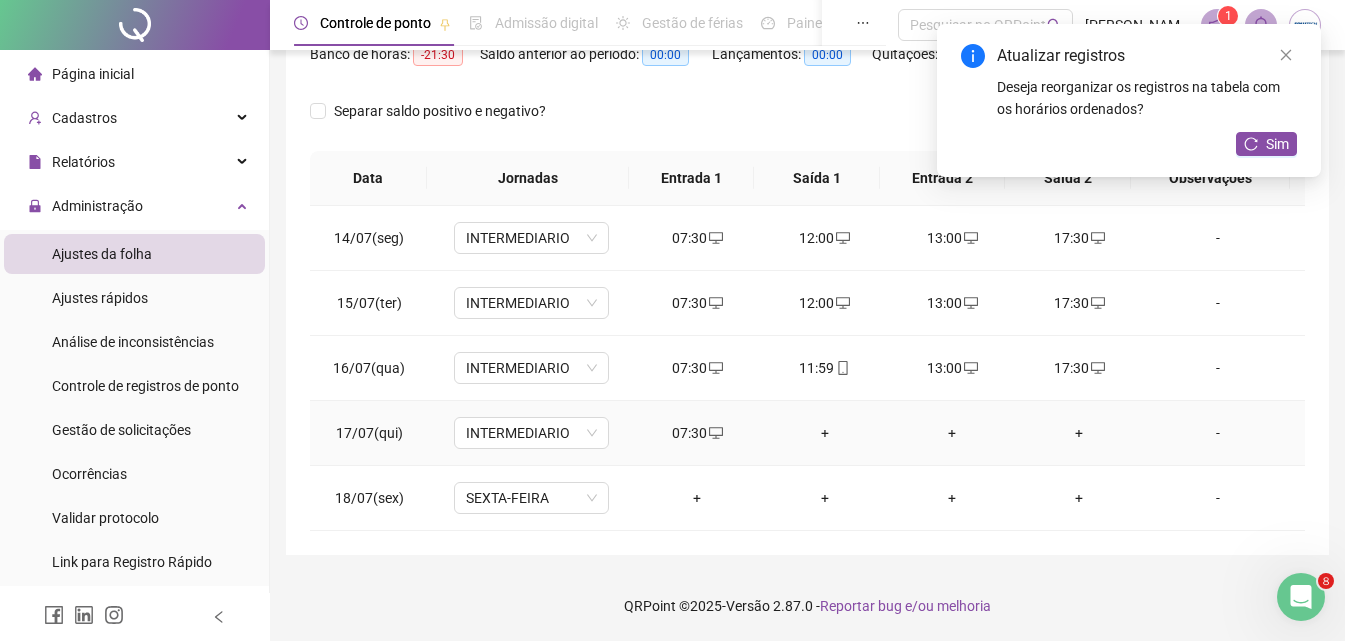 click on "+" at bounding box center (824, 433) 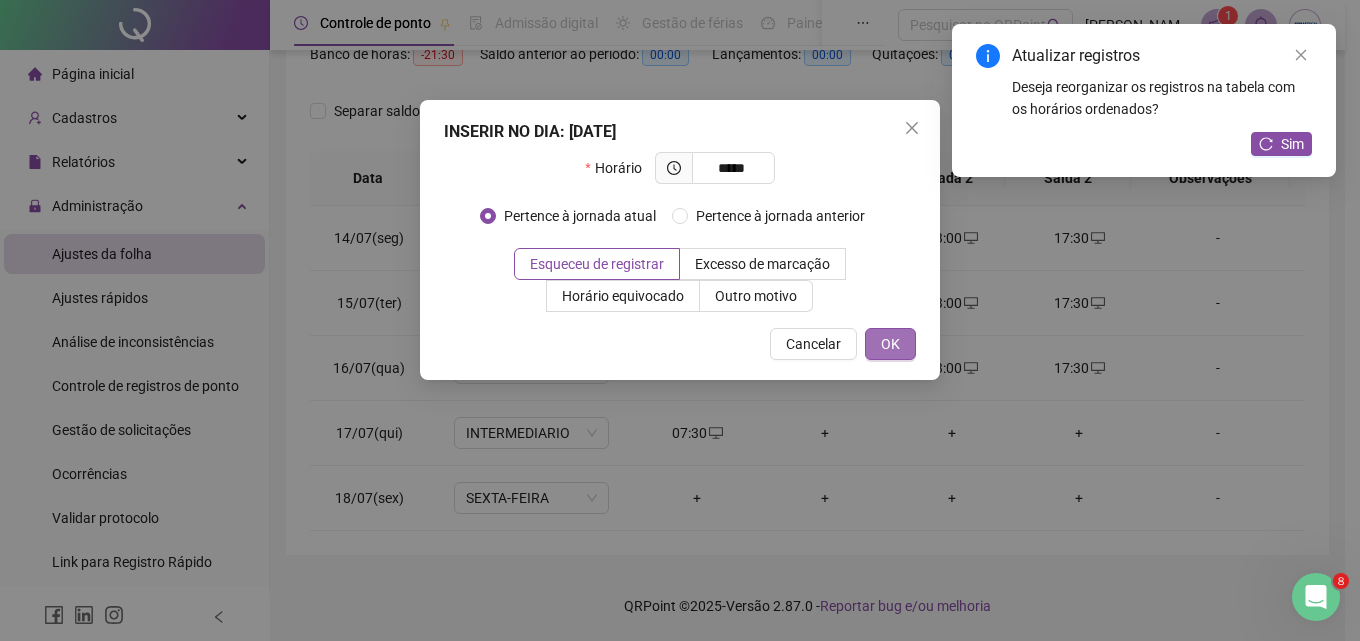 type on "*****" 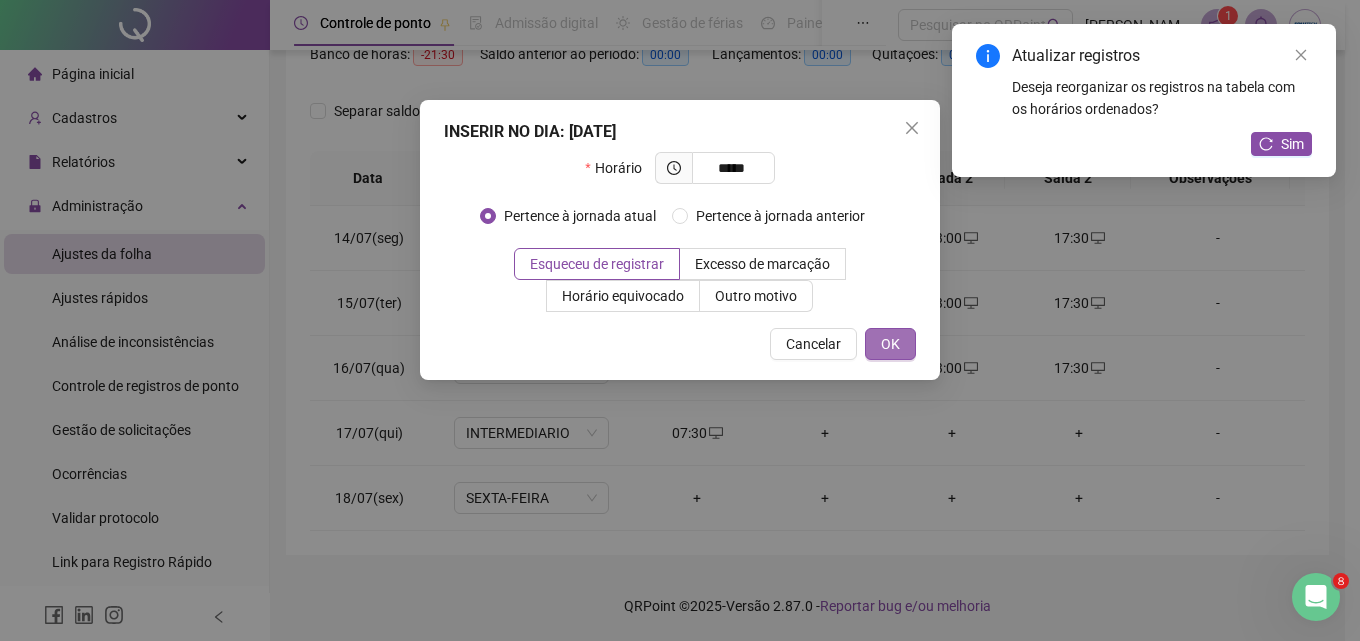 click on "OK" at bounding box center [890, 344] 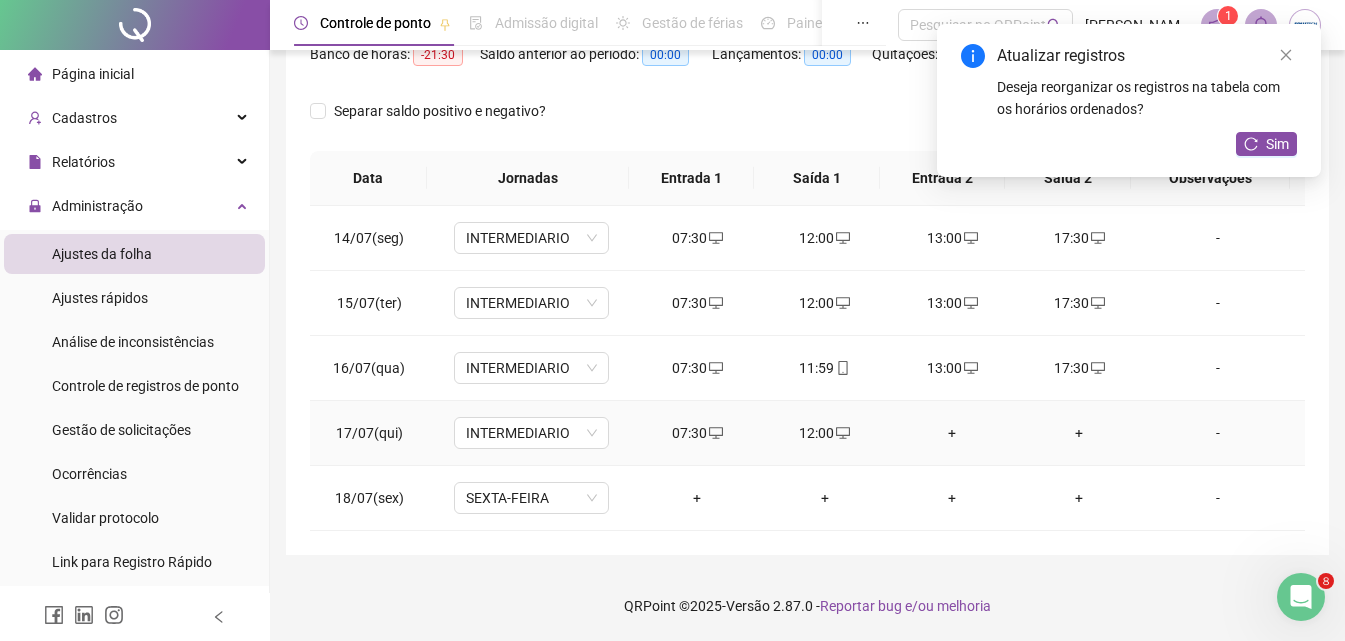 click on "+" at bounding box center (951, 433) 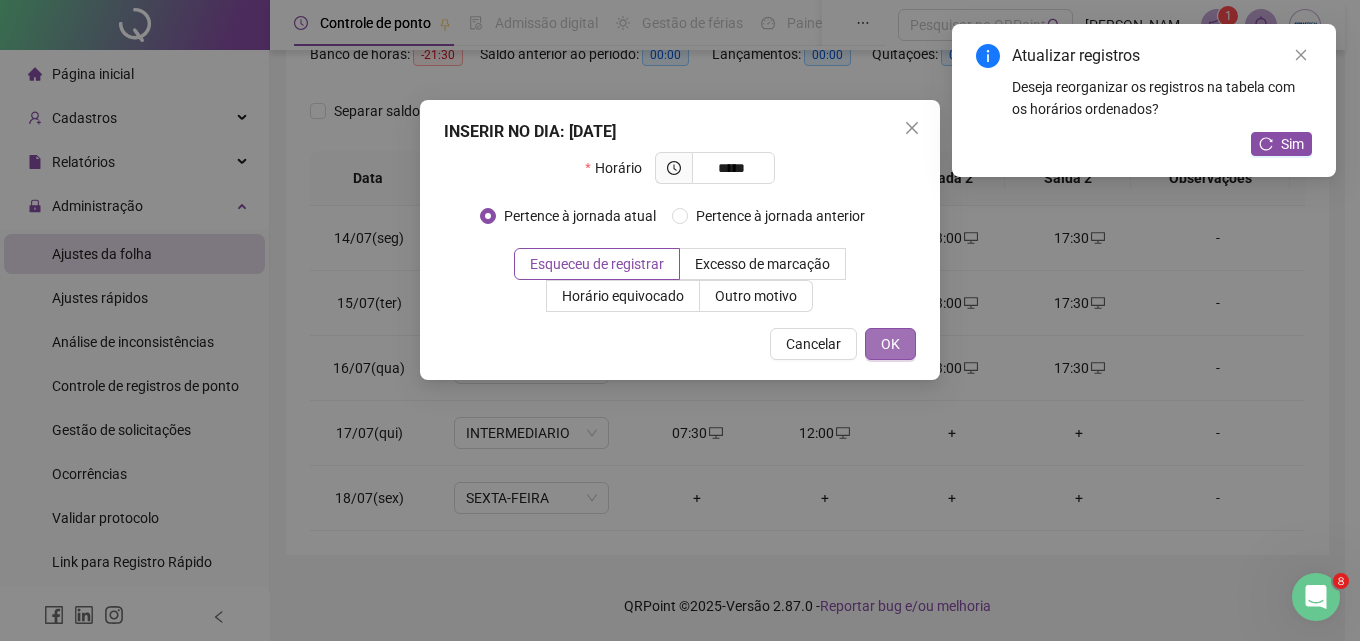 type on "*****" 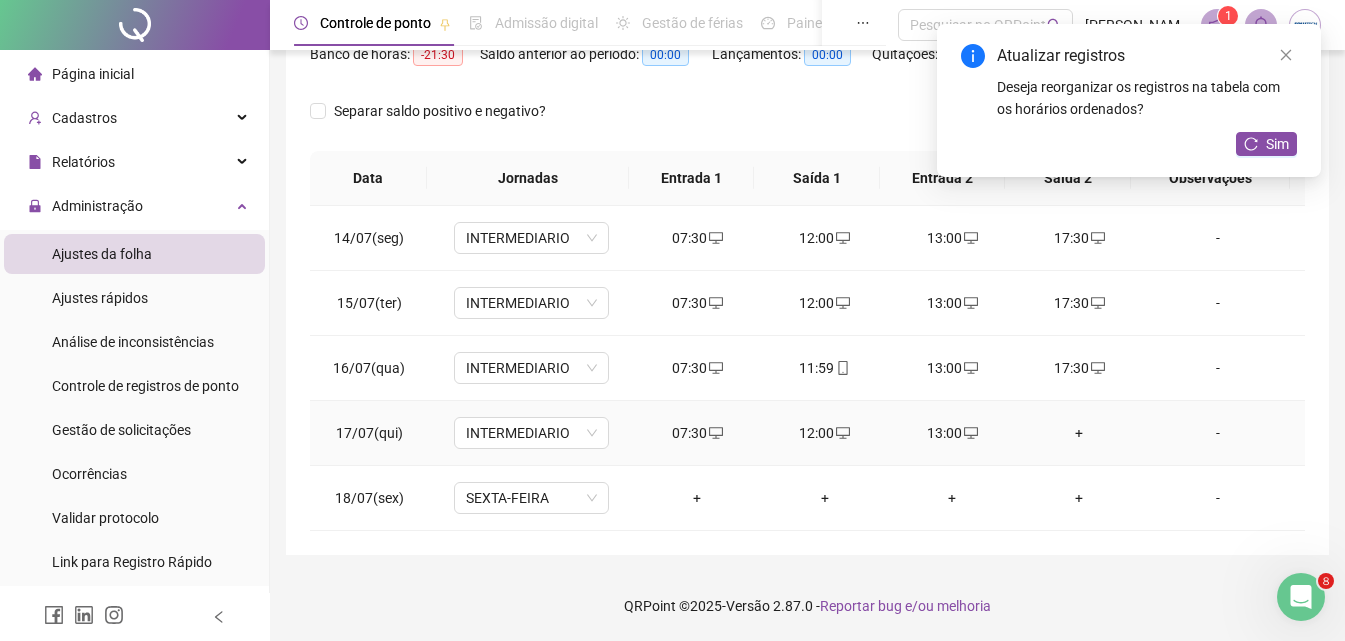 click on "+" at bounding box center (1079, 433) 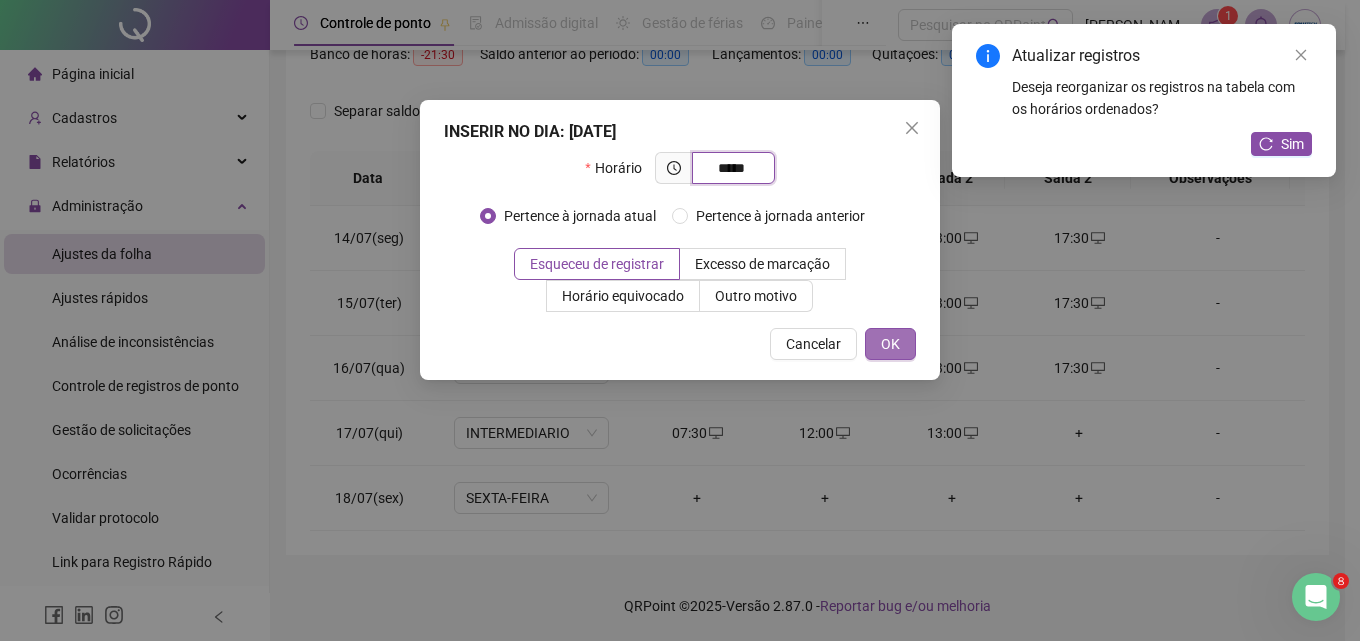 type on "*****" 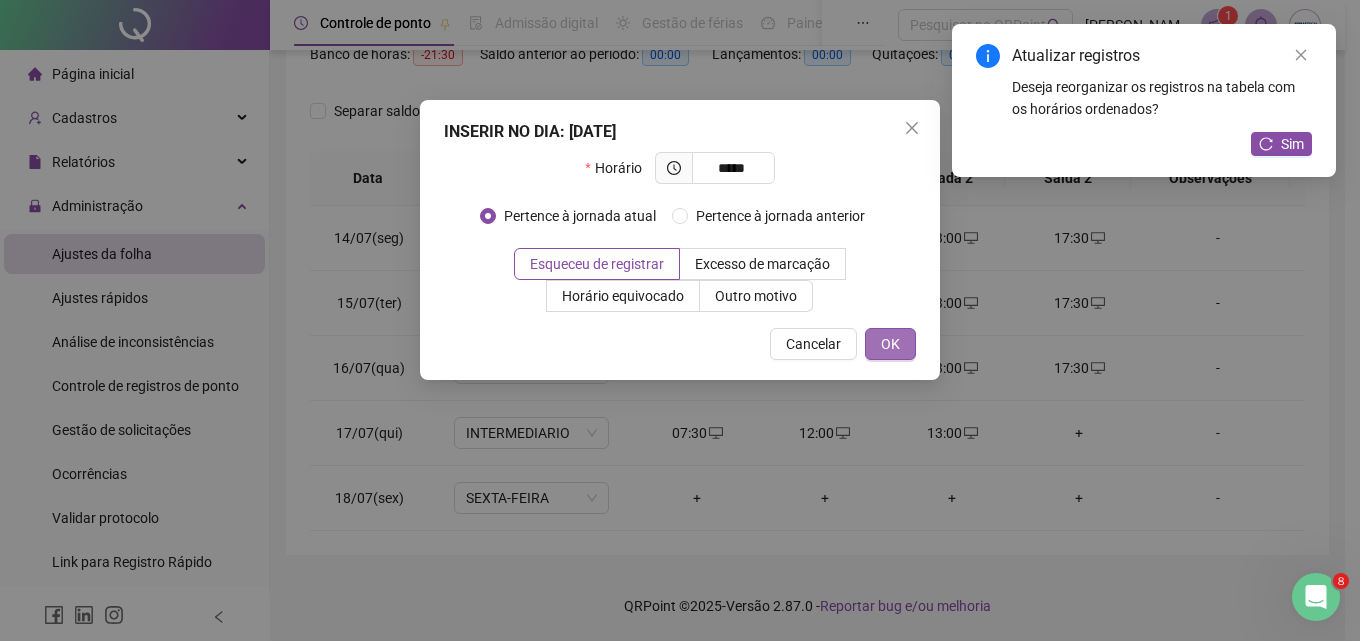 click on "OK" at bounding box center [890, 344] 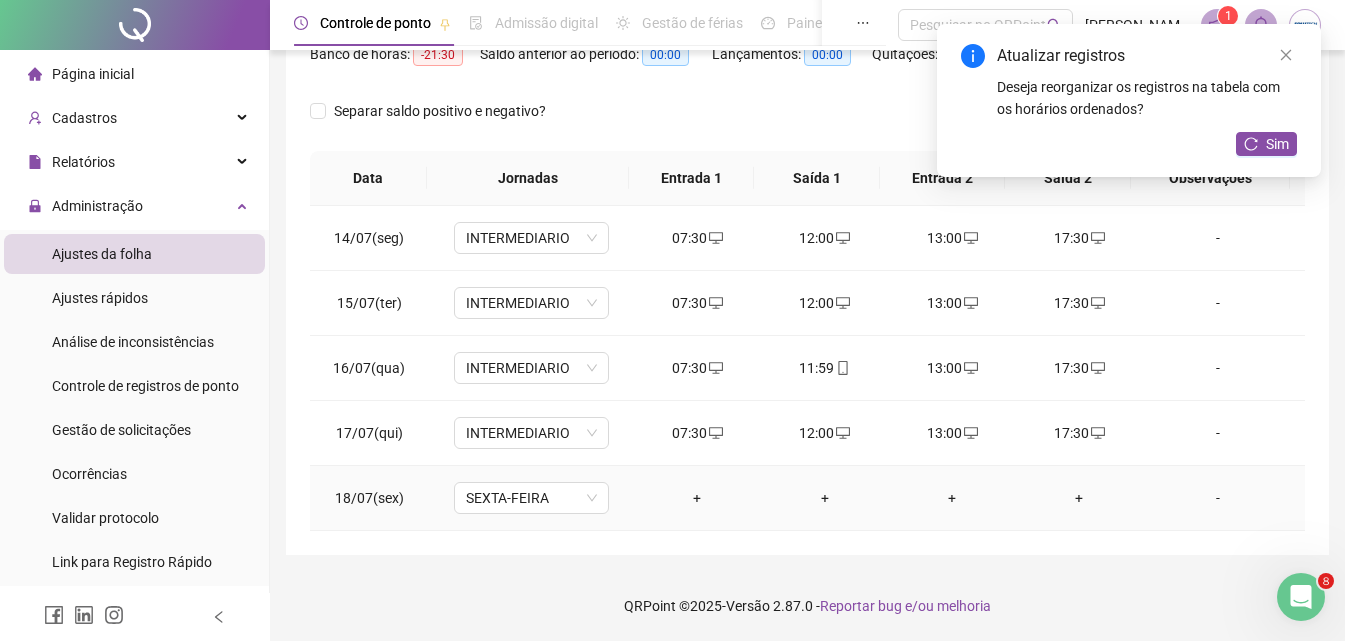 click on "+" at bounding box center (697, 498) 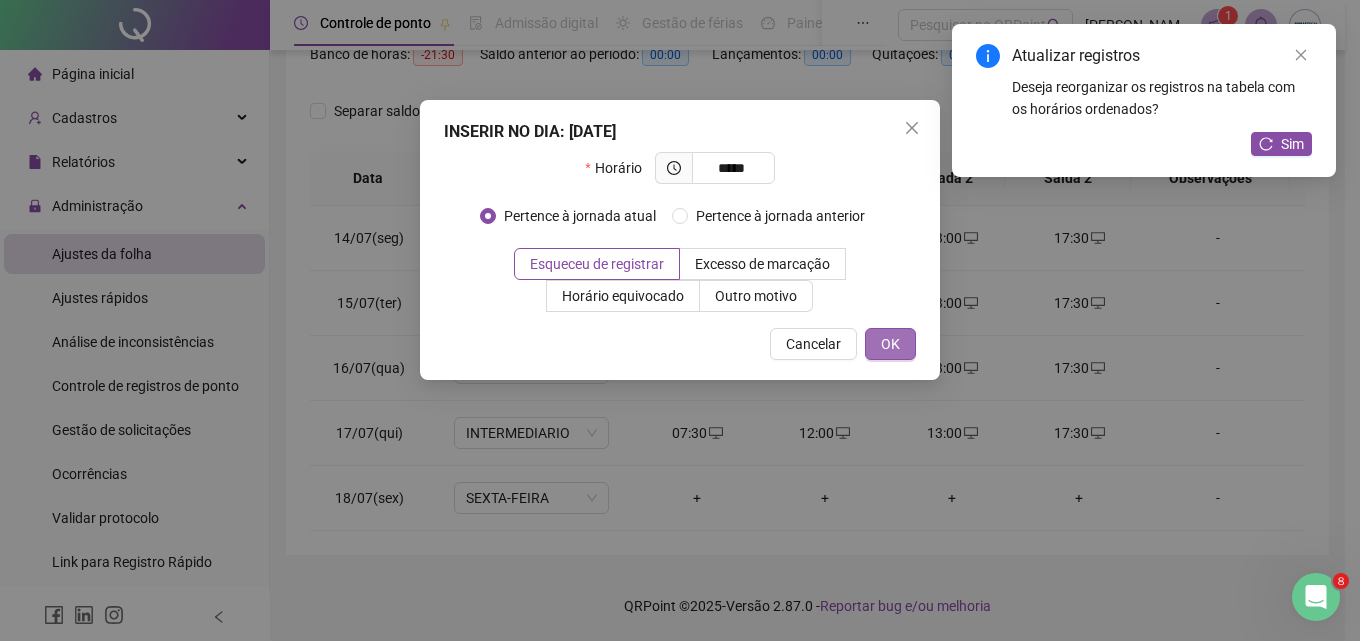 type on "*****" 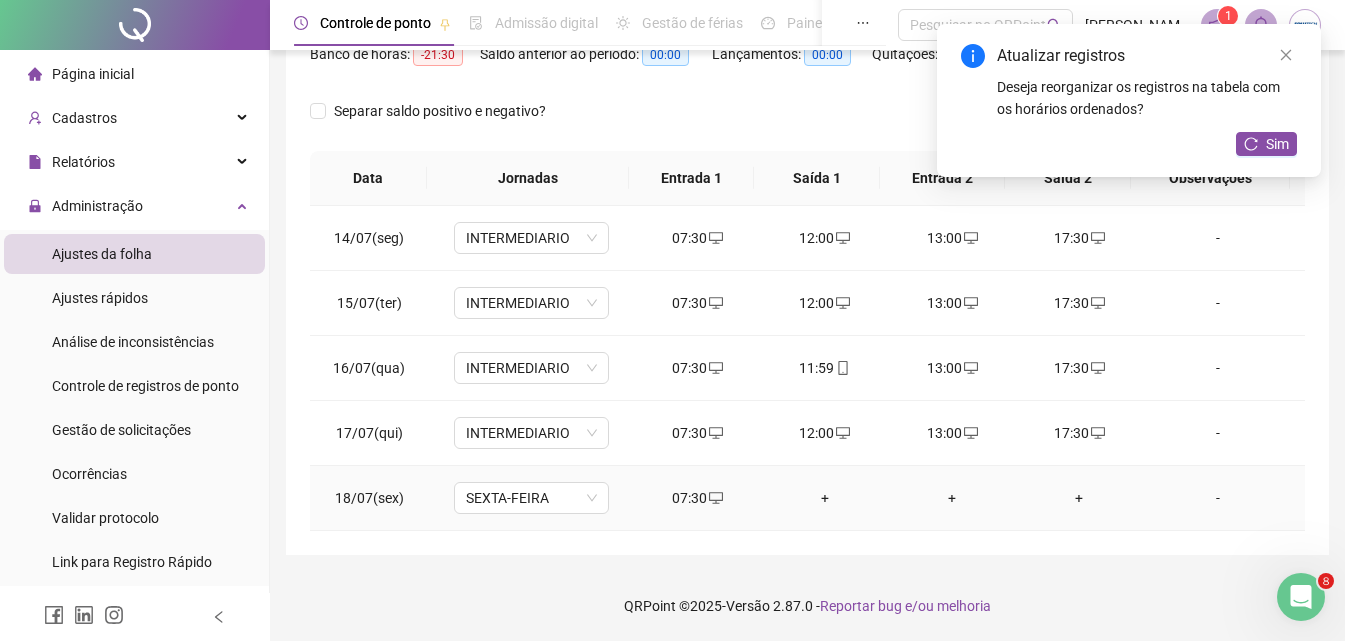 click on "+" at bounding box center [824, 498] 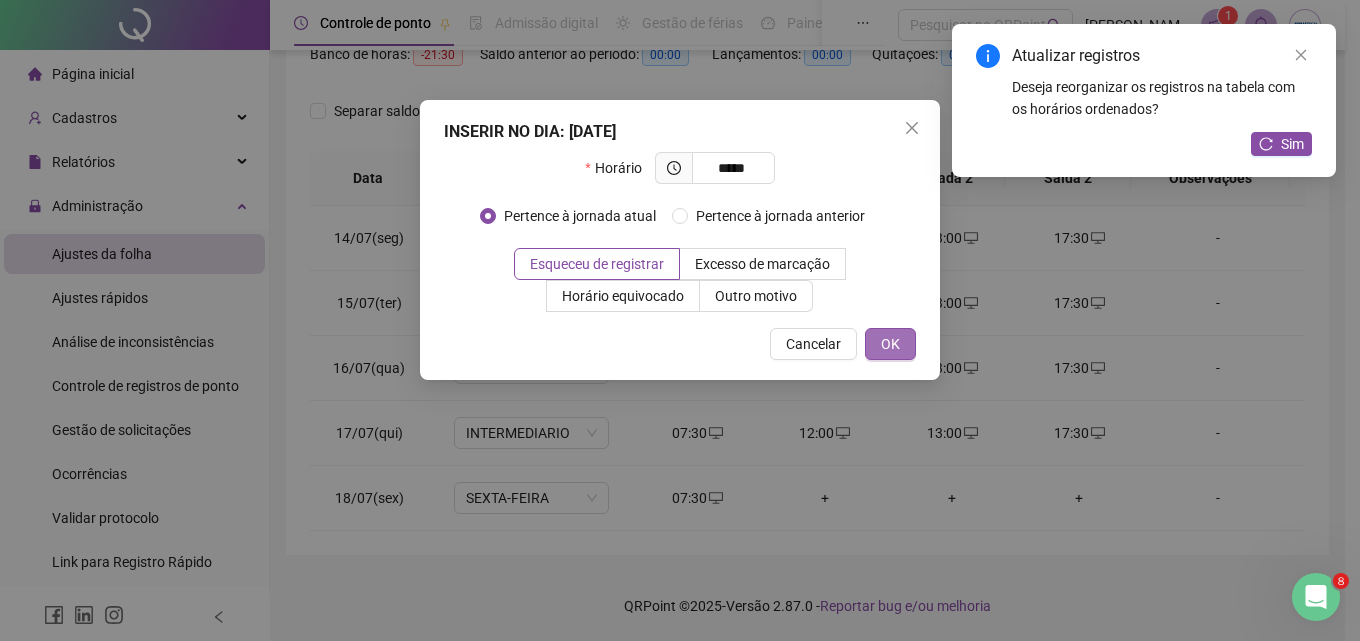 type on "*****" 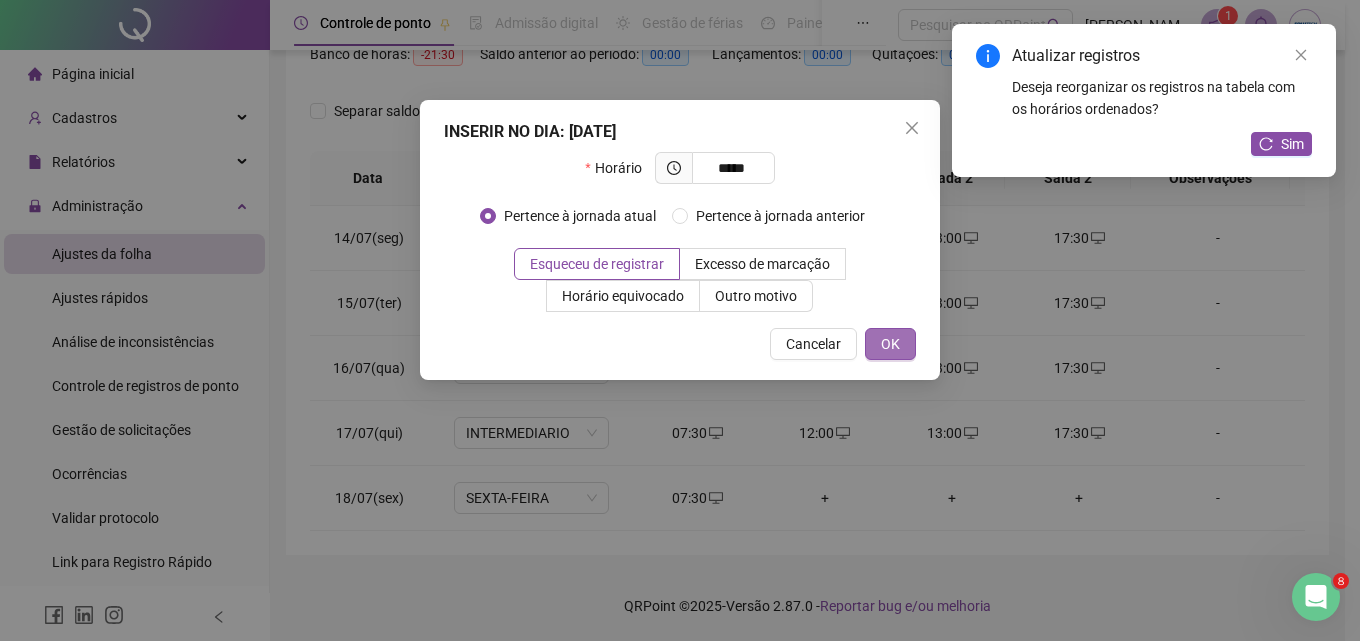 click on "OK" at bounding box center (890, 344) 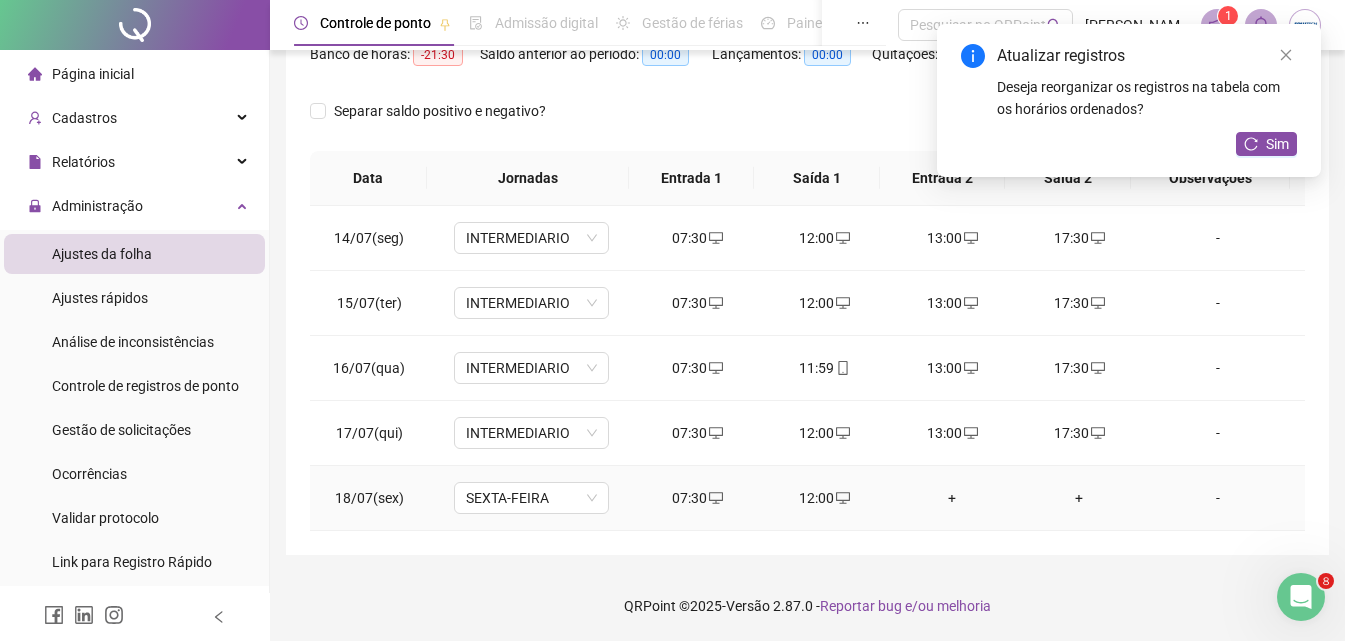 click on "+" at bounding box center (951, 498) 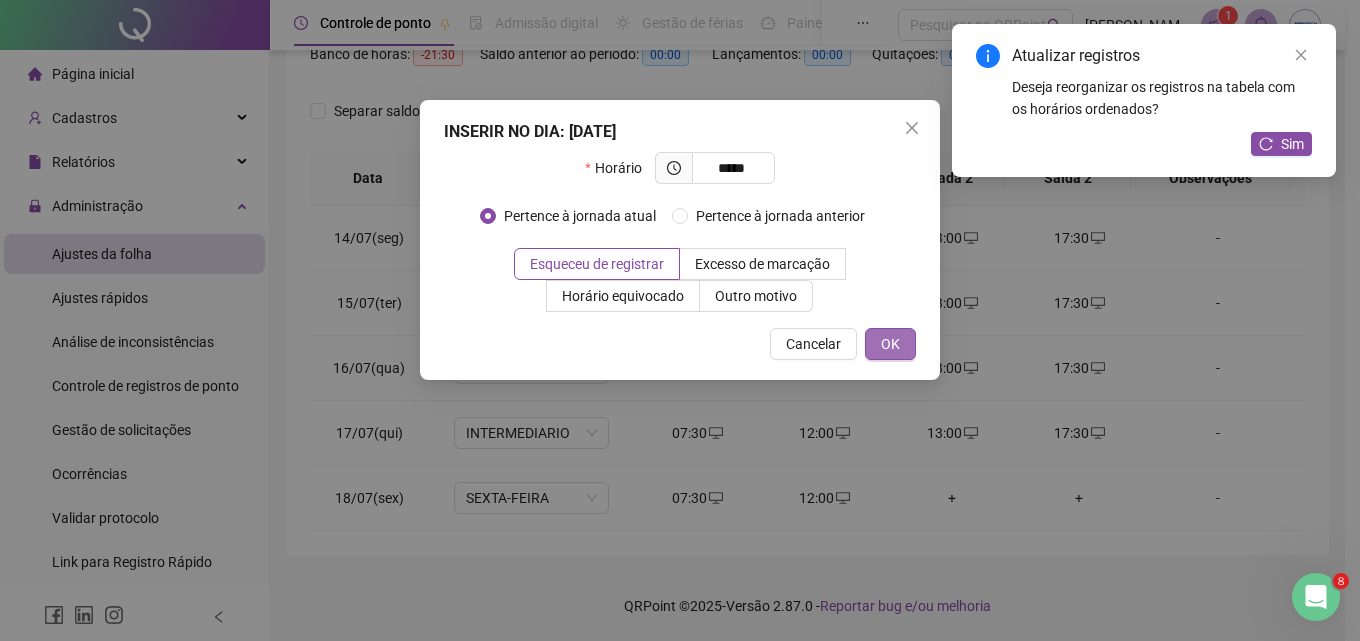 type on "*****" 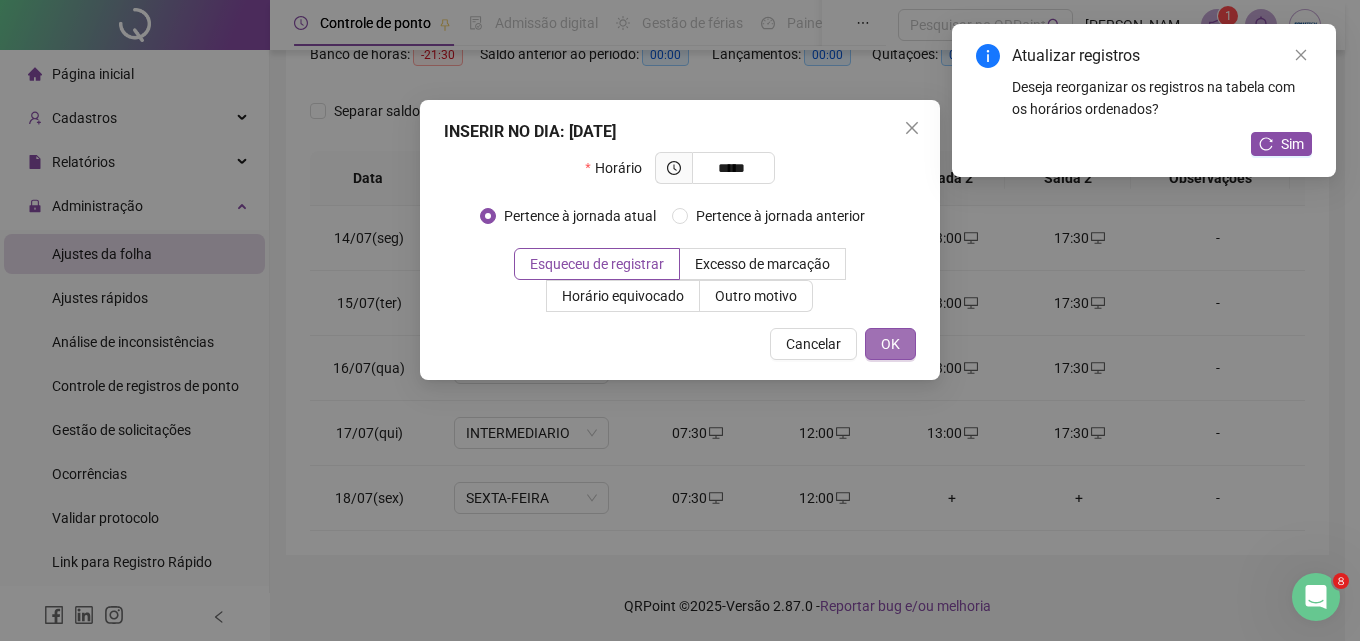 click on "OK" at bounding box center (890, 344) 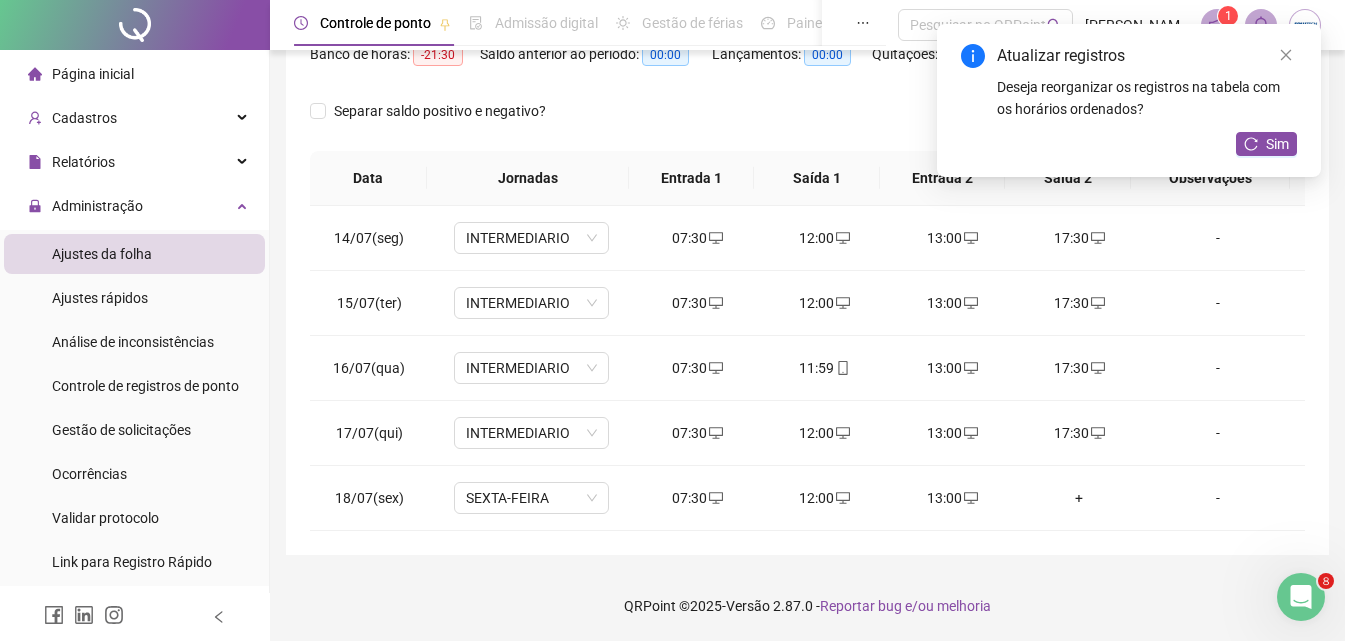 click on "+" at bounding box center [1079, 498] 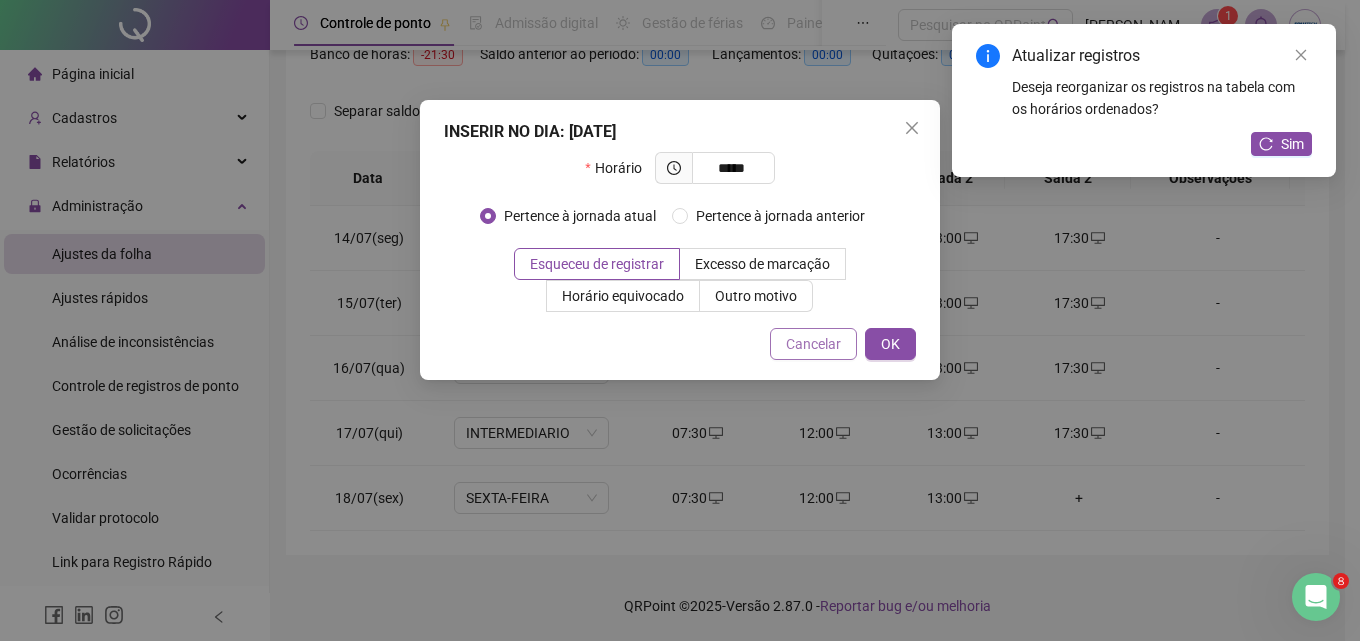 type on "*****" 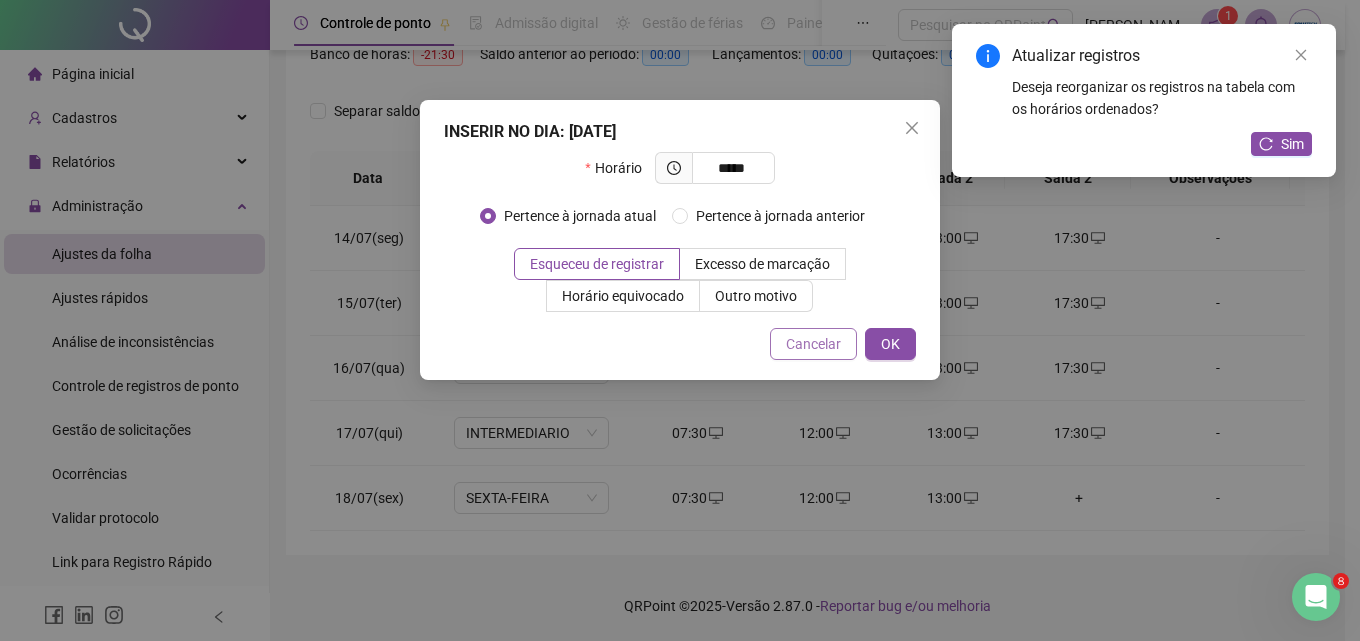 click on "Cancelar" at bounding box center (813, 344) 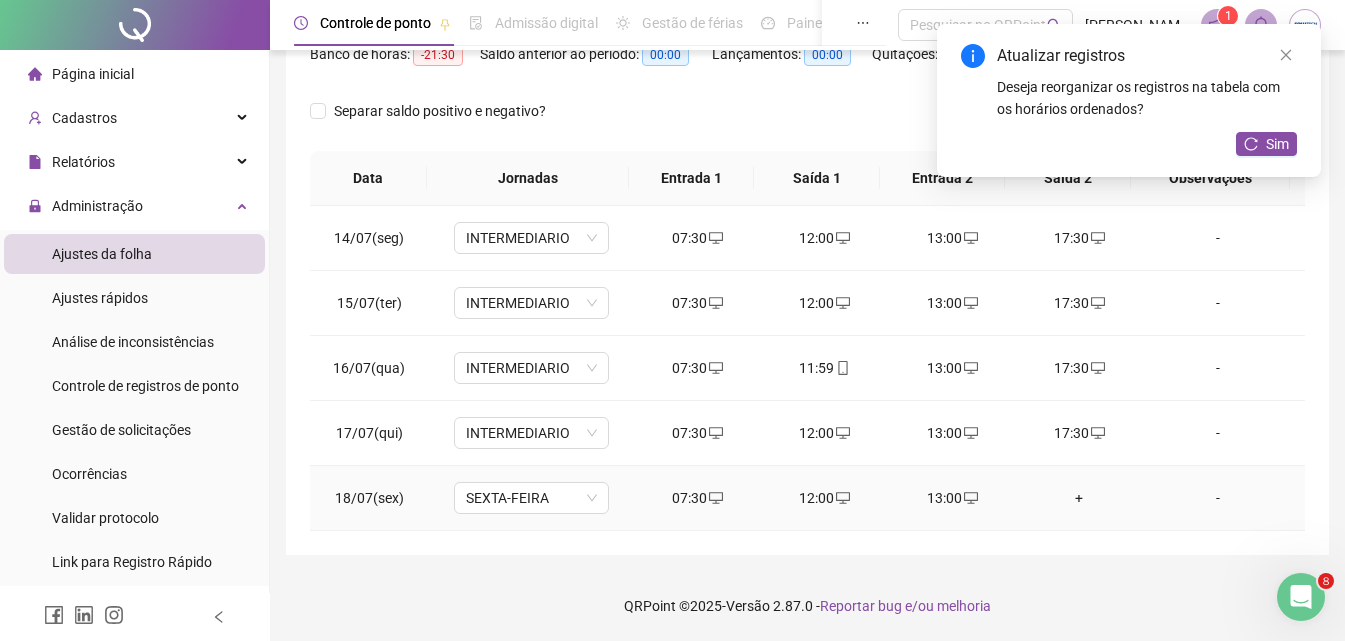 drag, startPoint x: 908, startPoint y: 517, endPoint x: 932, endPoint y: 498, distance: 30.610456 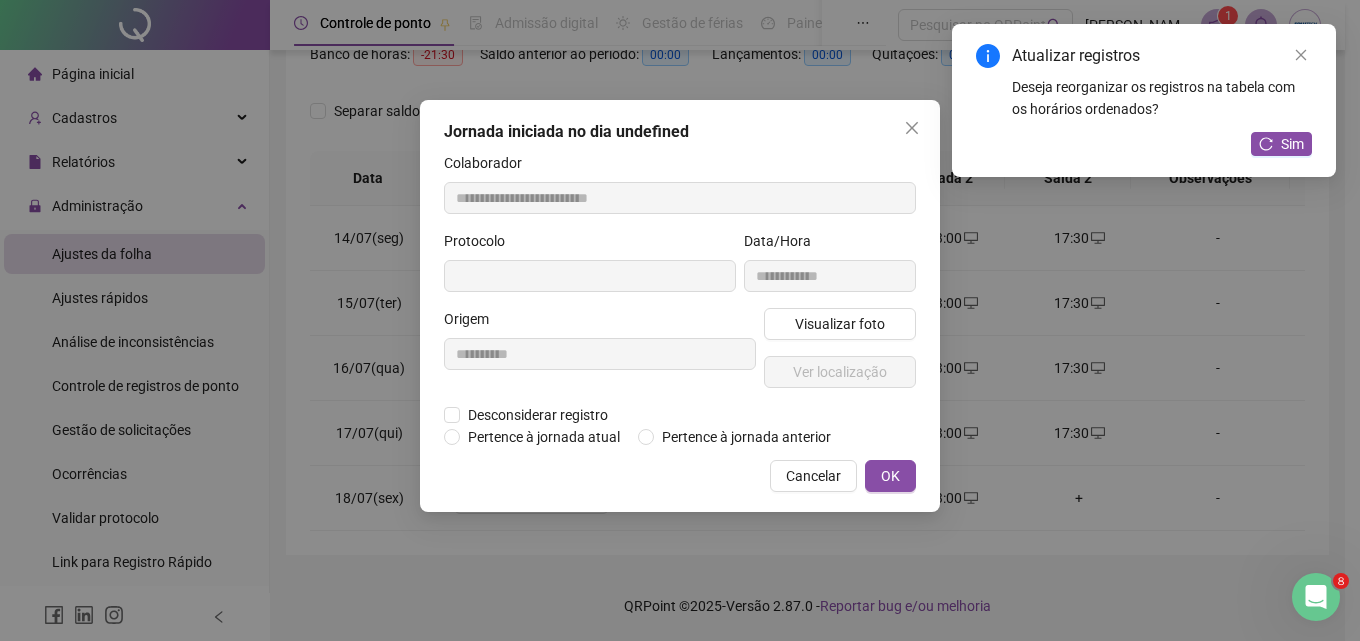 type on "**********" 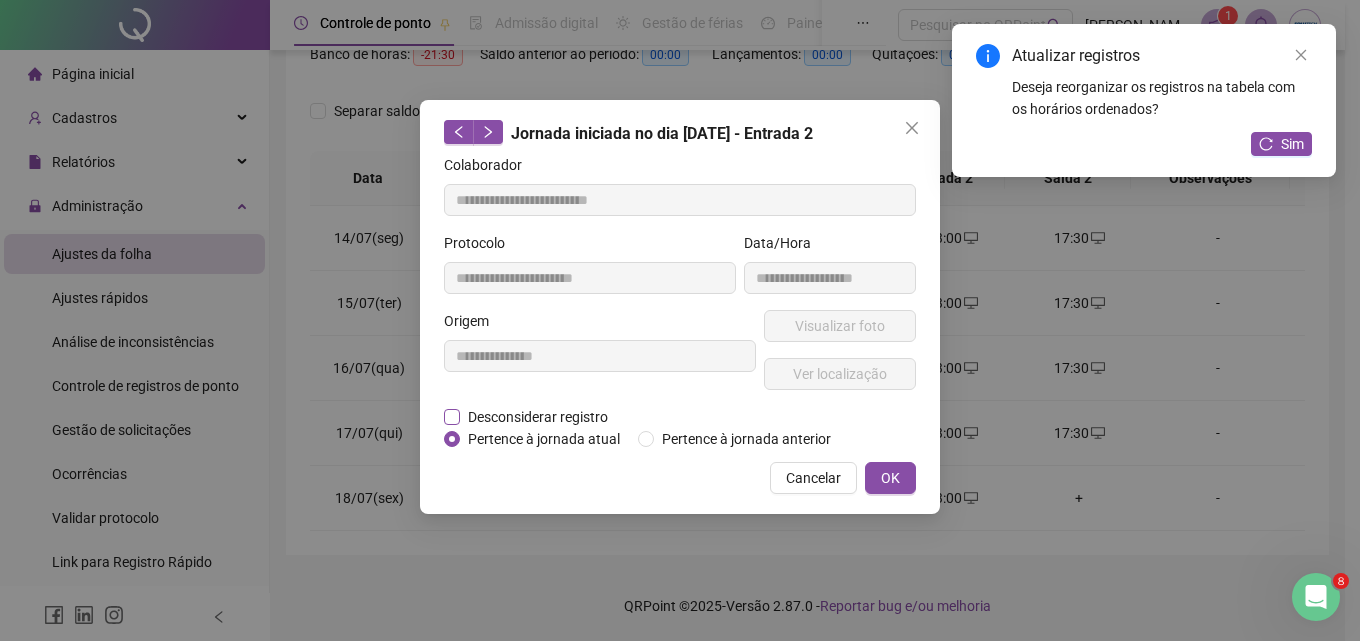click on "Desconsiderar registro" at bounding box center (538, 417) 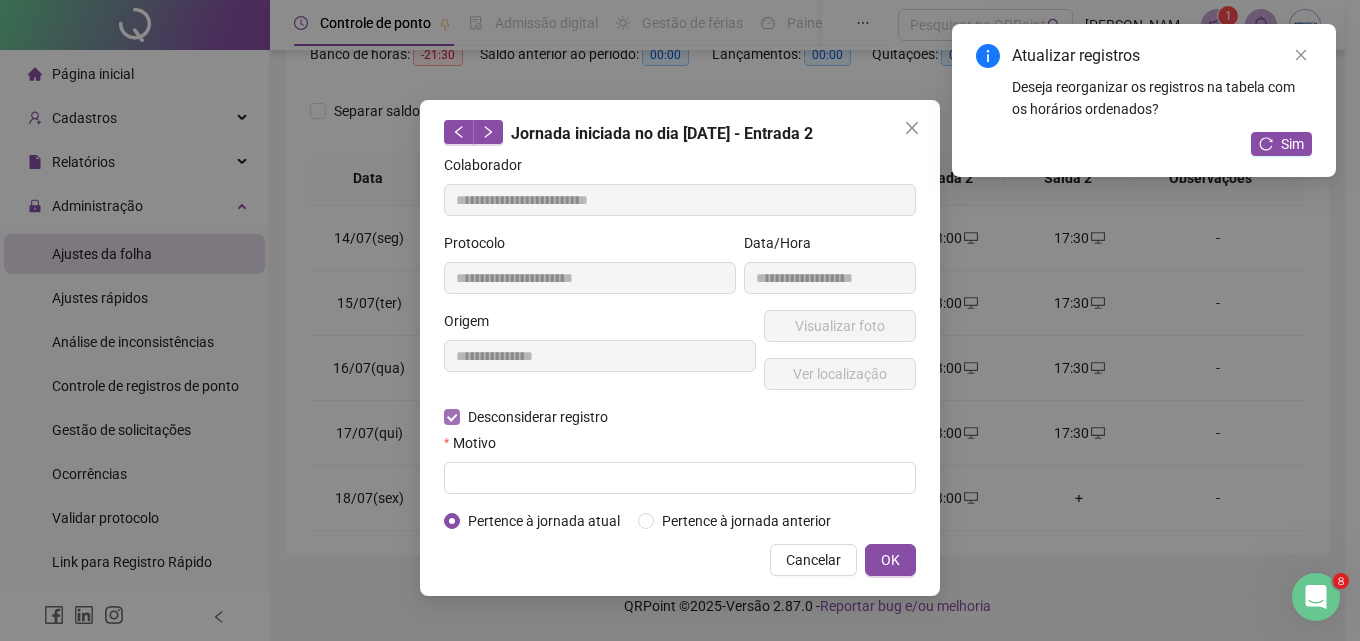 click on "Desconsiderar registro" at bounding box center (538, 417) 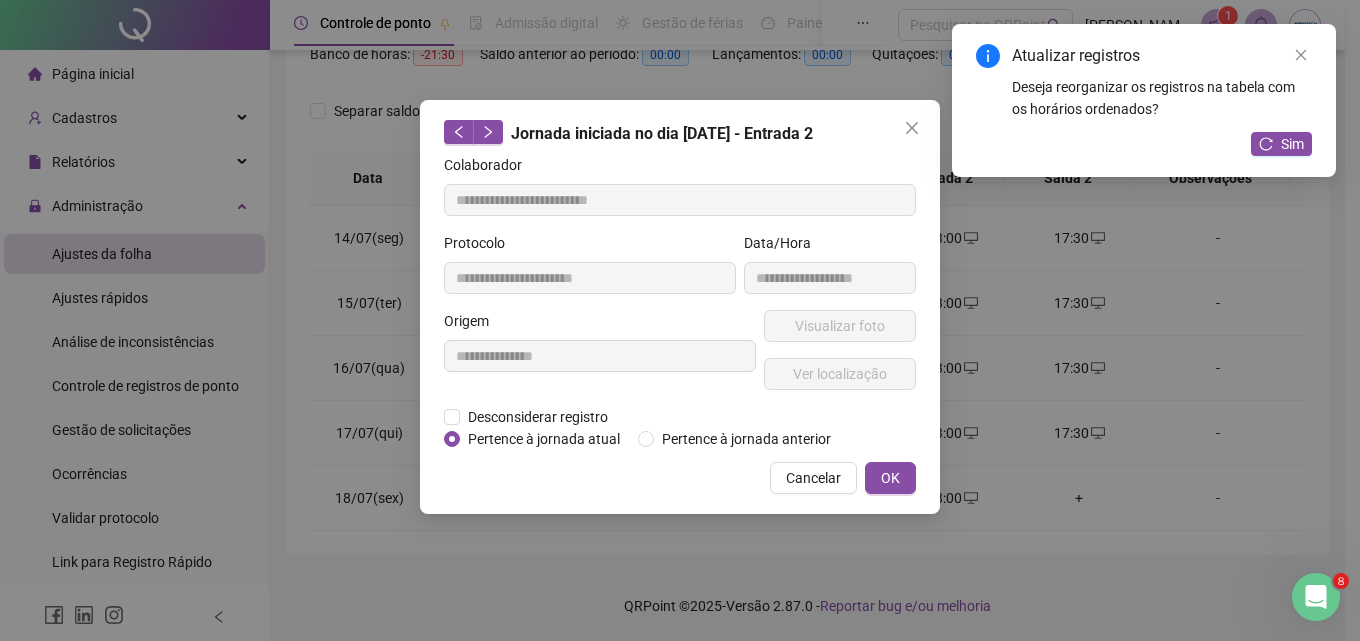 click on "Pertence à jornada atual" at bounding box center (544, 439) 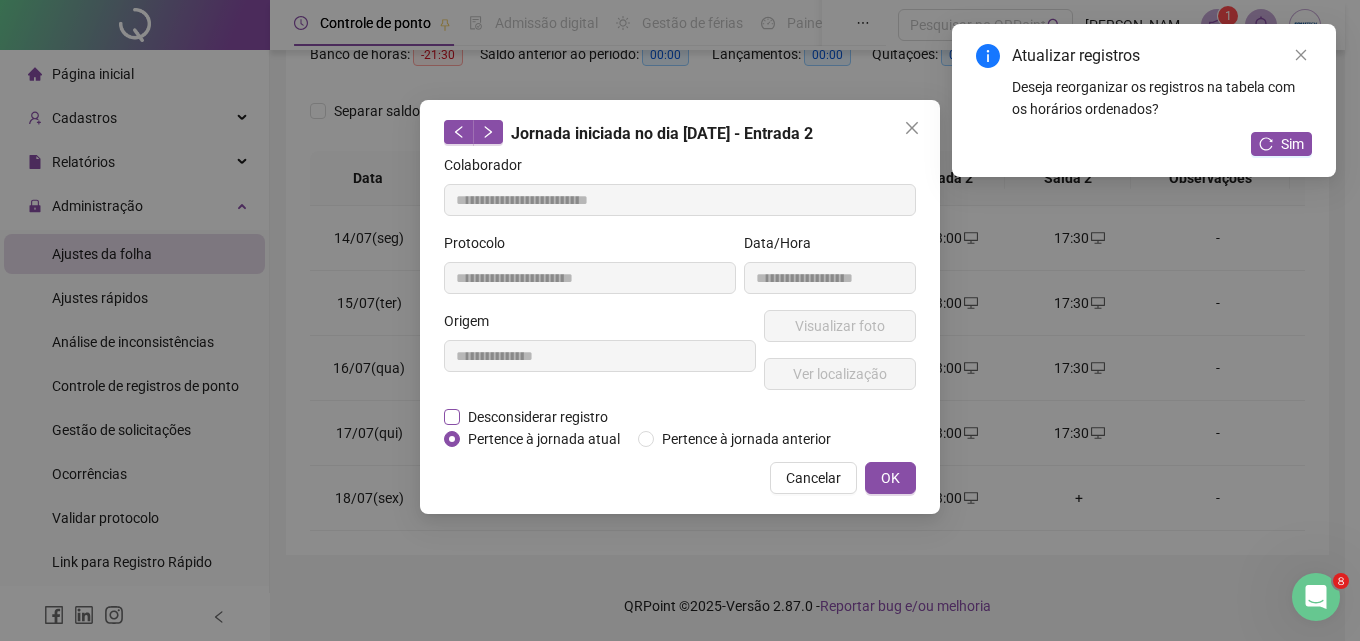 click on "Desconsiderar registro" at bounding box center [538, 417] 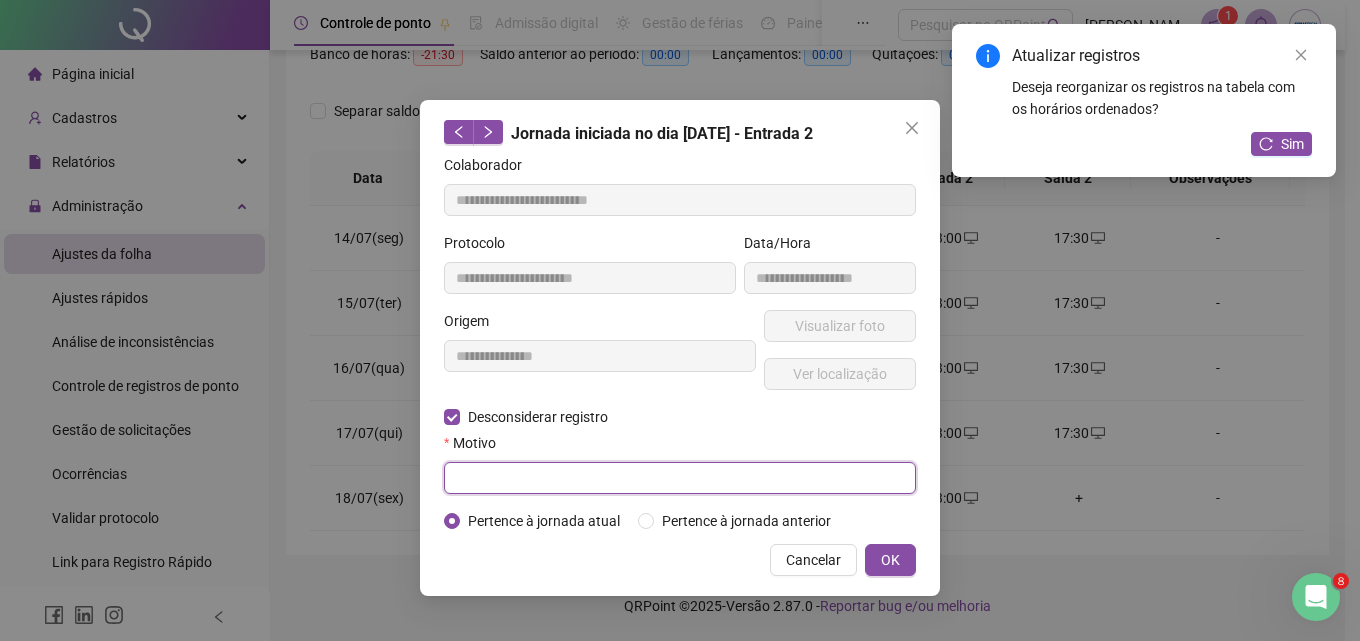 click at bounding box center (680, 478) 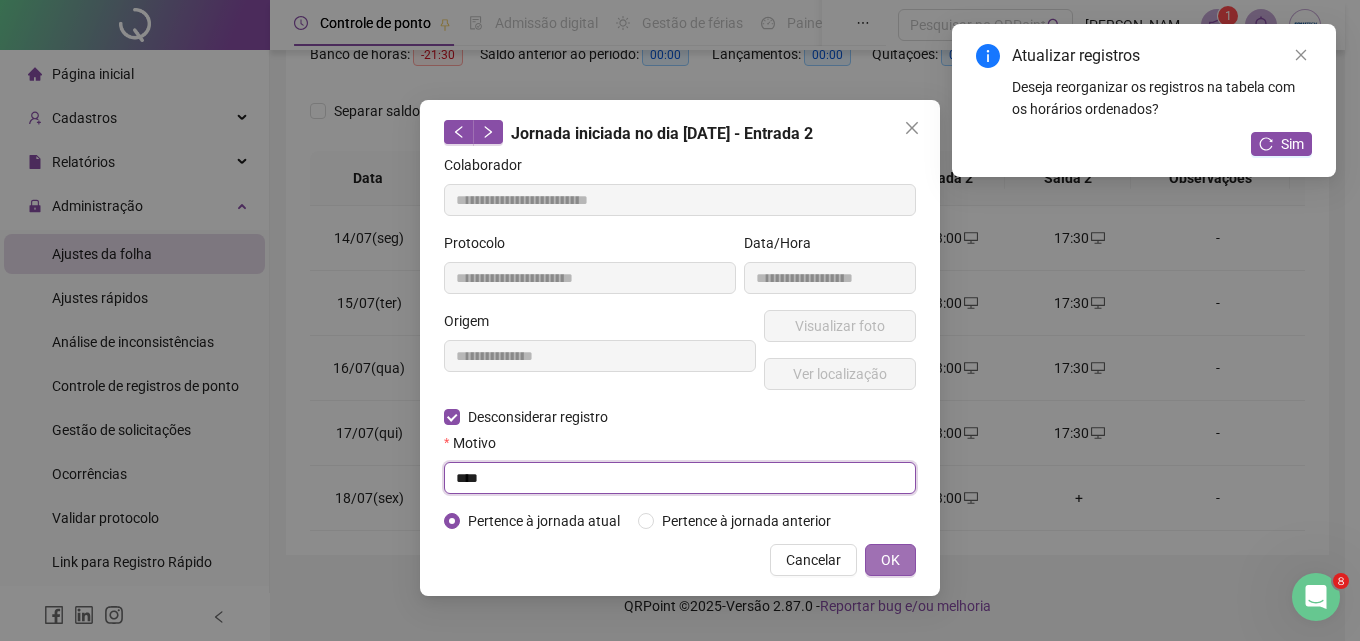 type on "****" 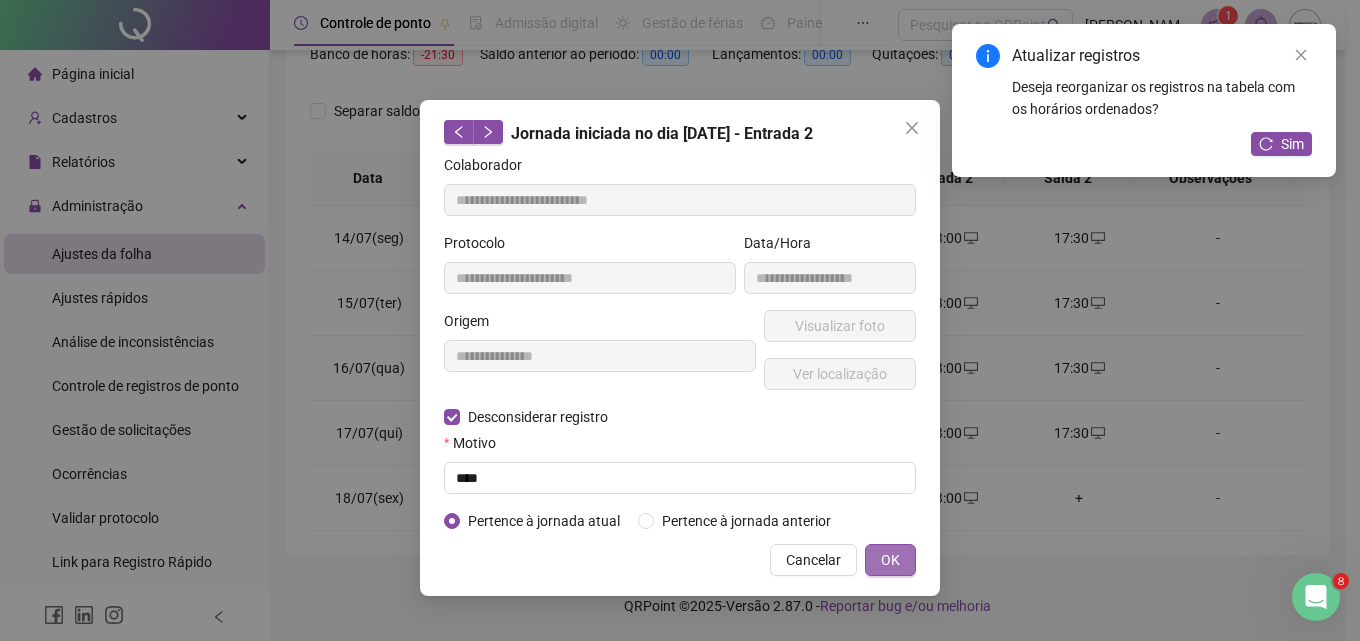 click on "OK" at bounding box center [890, 560] 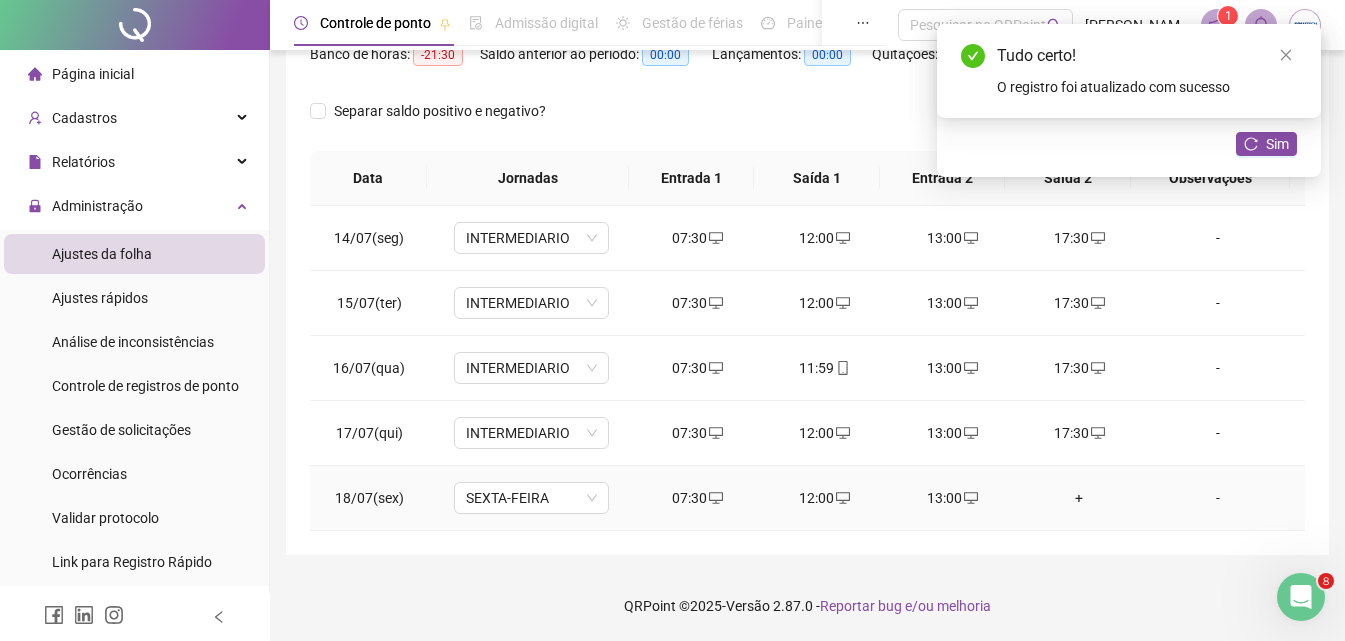 click 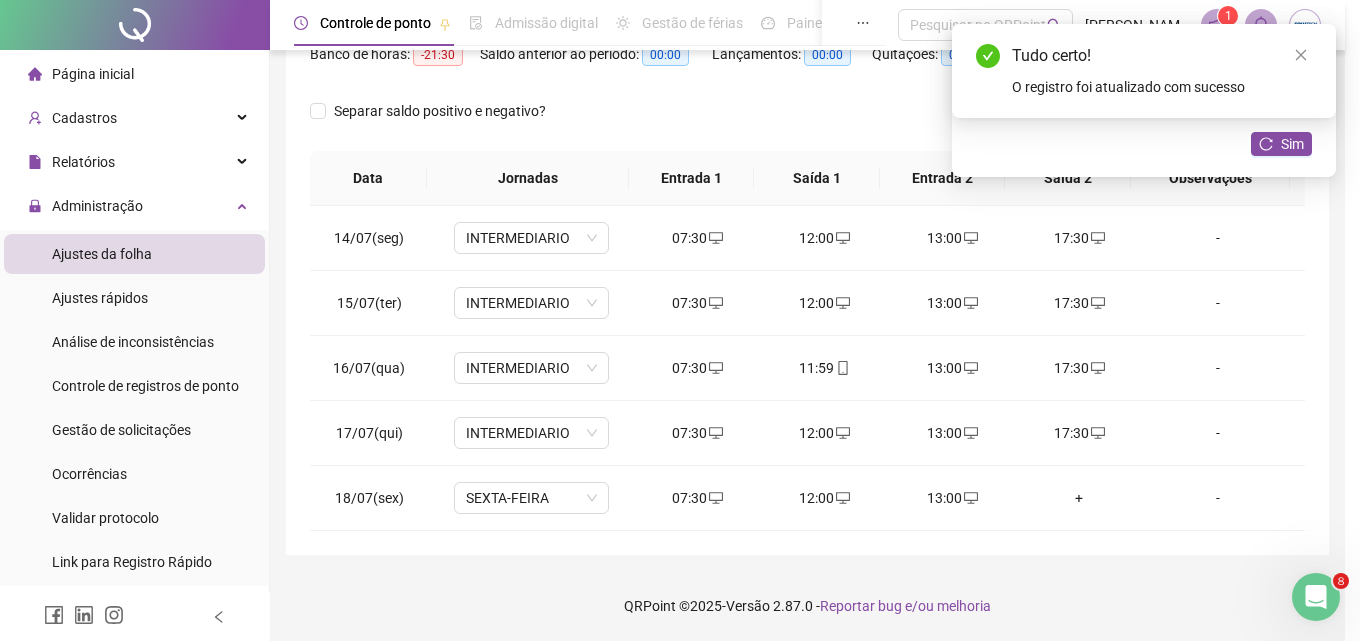 type on "**********" 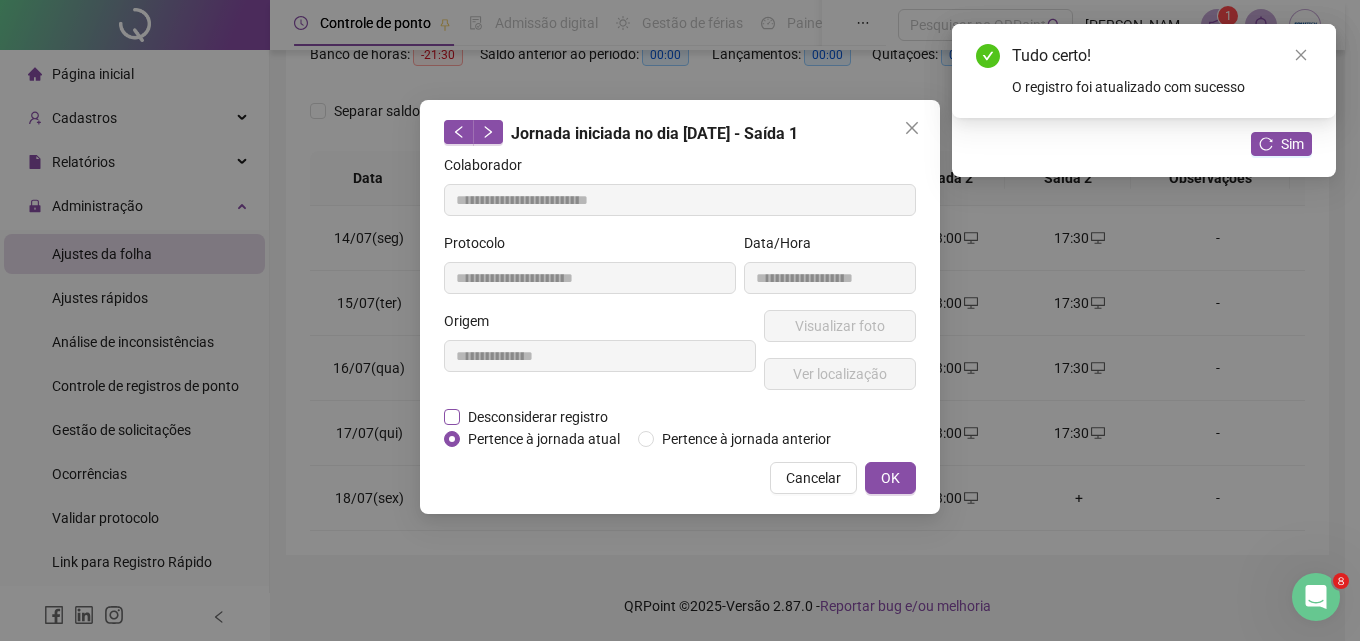 click on "Desconsiderar registro" at bounding box center (538, 417) 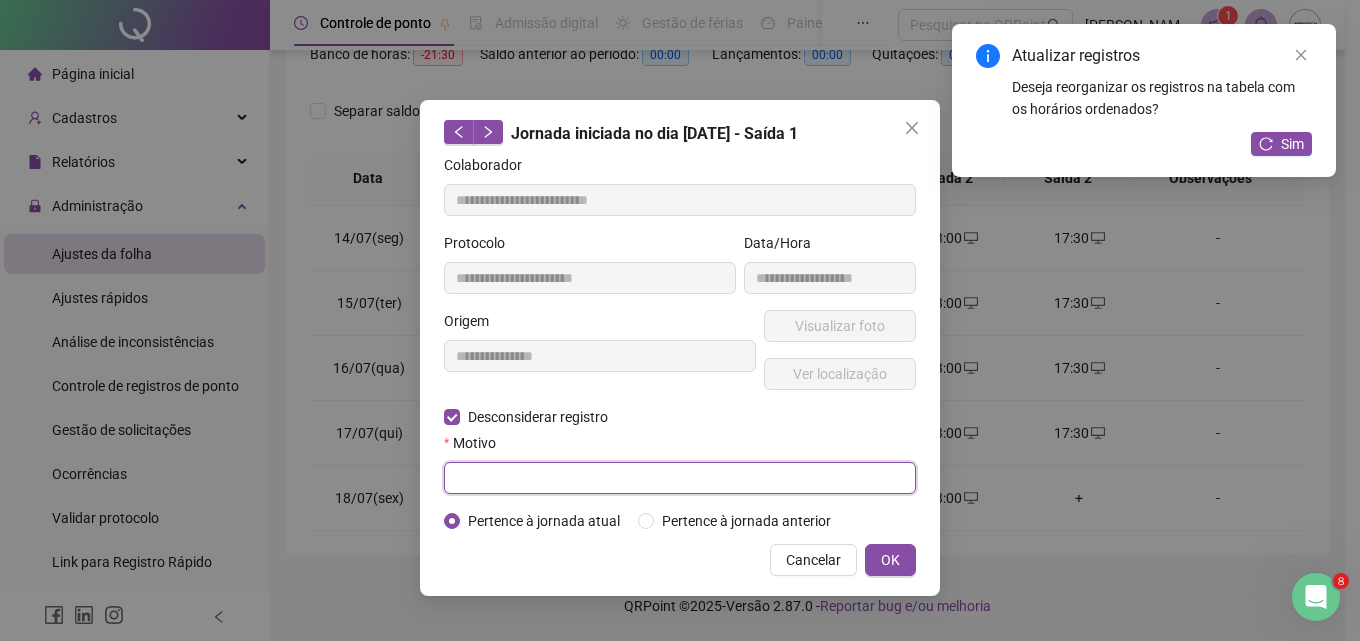 click at bounding box center [680, 478] 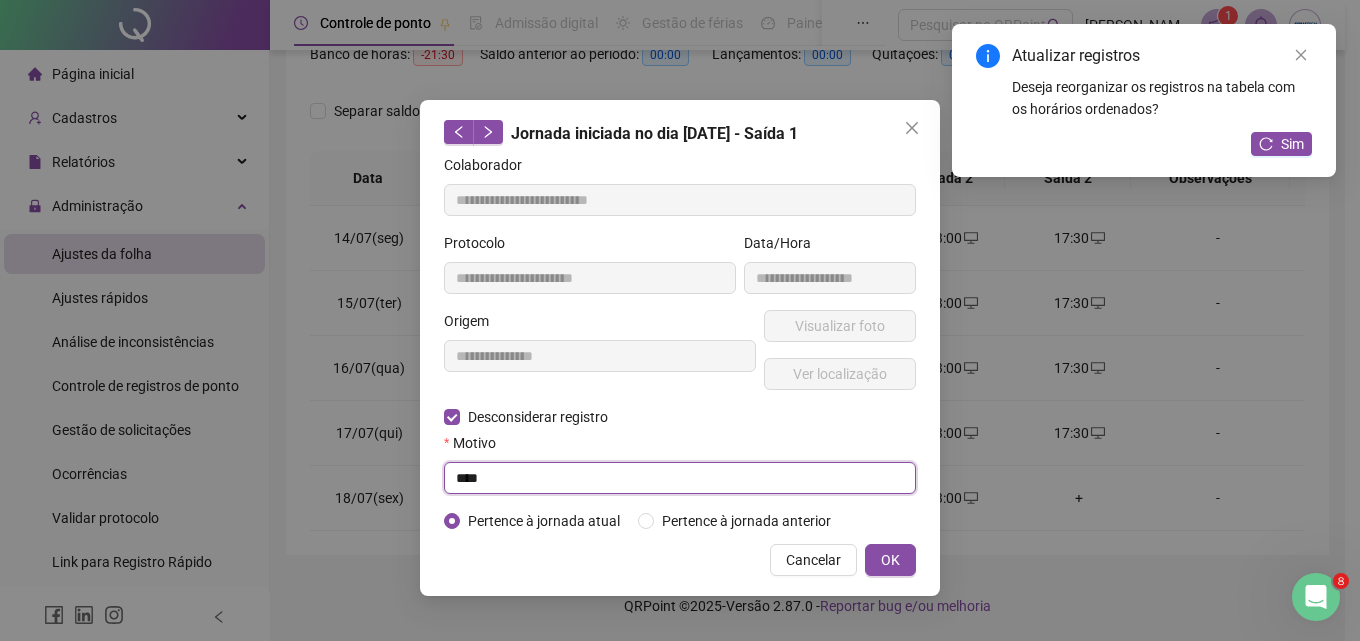 type on "****" 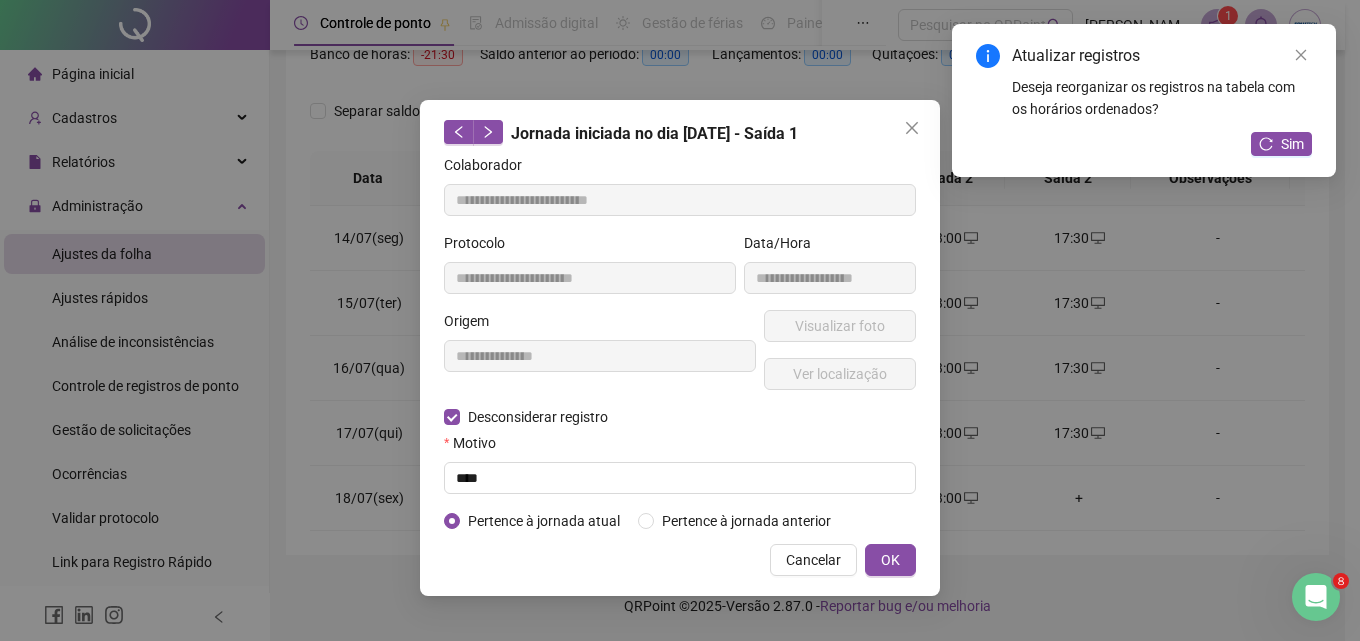 click on "**********" at bounding box center [680, 348] 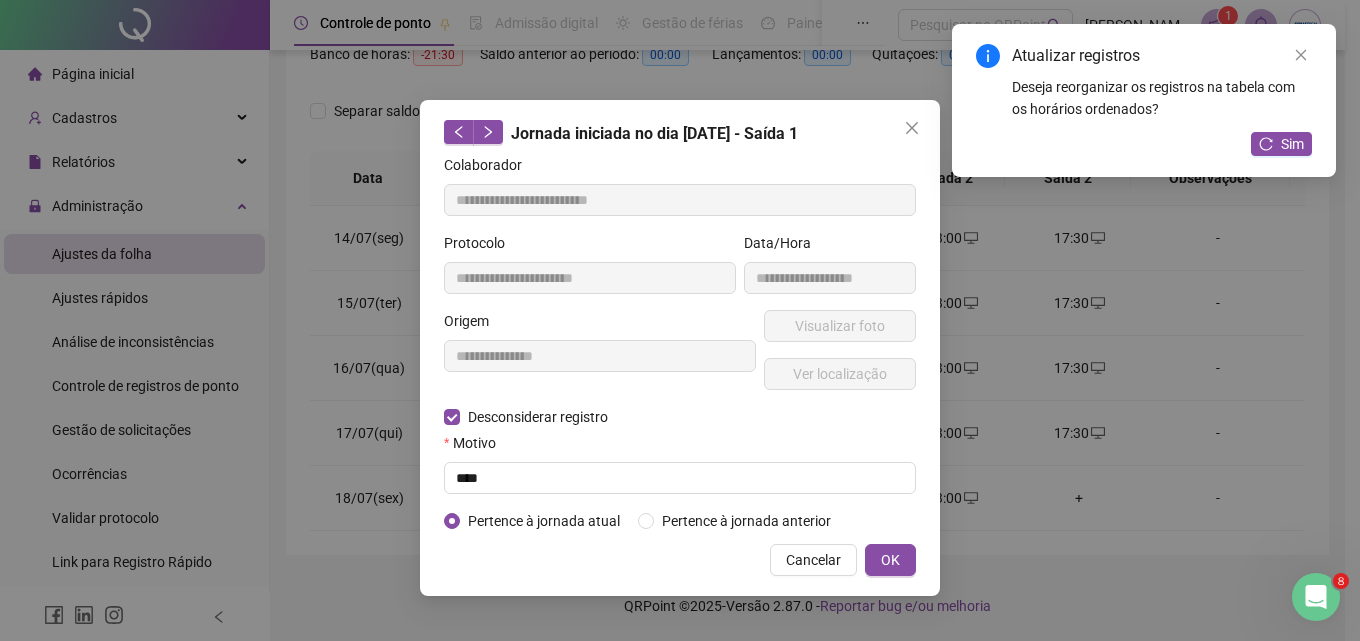 click on "**********" at bounding box center [680, 348] 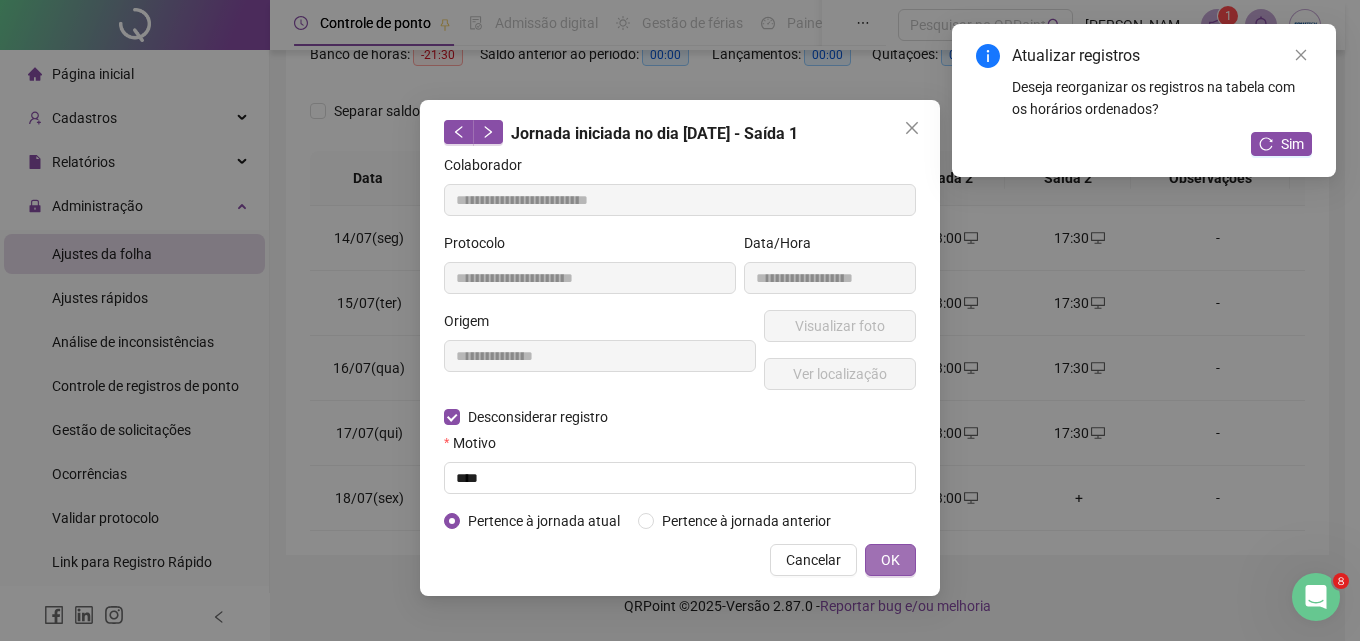 click on "OK" at bounding box center (890, 560) 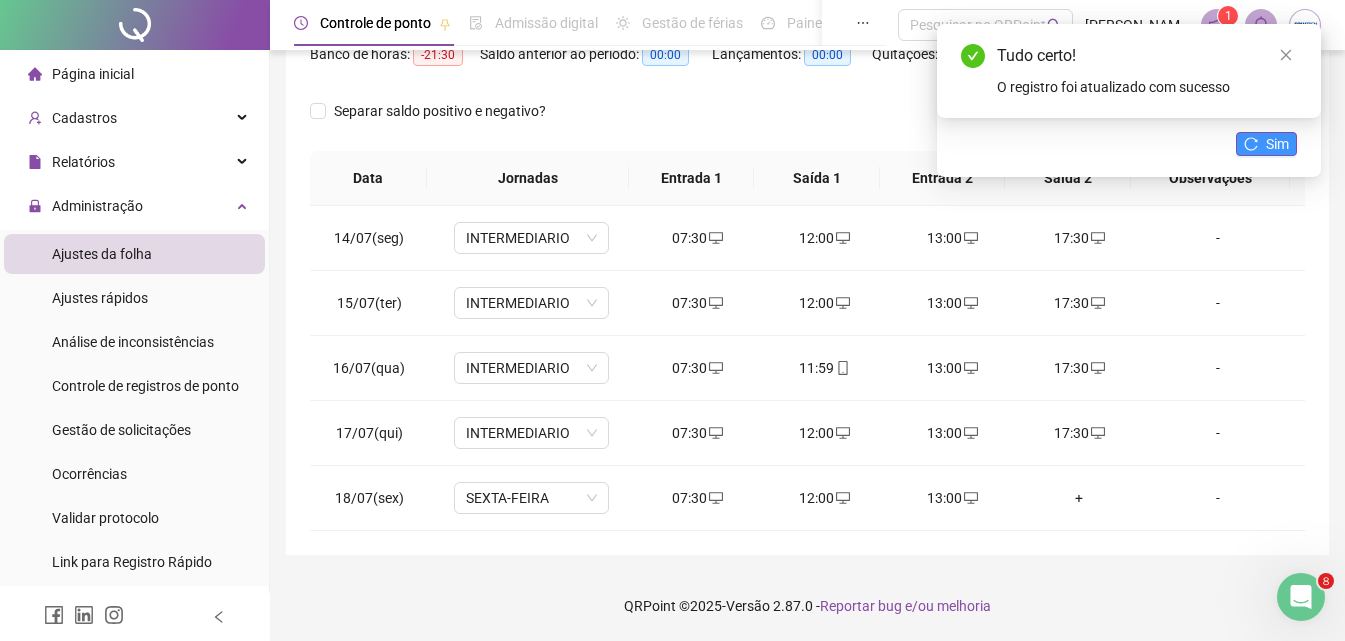 click 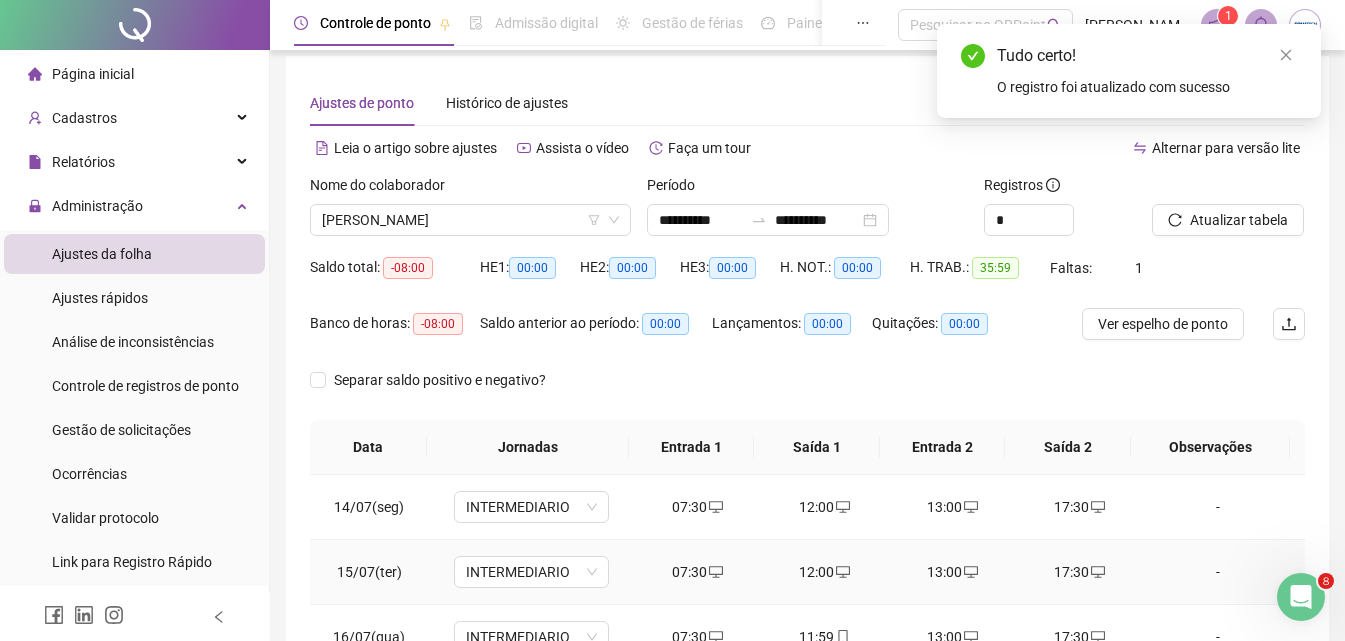 scroll, scrollTop: 0, scrollLeft: 0, axis: both 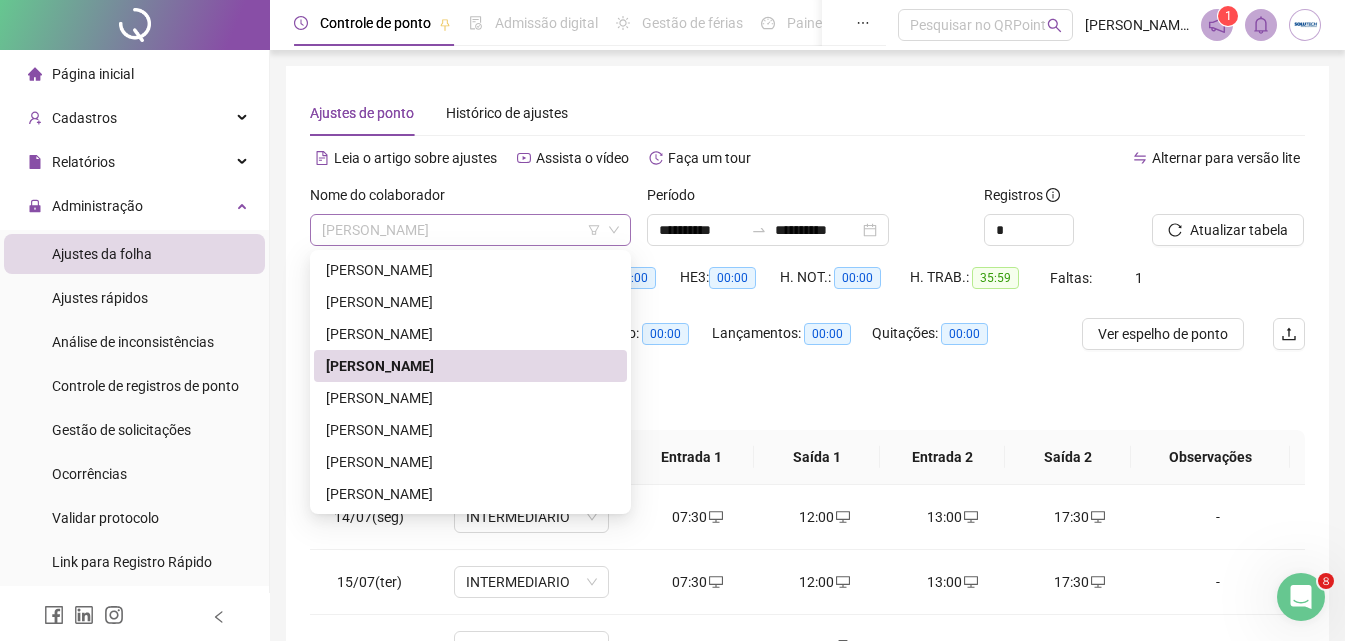 click on "ESTHER SILVEIRA DOS SANTOS" at bounding box center (470, 230) 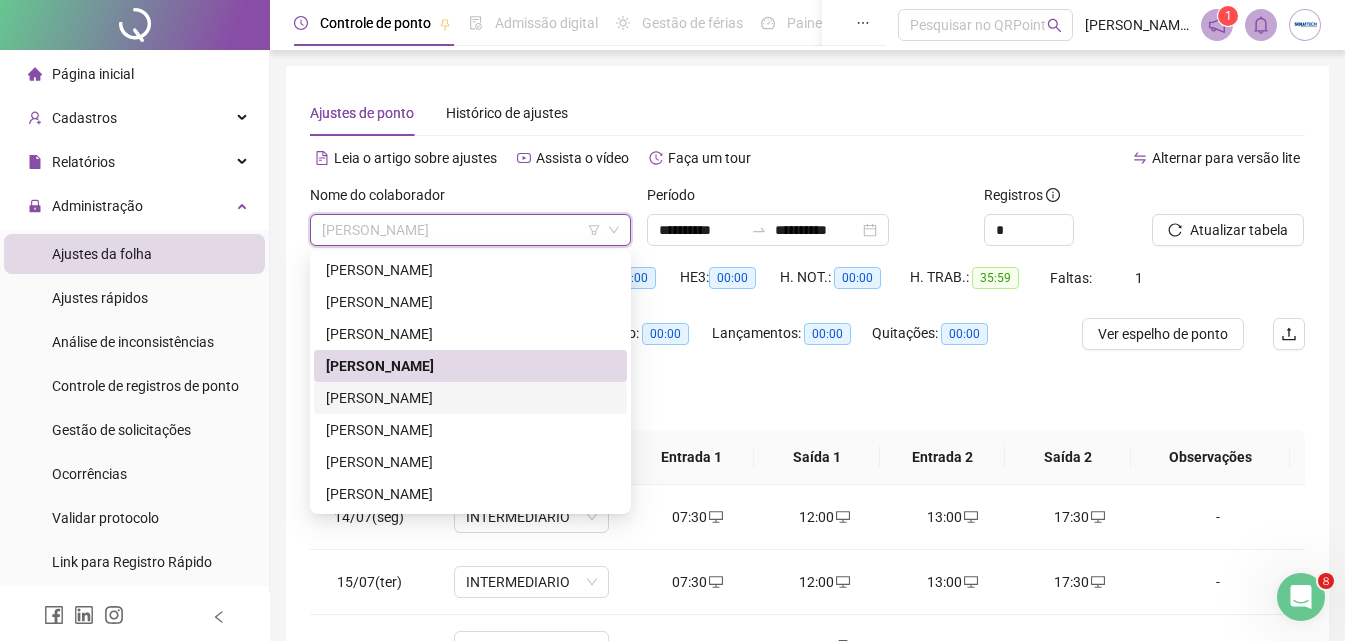 click on "FABRICIO FRANCO SOARES" at bounding box center [470, 398] 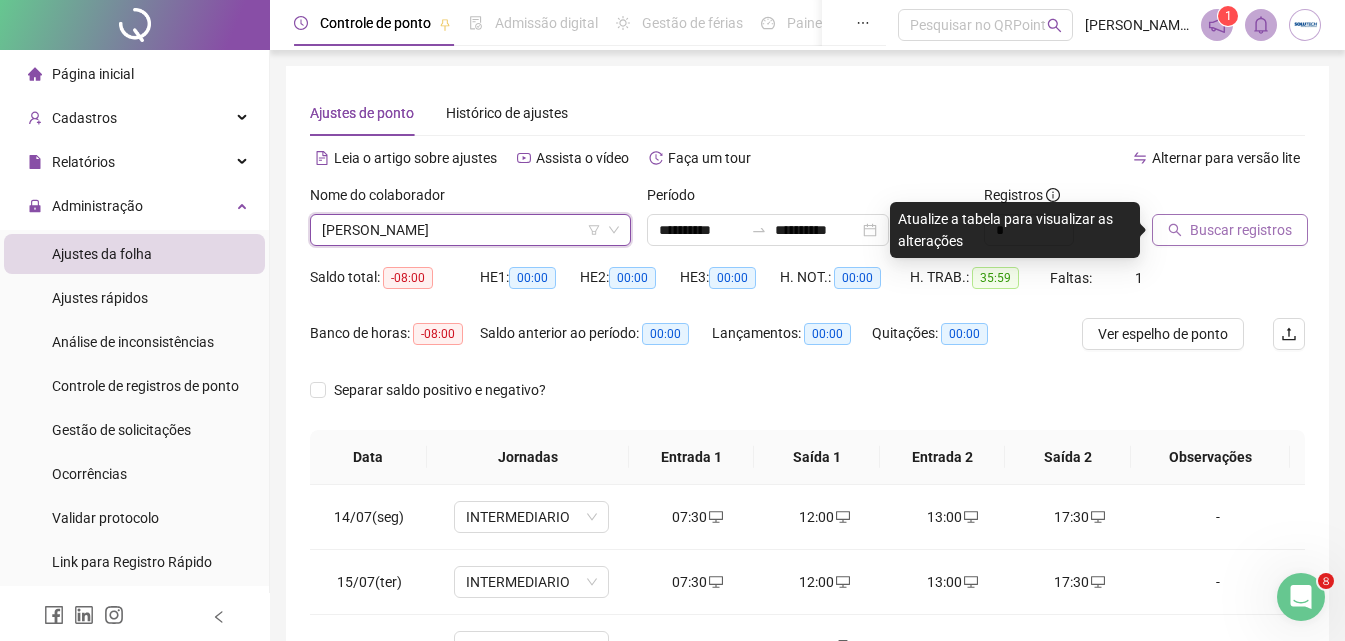 click on "Buscar registros" at bounding box center [1241, 230] 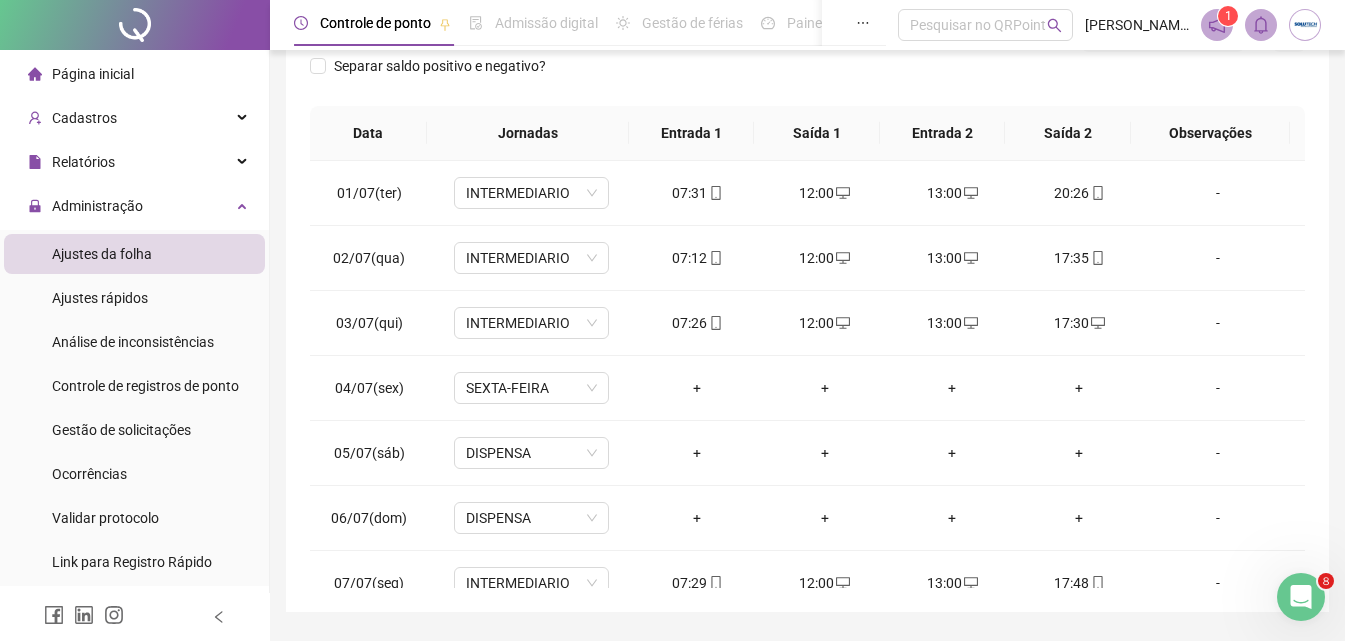 scroll, scrollTop: 357, scrollLeft: 0, axis: vertical 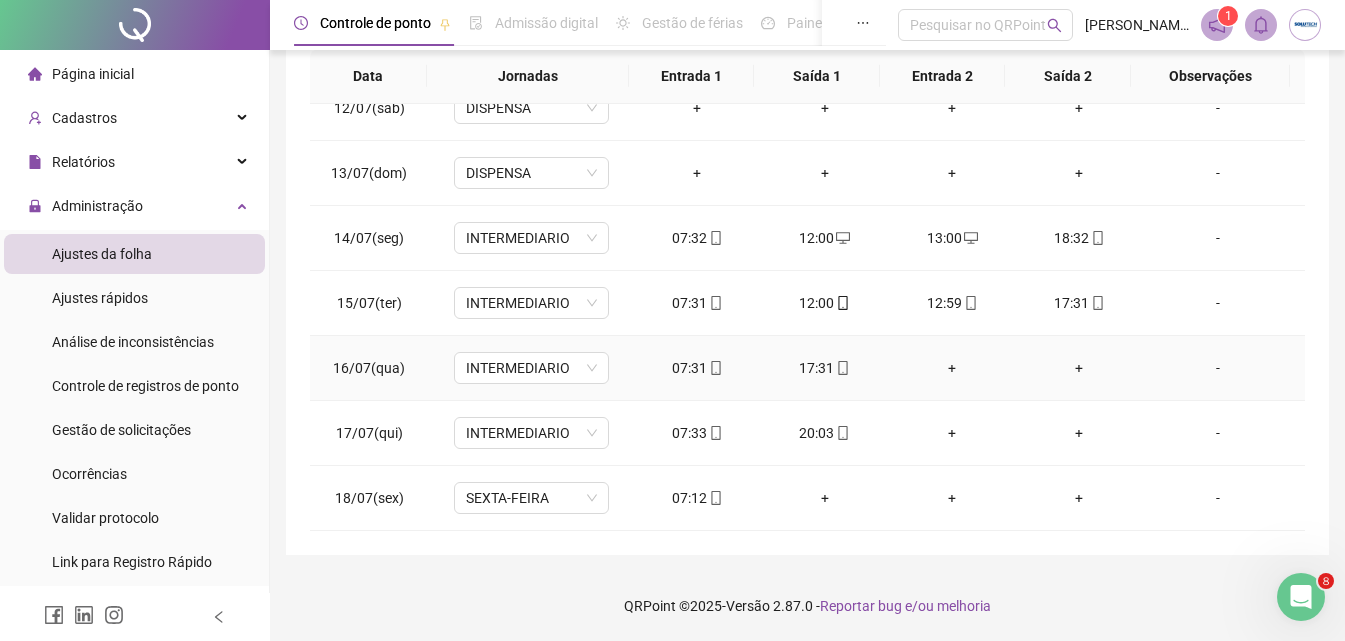 click on "+" at bounding box center [951, 368] 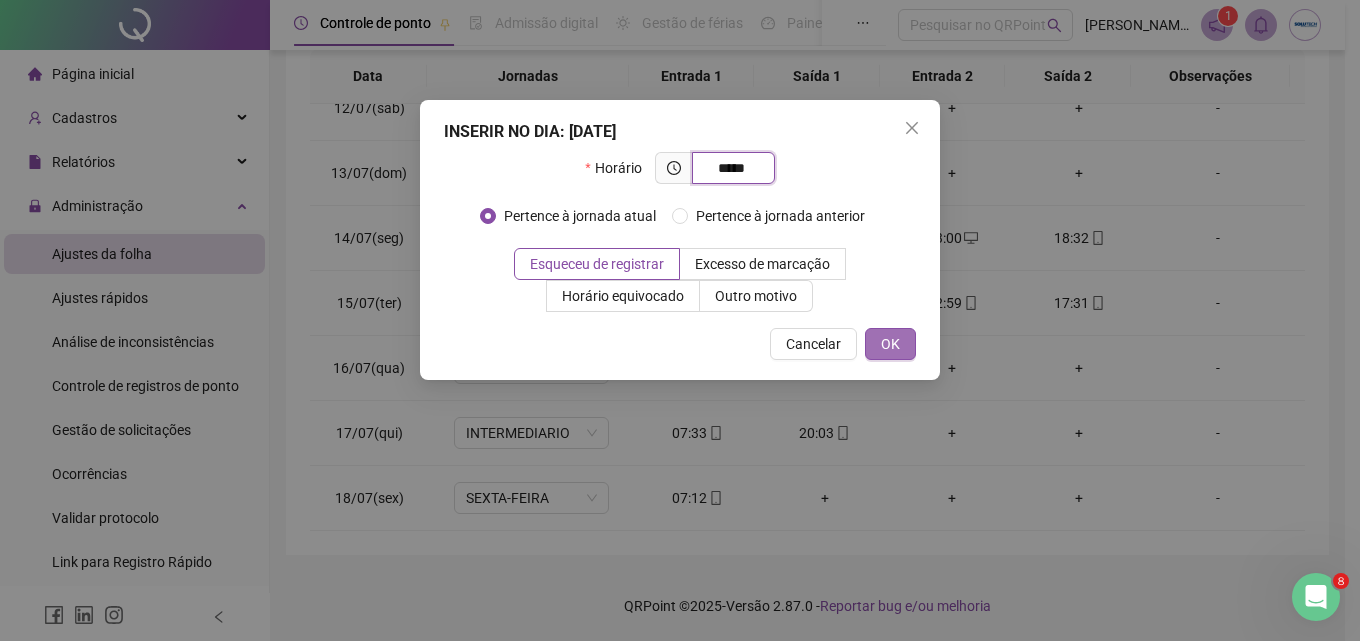type on "*****" 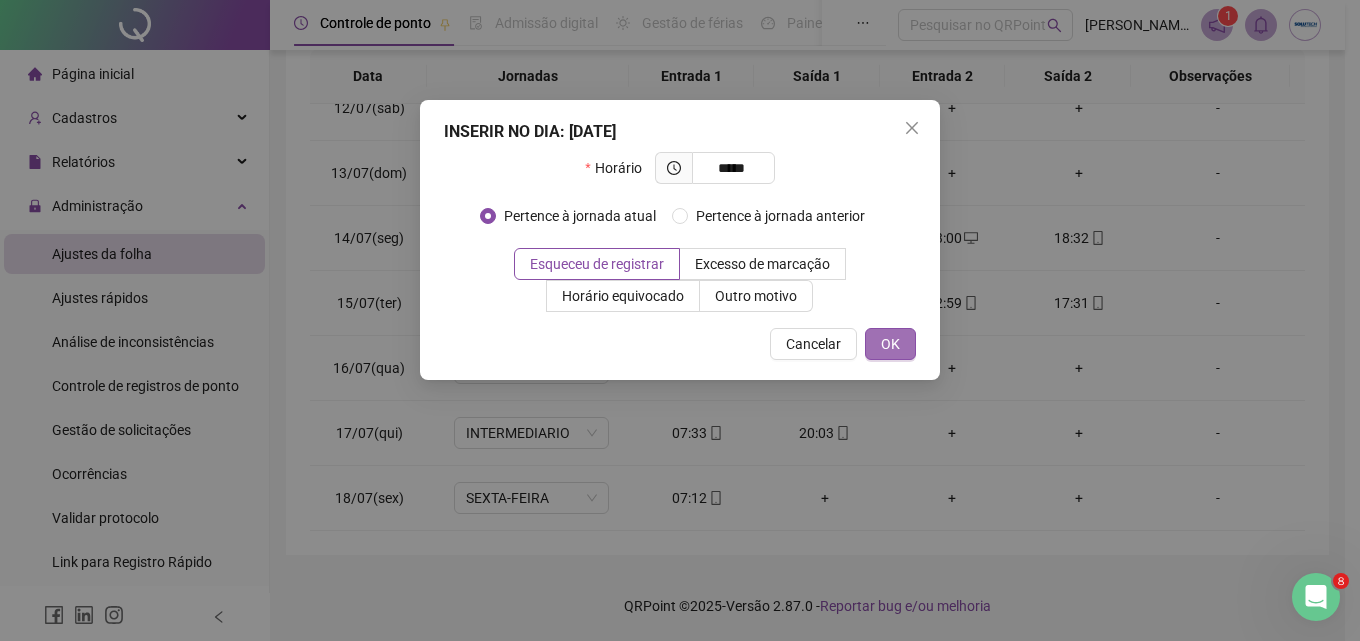 click on "OK" at bounding box center (890, 344) 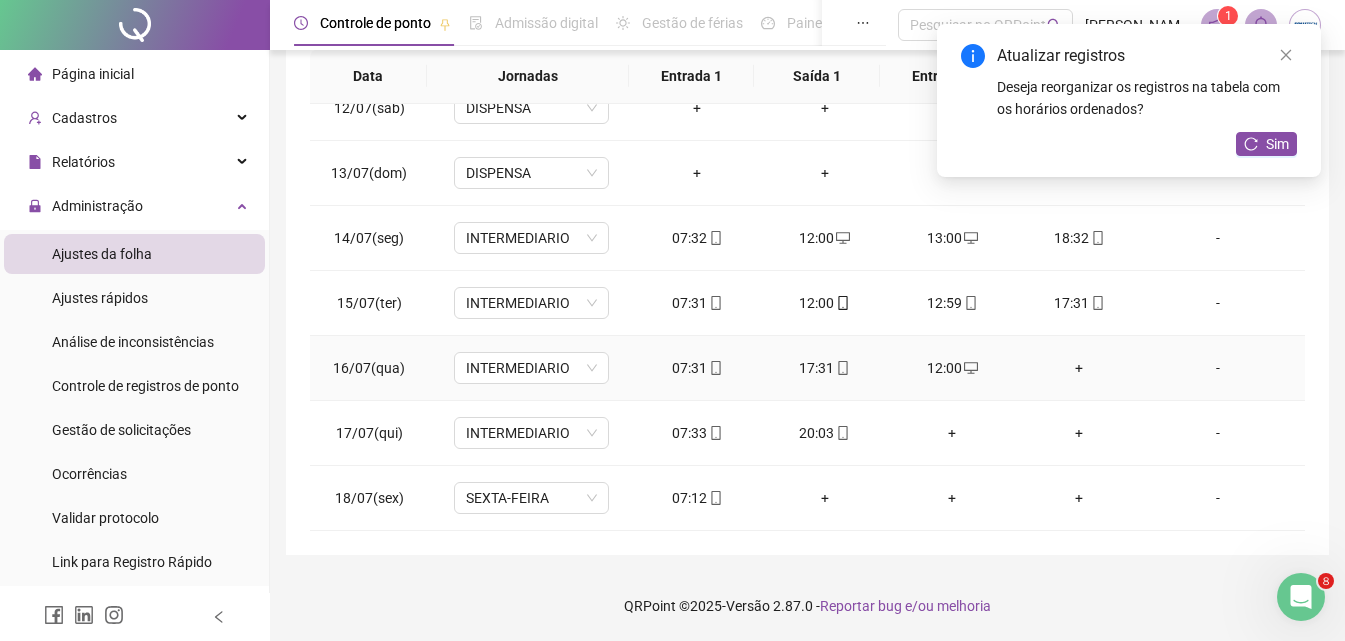 click on "+" at bounding box center [1079, 368] 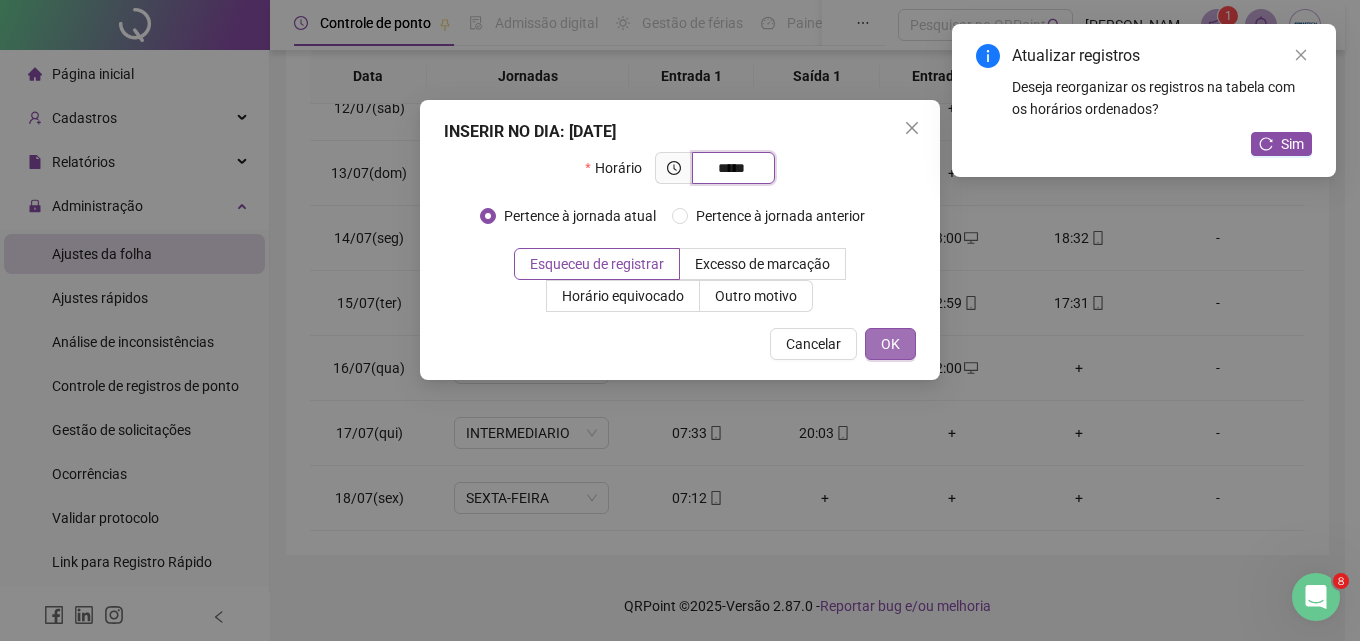 type on "*****" 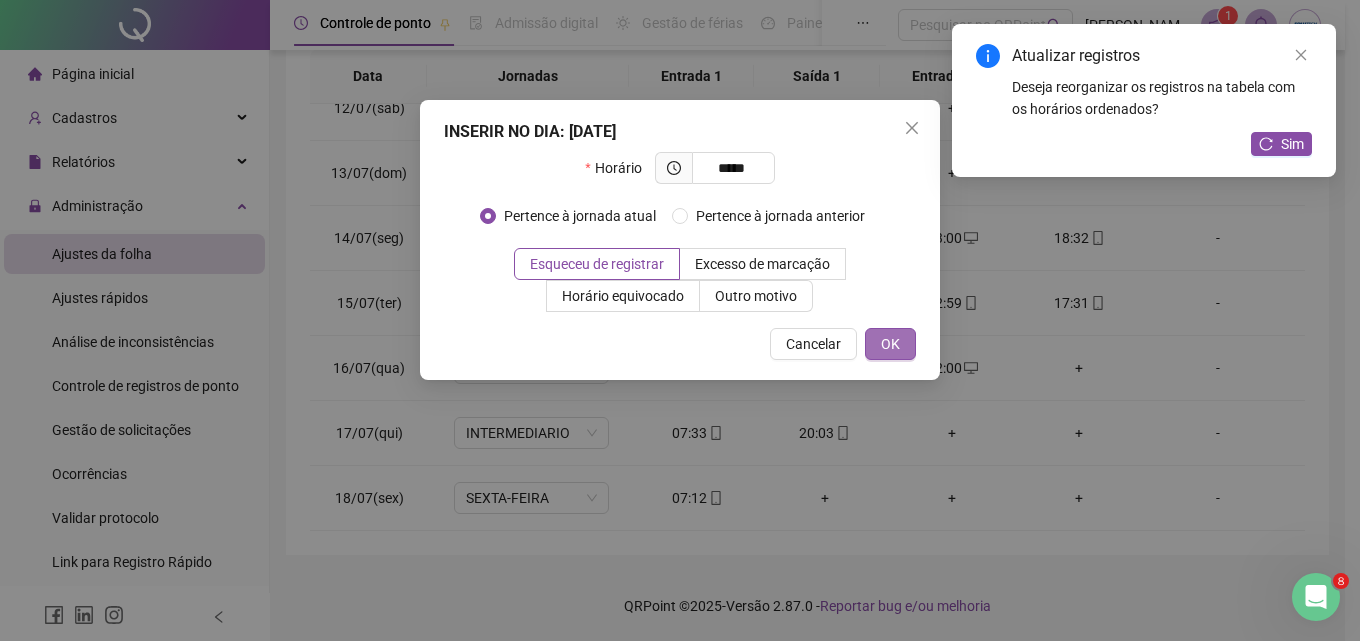 click on "OK" at bounding box center (890, 344) 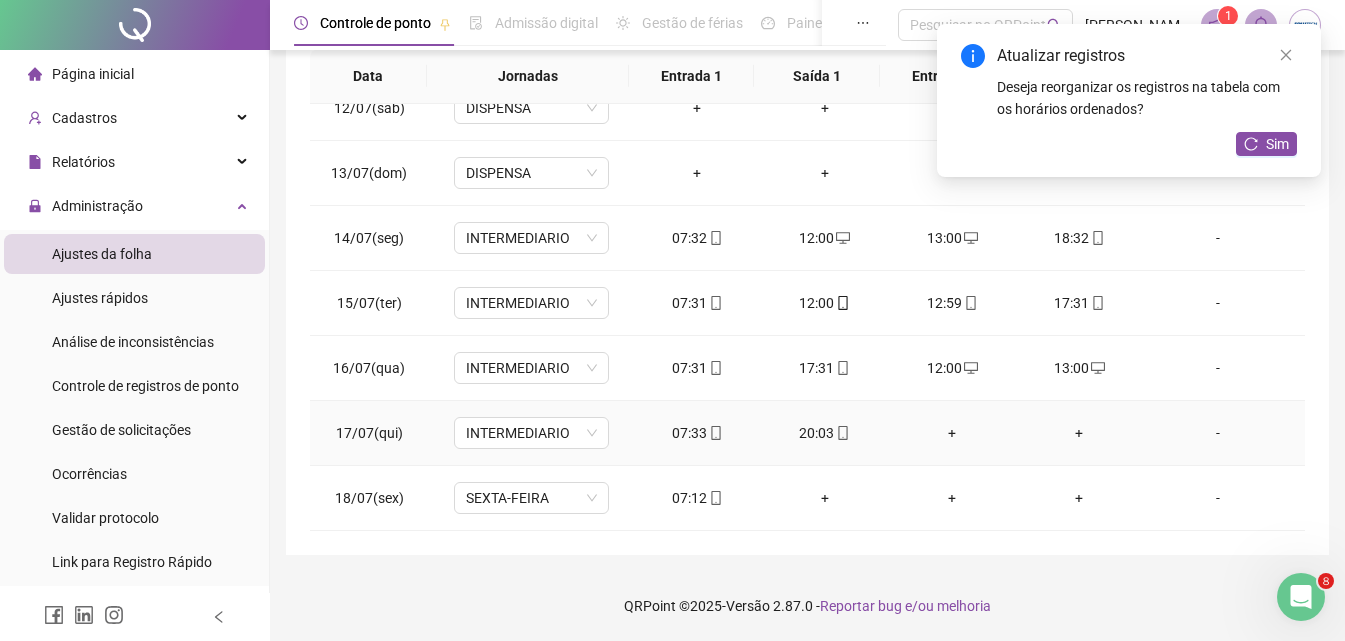 click on "+" at bounding box center (951, 433) 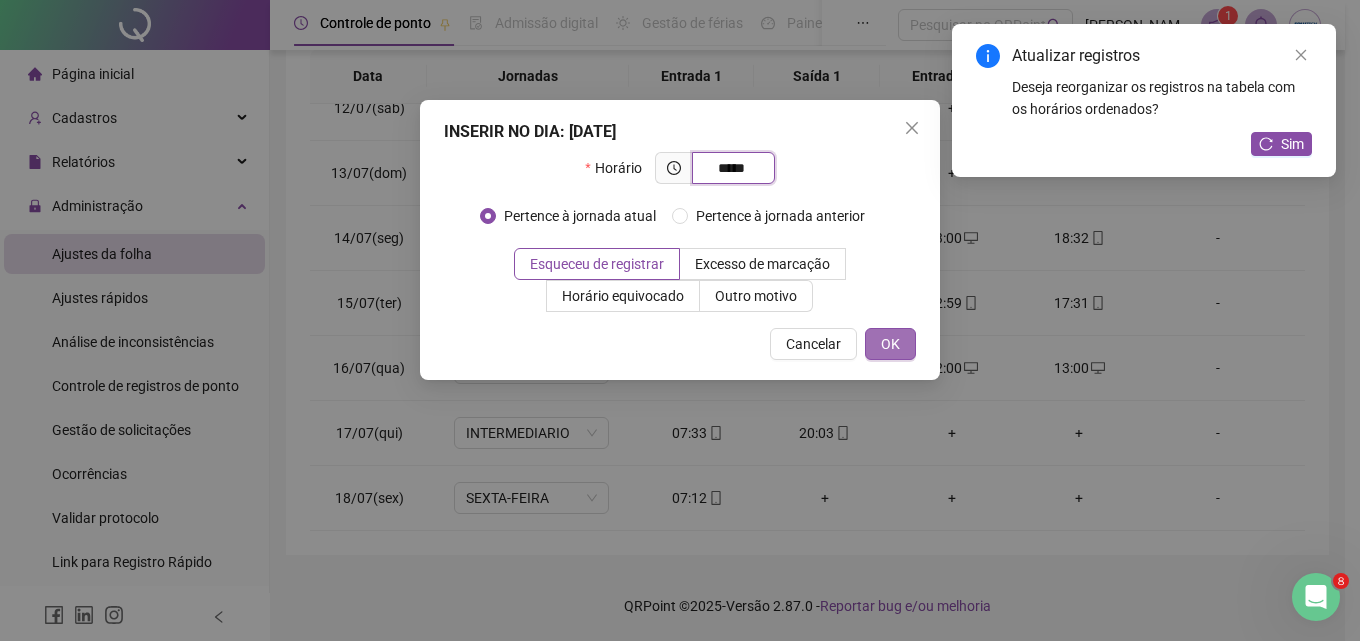 type on "*****" 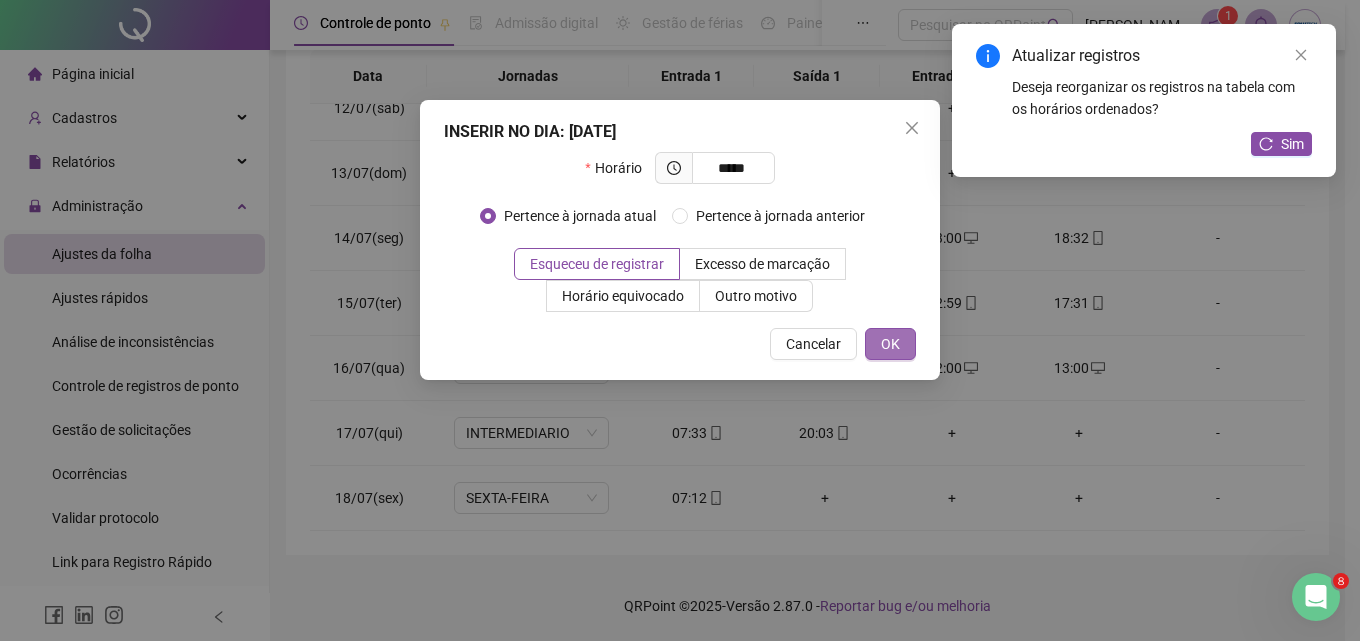 click on "OK" at bounding box center [890, 344] 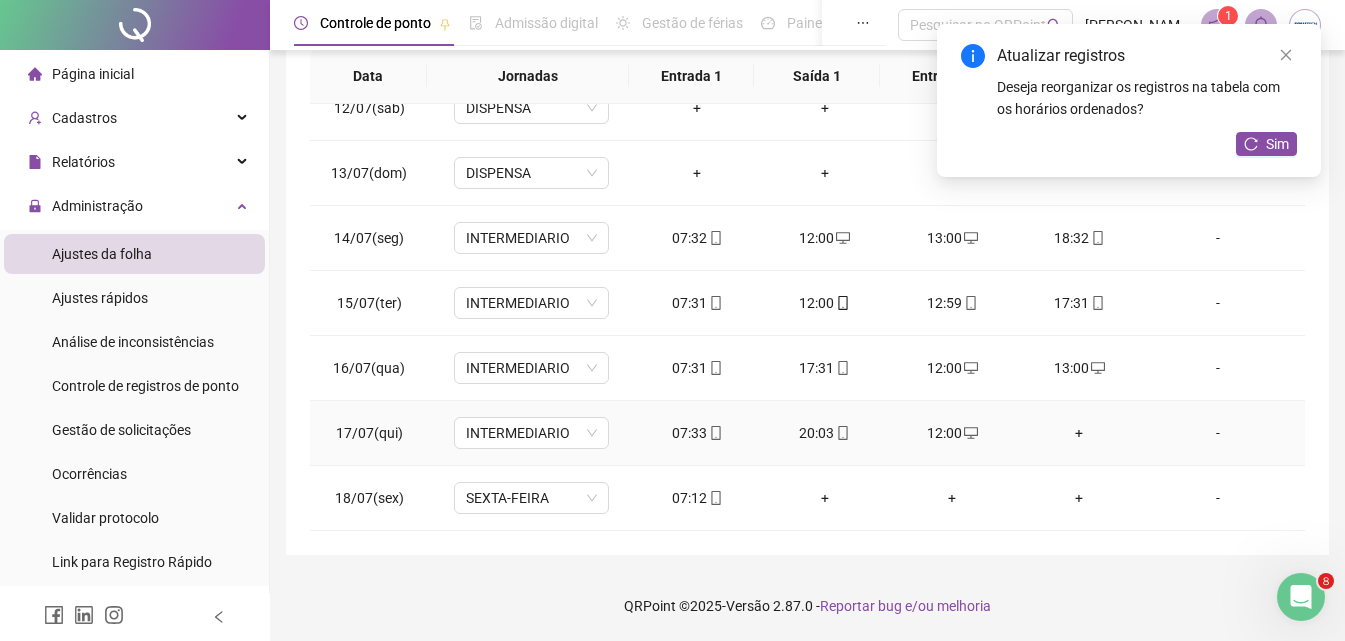 click on "+" at bounding box center [1079, 433] 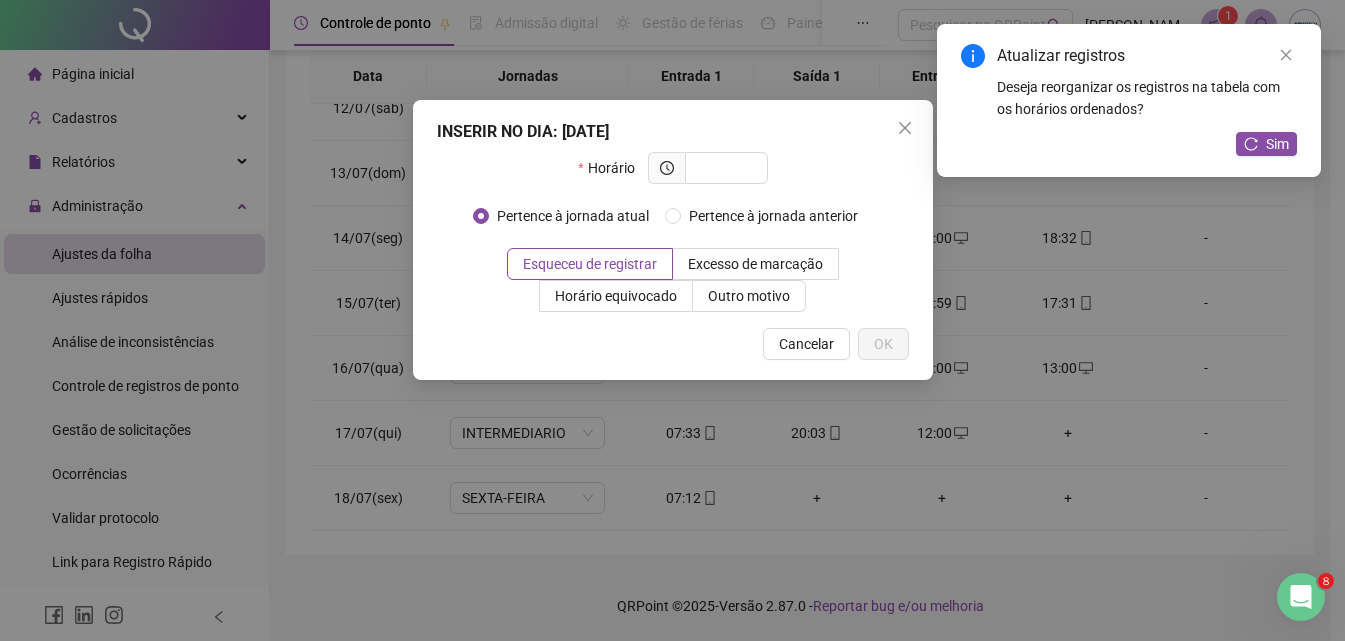 click on "INSERIR NO DIA :   17/07/2025 Horário Pertence à jornada atual Pertence à jornada anterior Esqueceu de registrar Excesso de marcação Horário equivocado Outro motivo Motivo Cancelar OK" at bounding box center (672, 320) 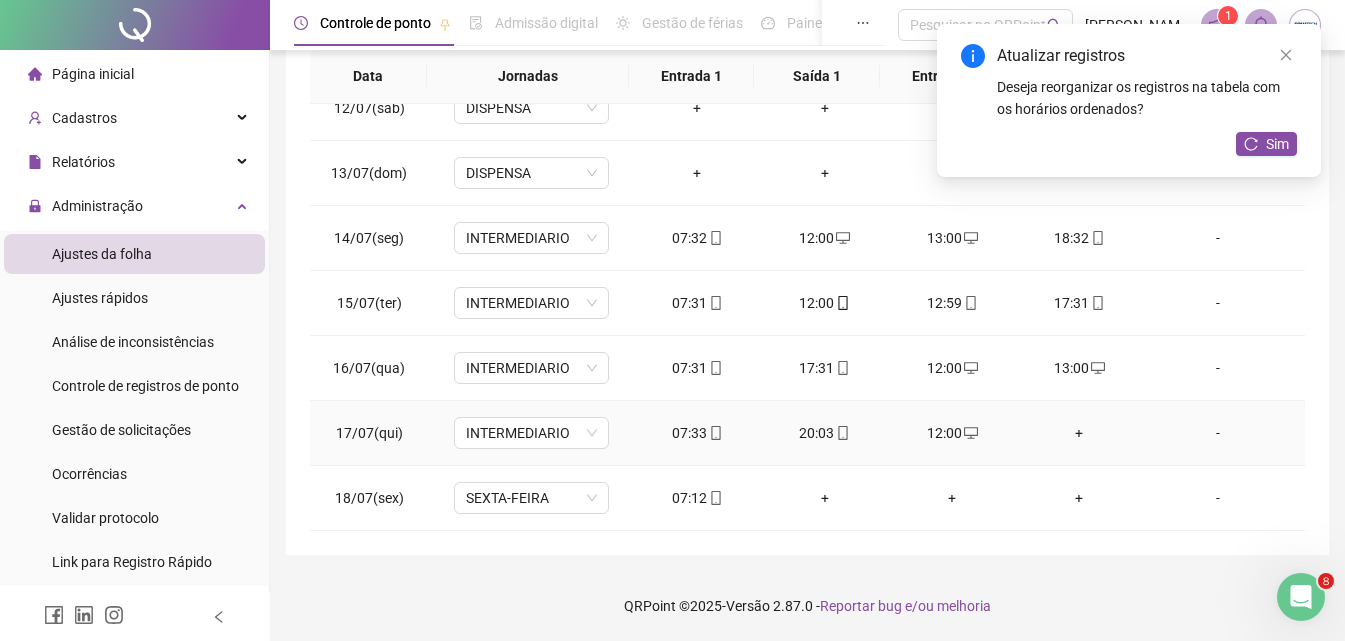 click on "+" at bounding box center [1079, 433] 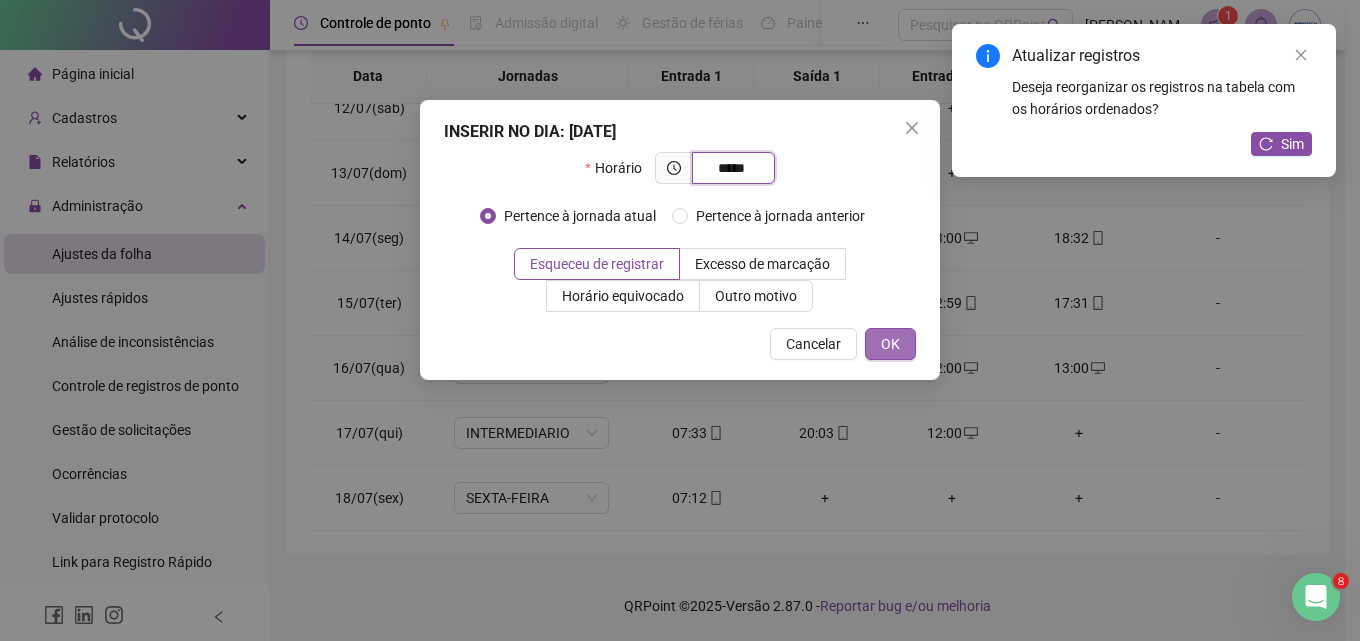 type on "*****" 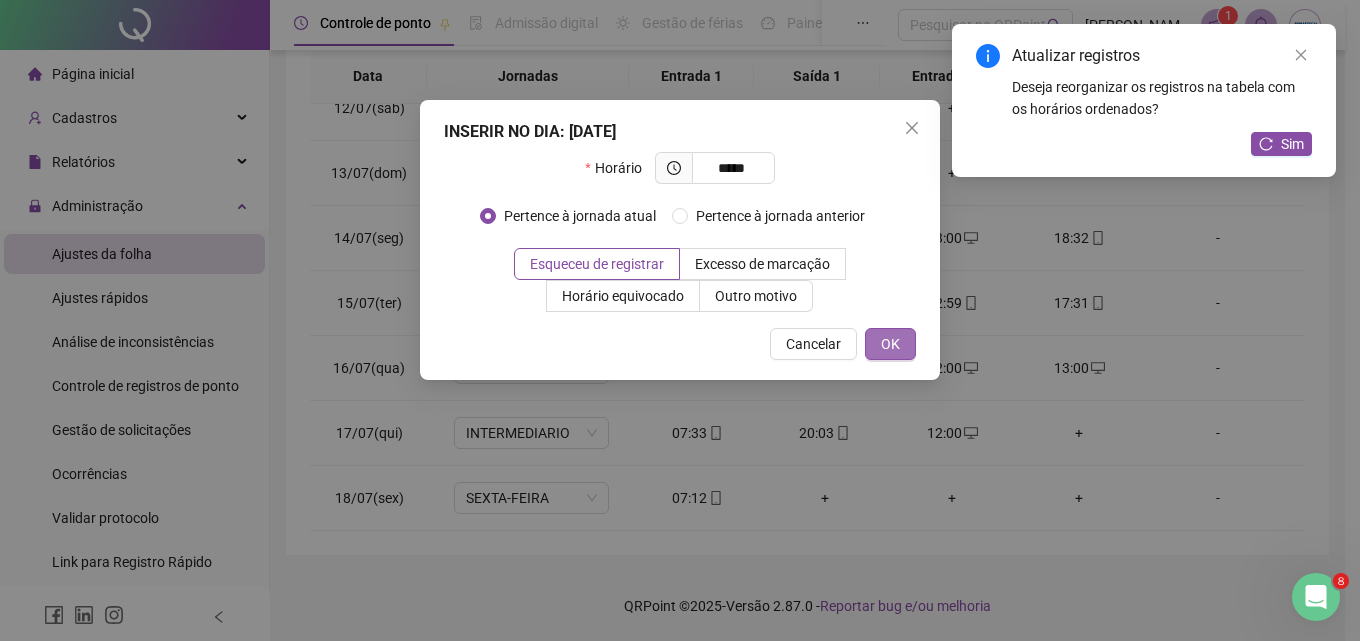 click on "OK" at bounding box center [890, 344] 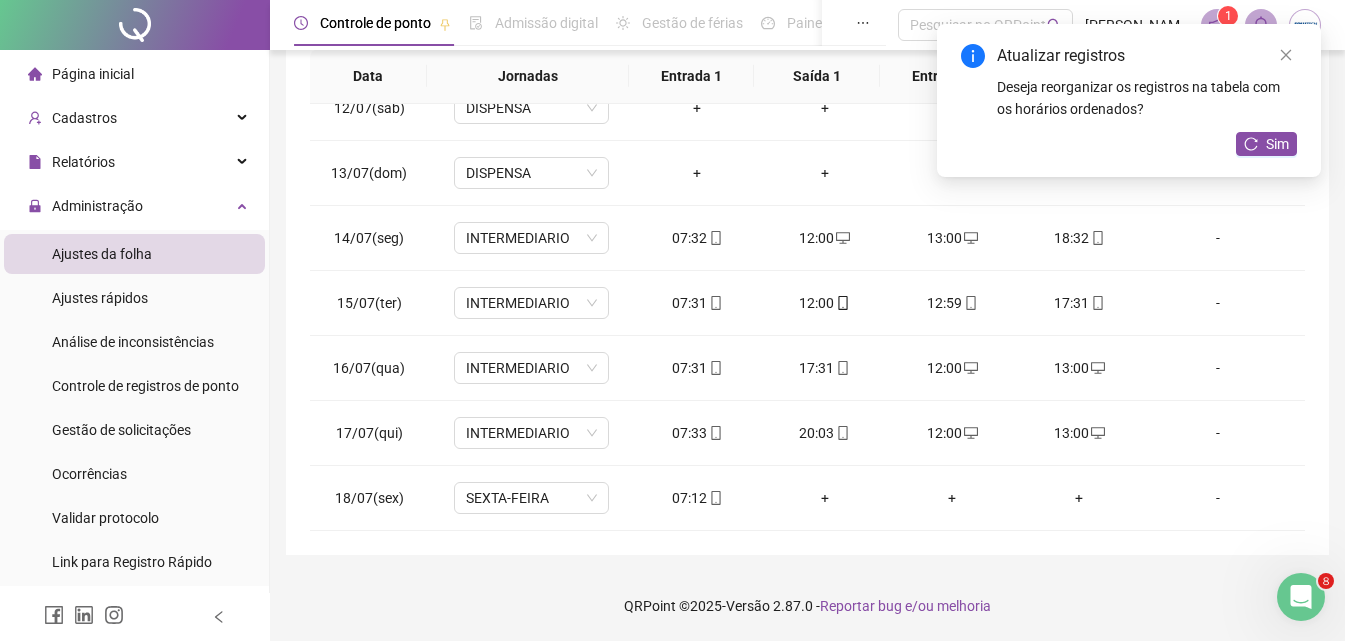 click on "Atualizar registros Deseja reorganizar os registros na tabela com os horários ordenados? Sim" at bounding box center (1129, 100) 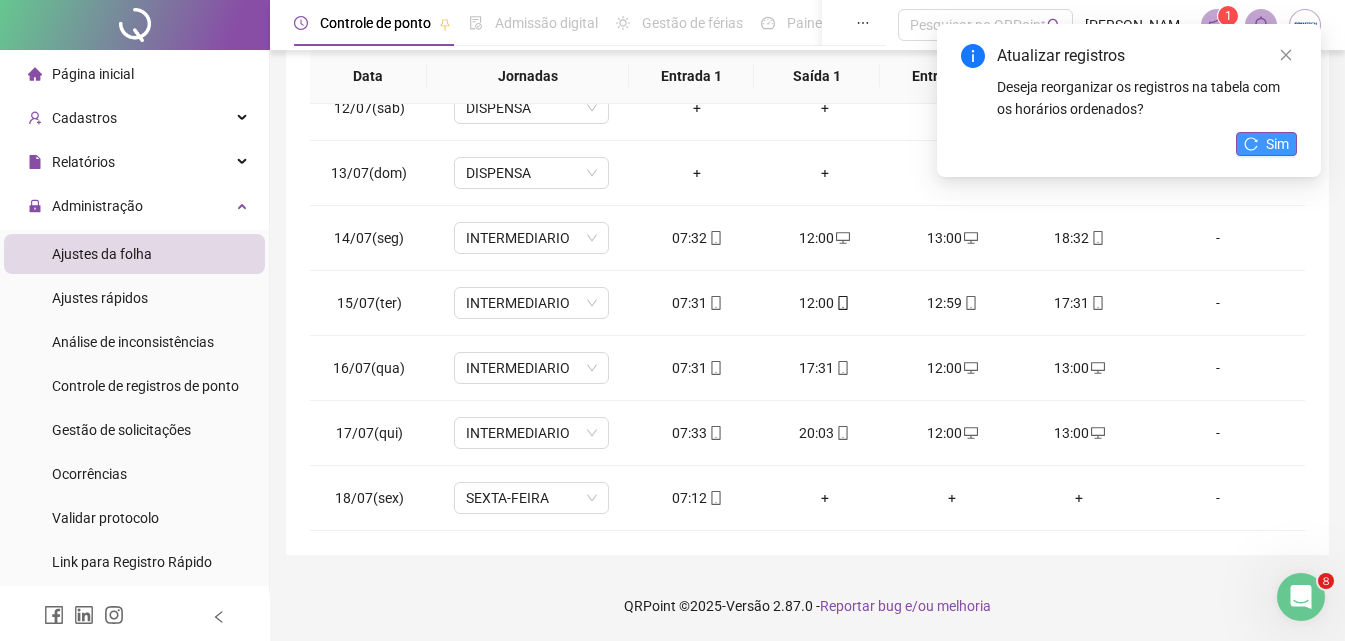 click on "Sim" at bounding box center [1277, 144] 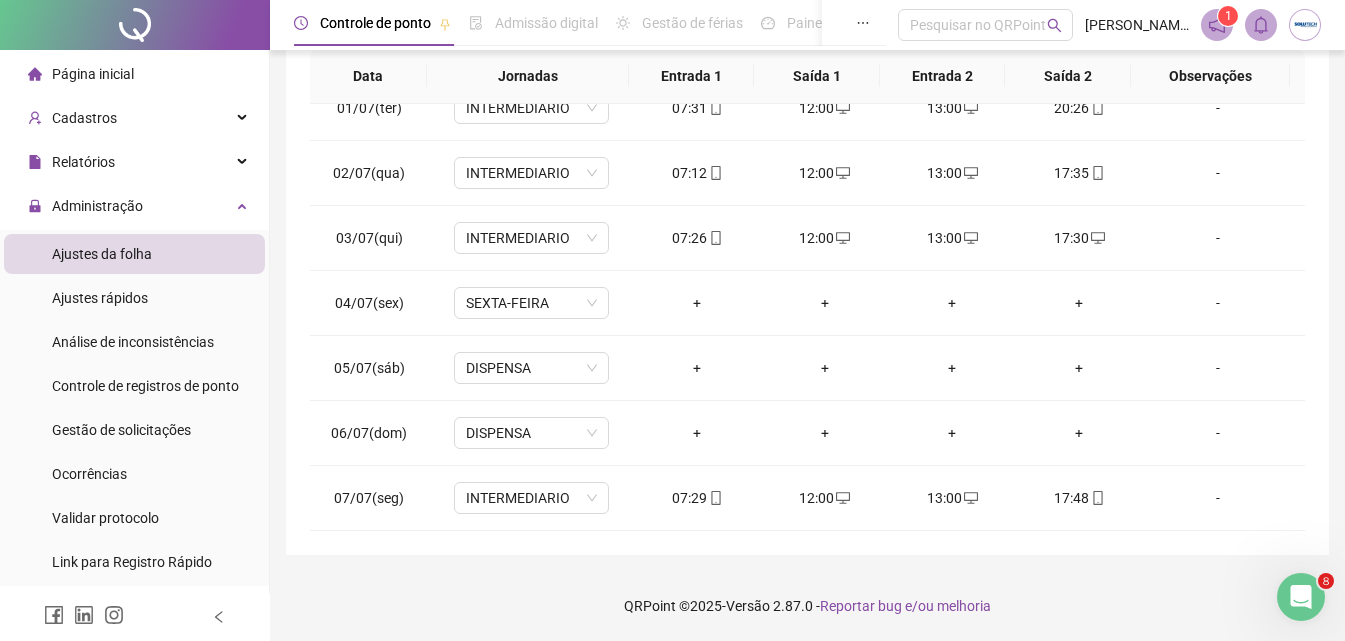 scroll, scrollTop: 0, scrollLeft: 0, axis: both 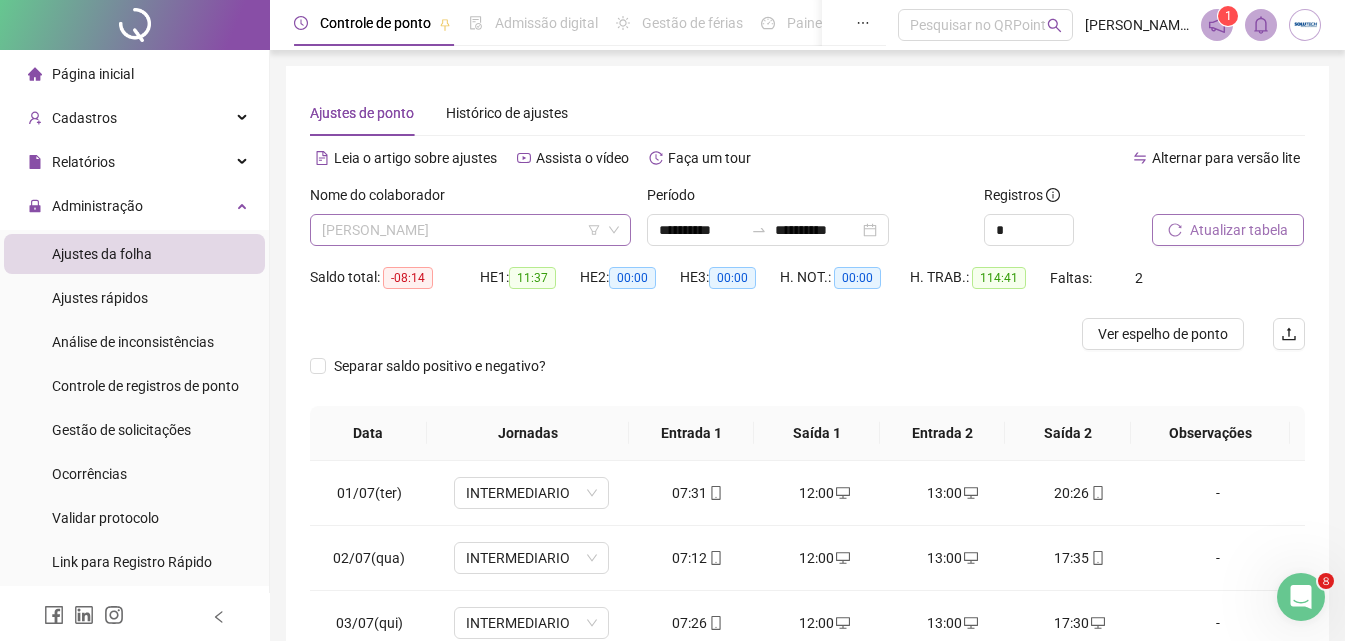click on "FABRICIO FRANCO SOARES" at bounding box center [470, 230] 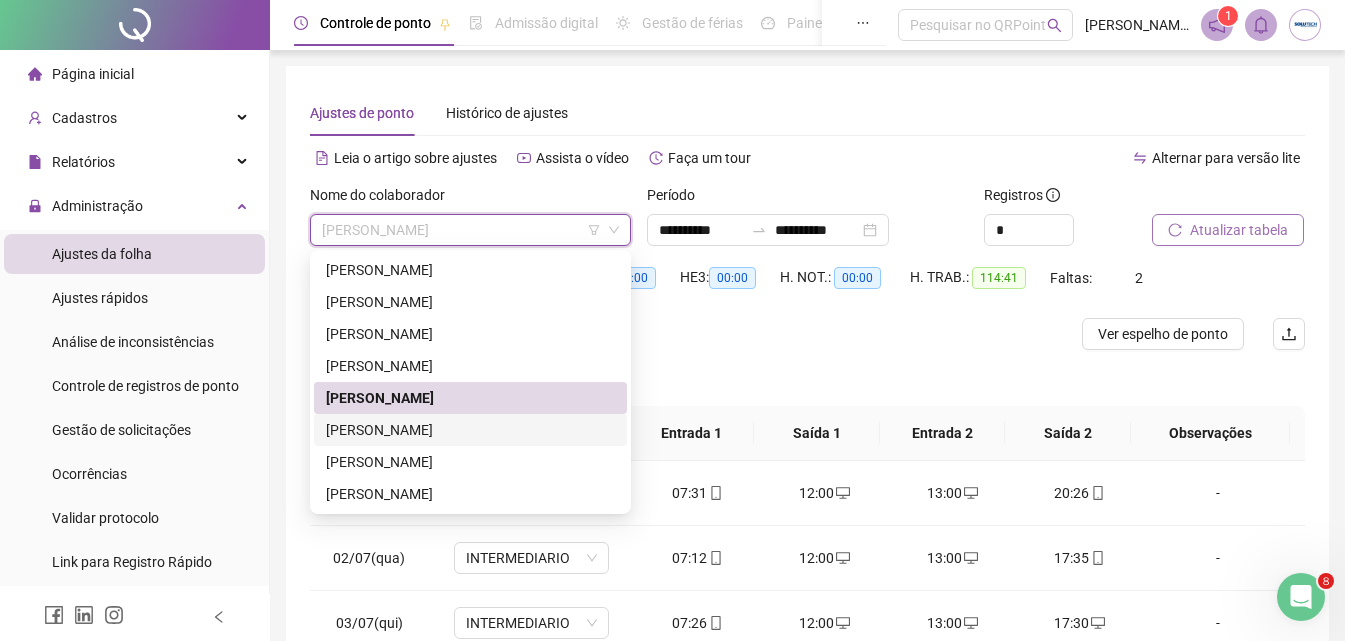 click on "ISMAEL MOISES DE LIMA" at bounding box center [470, 430] 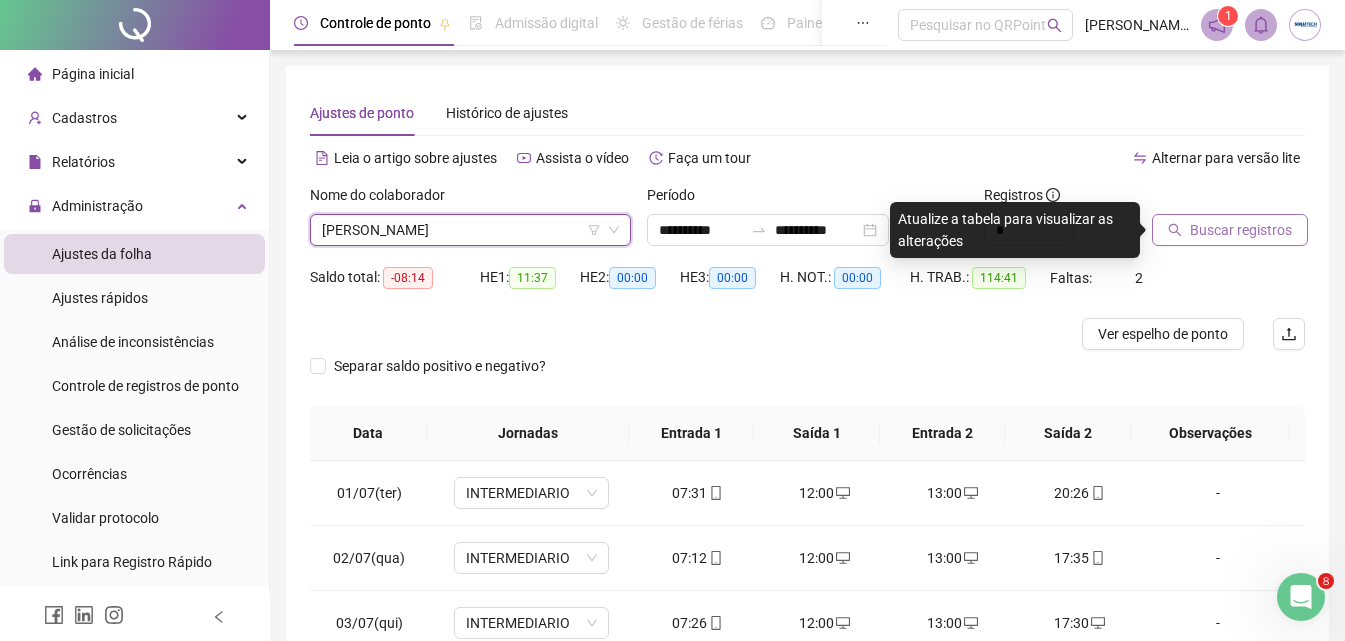 click on "Buscar registros" at bounding box center [1230, 230] 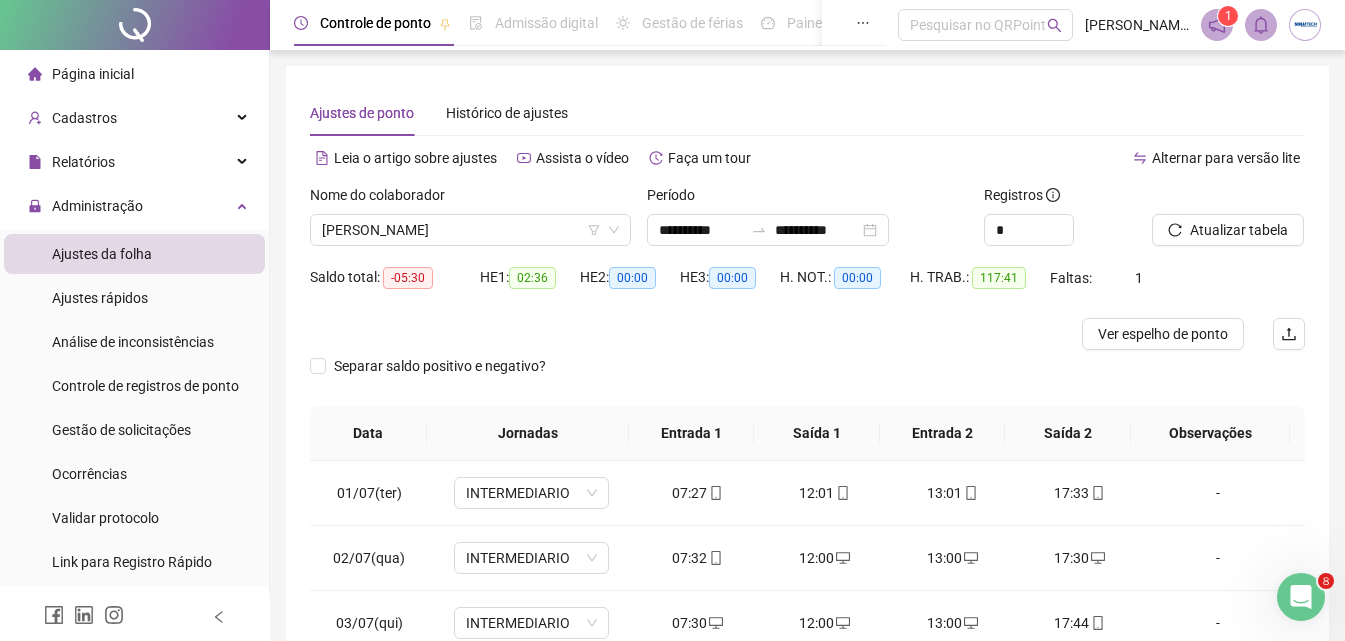 scroll, scrollTop: 357, scrollLeft: 0, axis: vertical 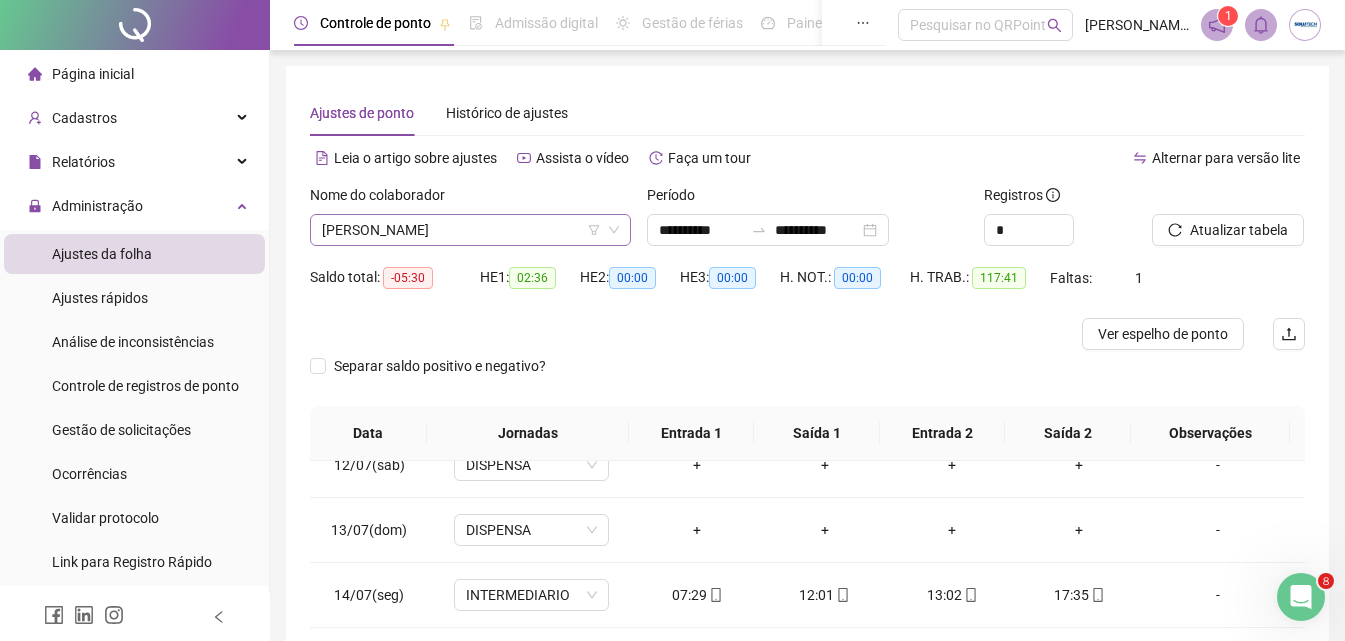 click on "ISMAEL MOISES DE LIMA" at bounding box center [470, 230] 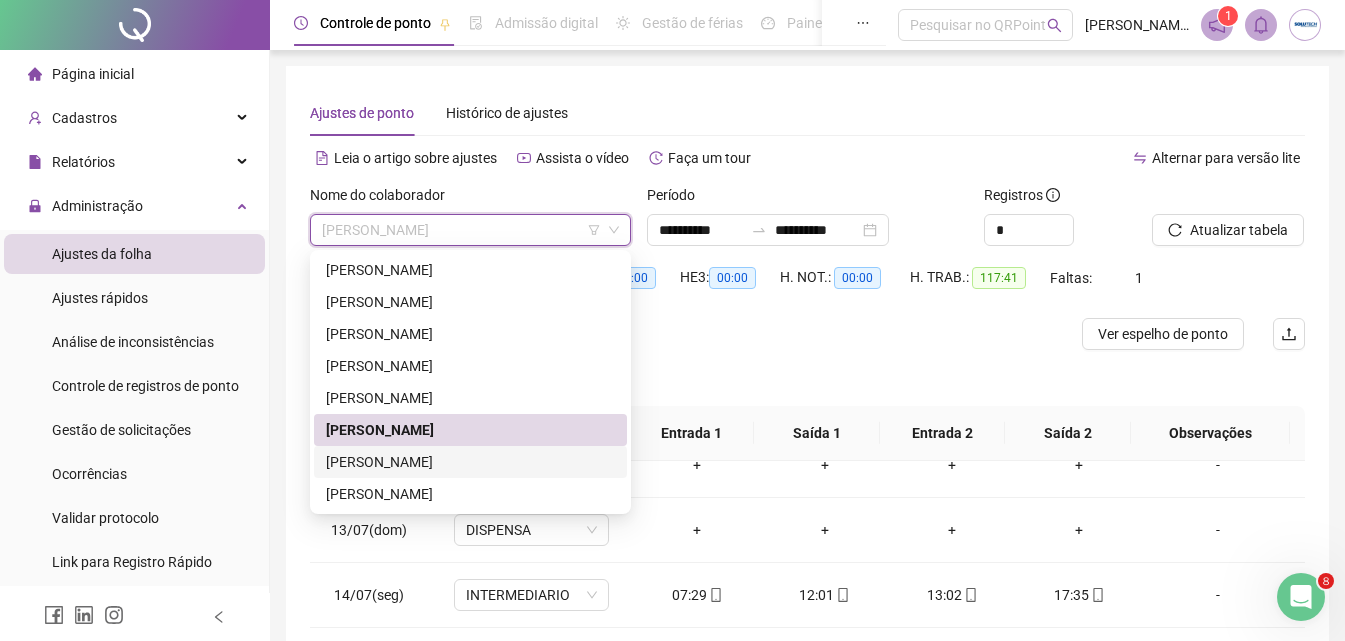 click on "JULLY VITORIA MARTINS DE SOUZA" at bounding box center [470, 462] 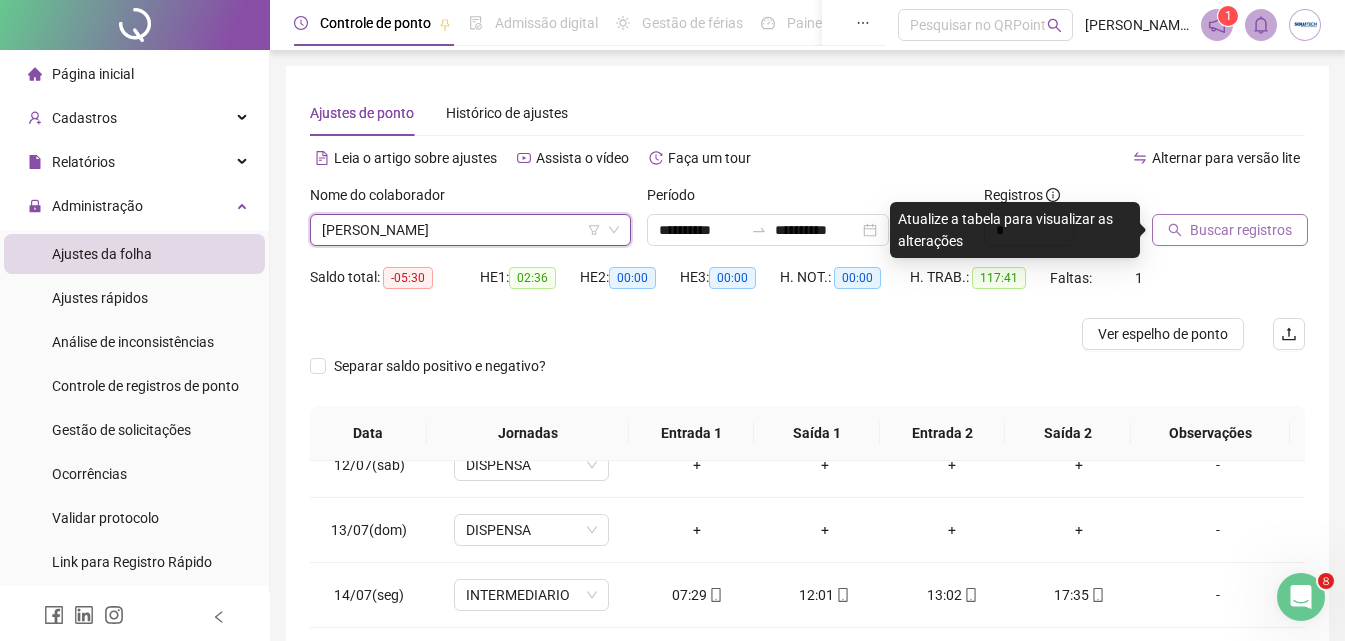 click on "Buscar registros" at bounding box center (1230, 230) 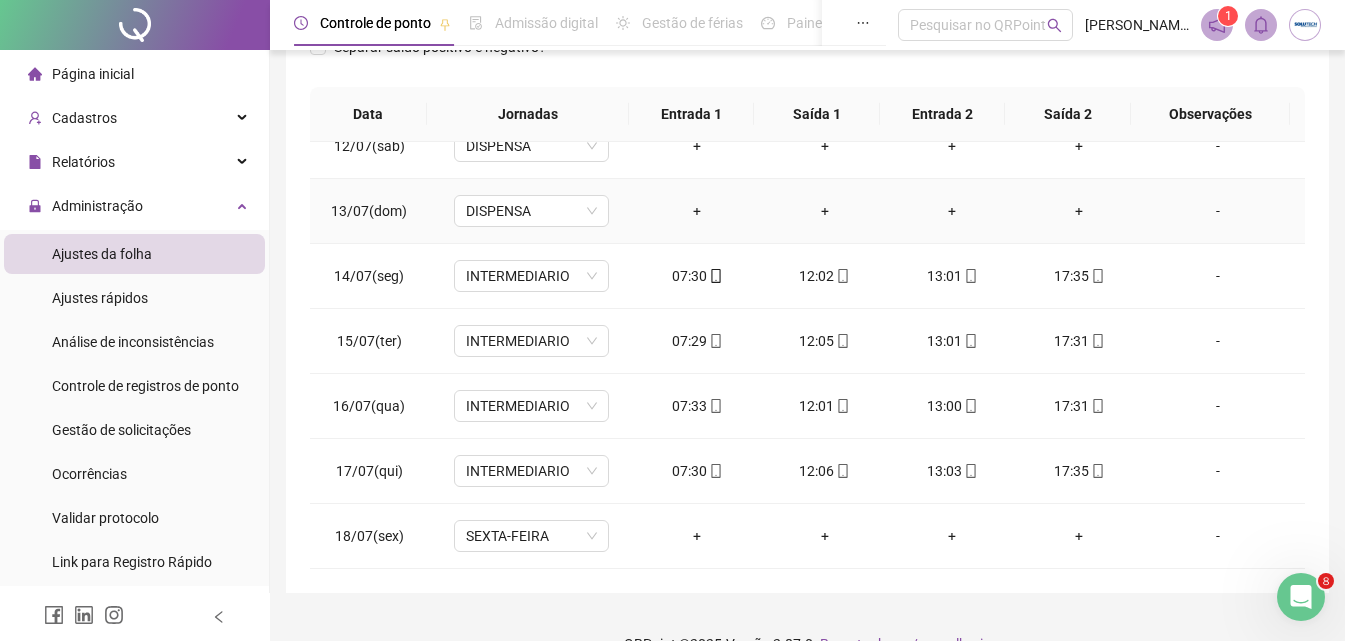 scroll, scrollTop: 357, scrollLeft: 0, axis: vertical 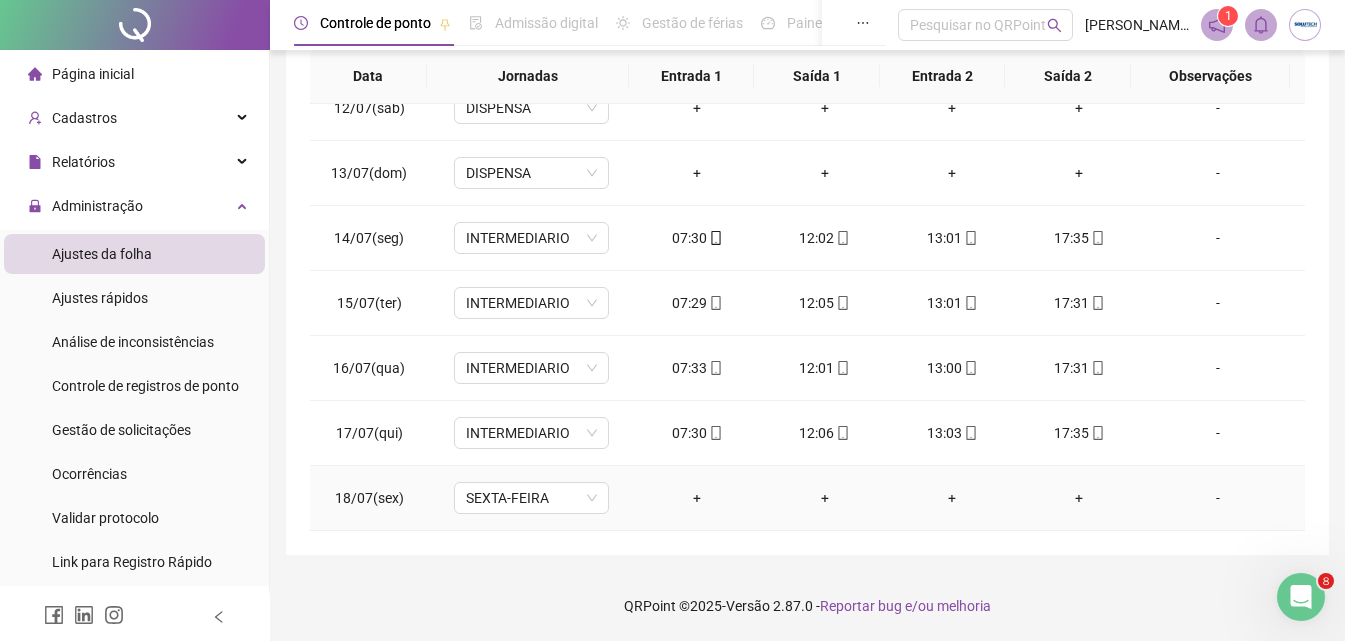 click on "+" at bounding box center [697, 498] 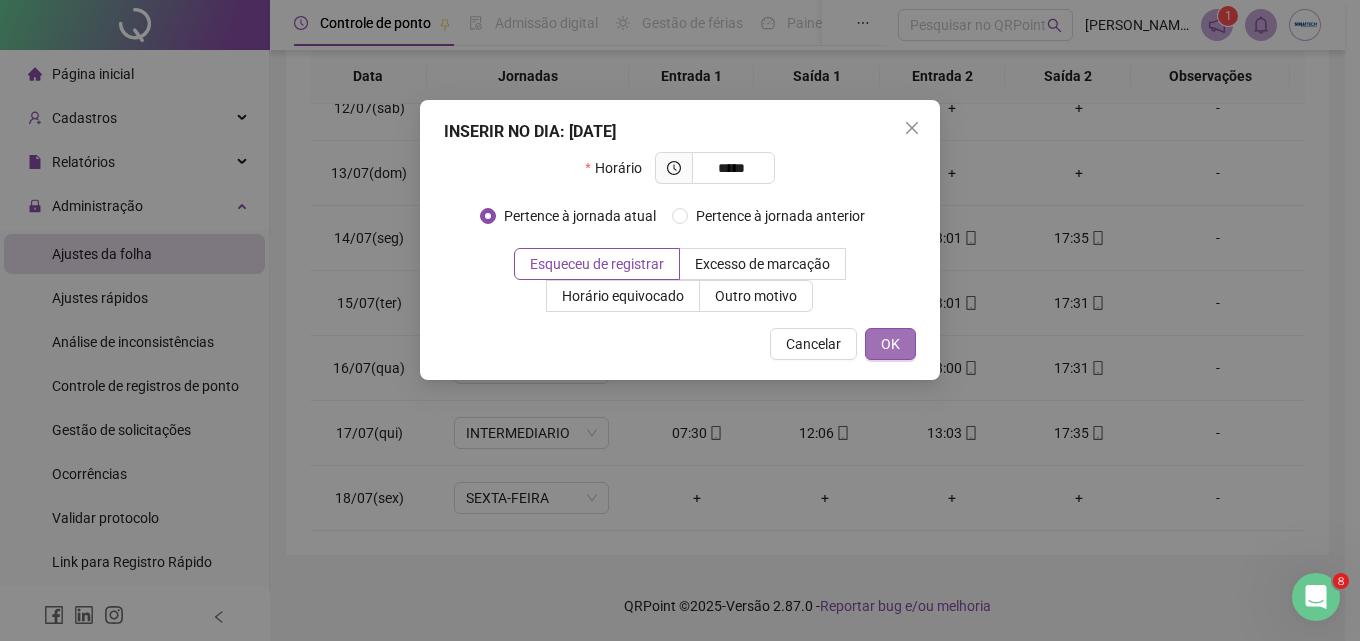 type on "*****" 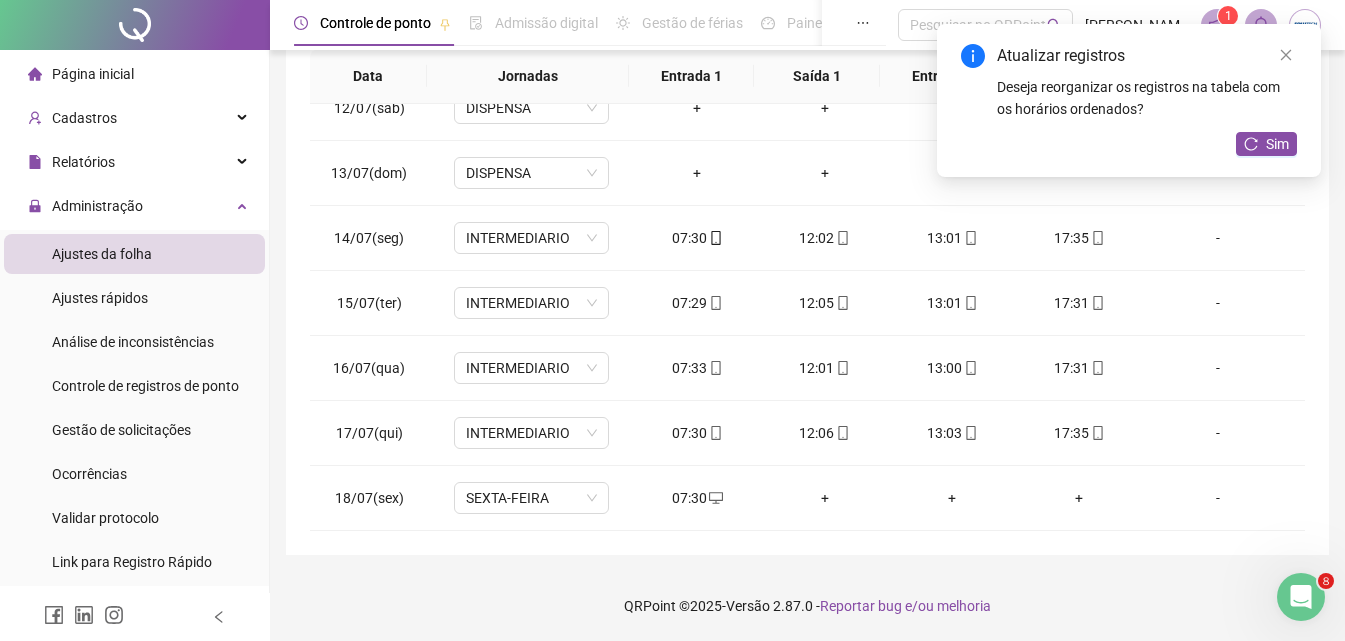 click on "Atualizar registros Deseja reorganizar os registros na tabela com os horários ordenados? Sim" at bounding box center (1129, 100) 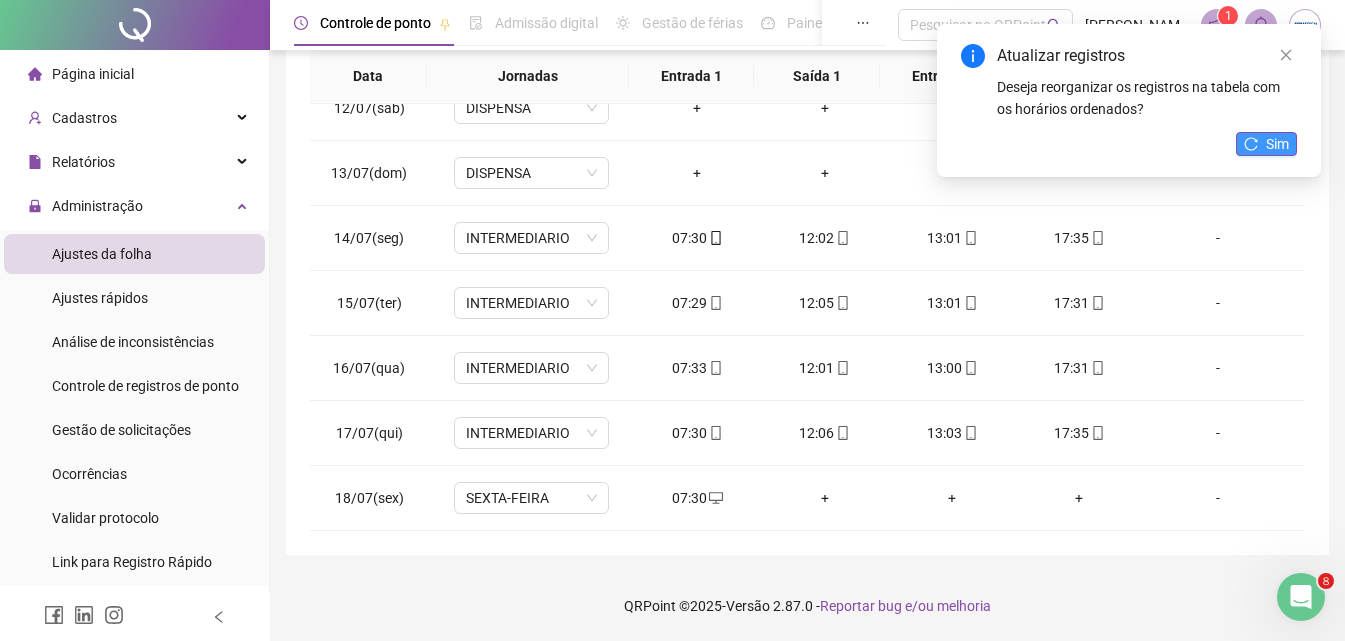 click on "Sim" at bounding box center [1277, 144] 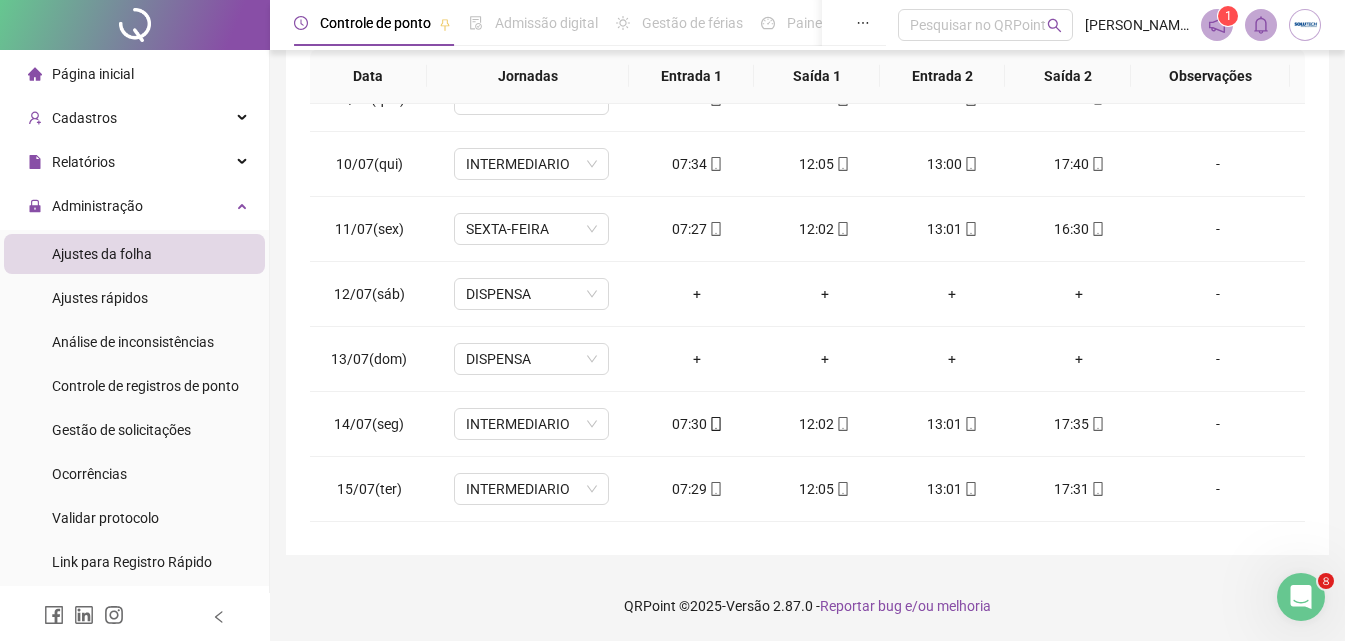 scroll, scrollTop: 343, scrollLeft: 0, axis: vertical 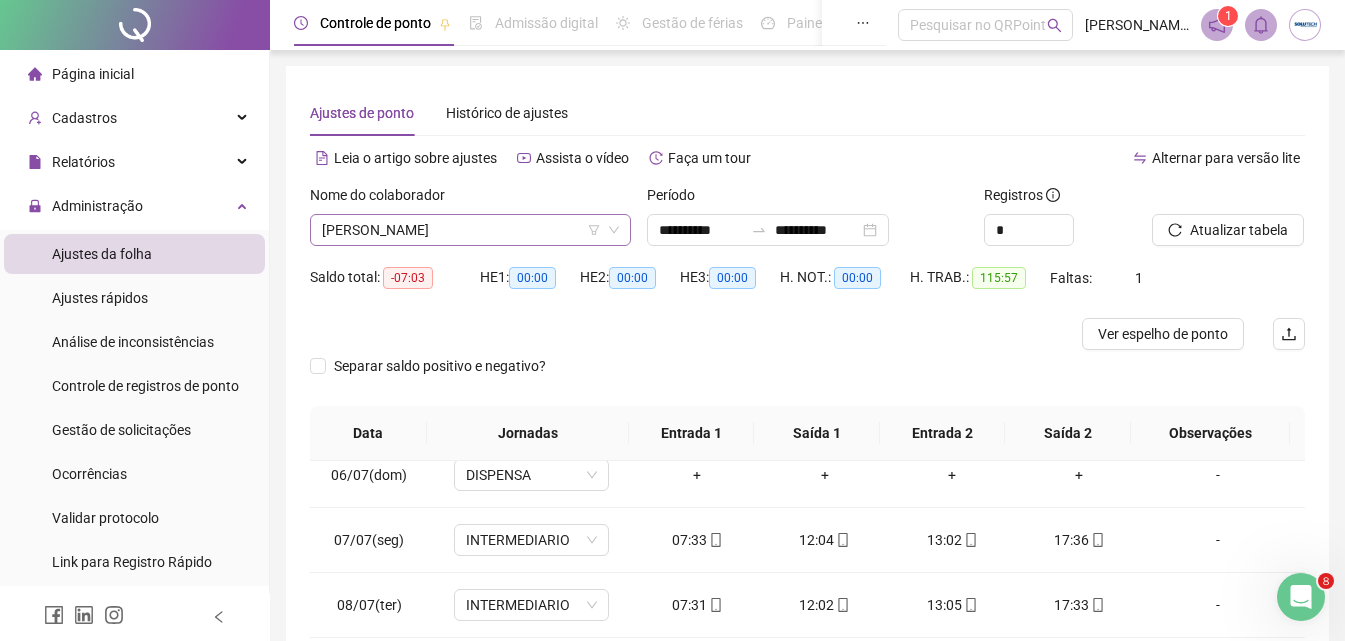 click on "JULLY VITORIA MARTINS DE SOUZA" at bounding box center (470, 230) 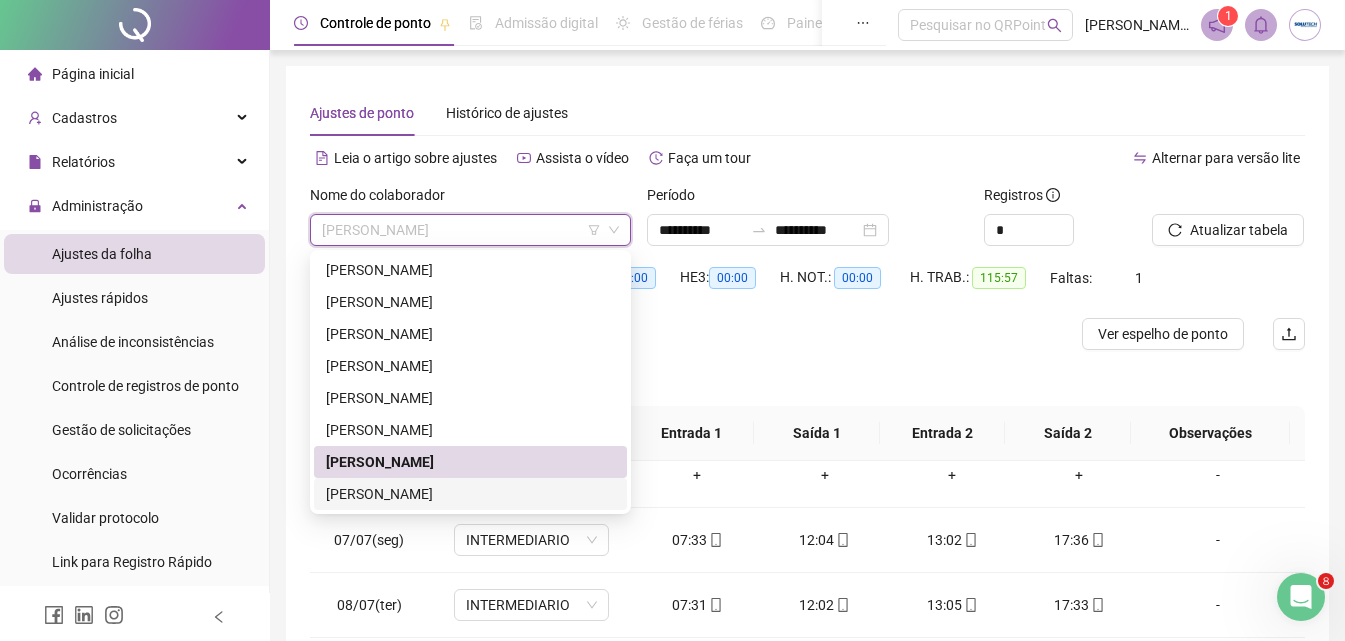 click on "SERGIO FURTADO PADILHA" at bounding box center [470, 494] 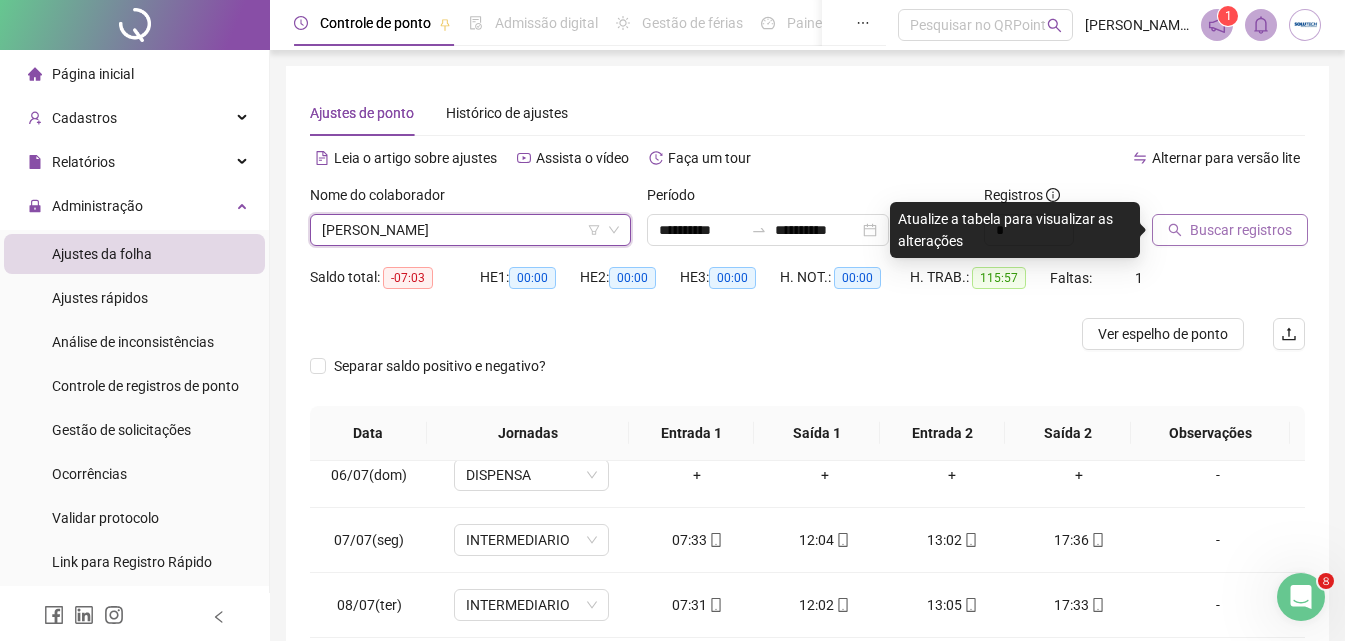 click on "Buscar registros" at bounding box center [1230, 230] 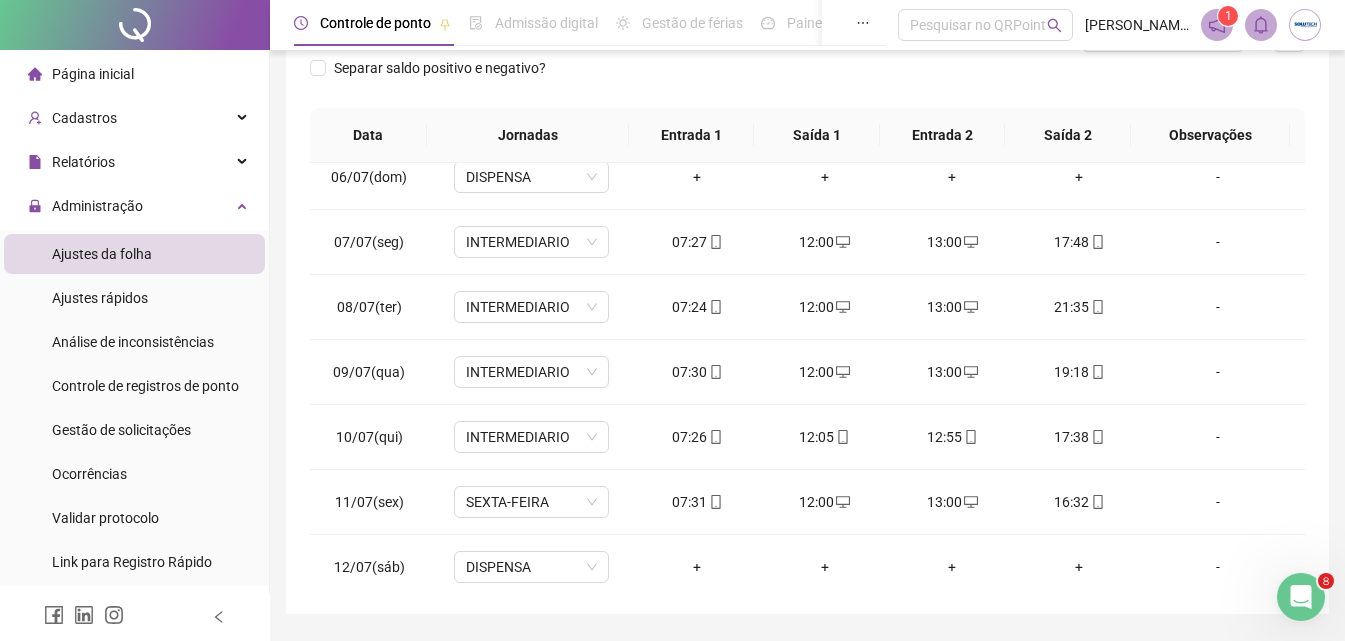 scroll, scrollTop: 300, scrollLeft: 0, axis: vertical 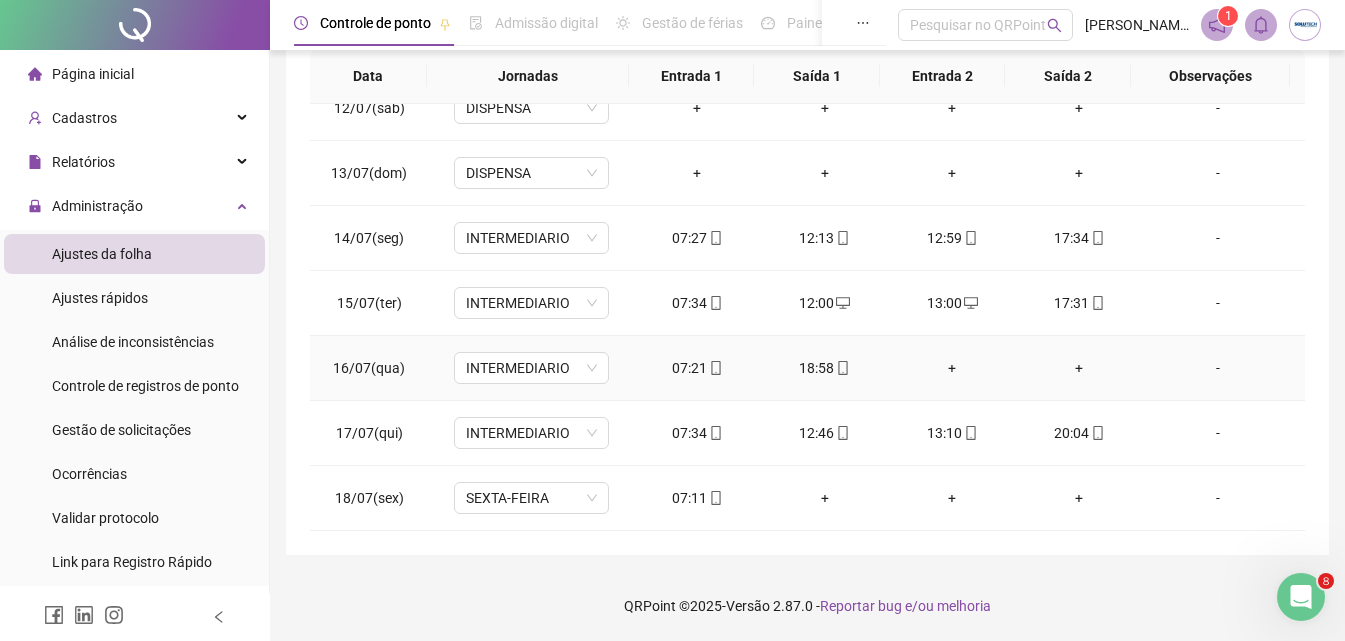 click on "+" at bounding box center [951, 368] 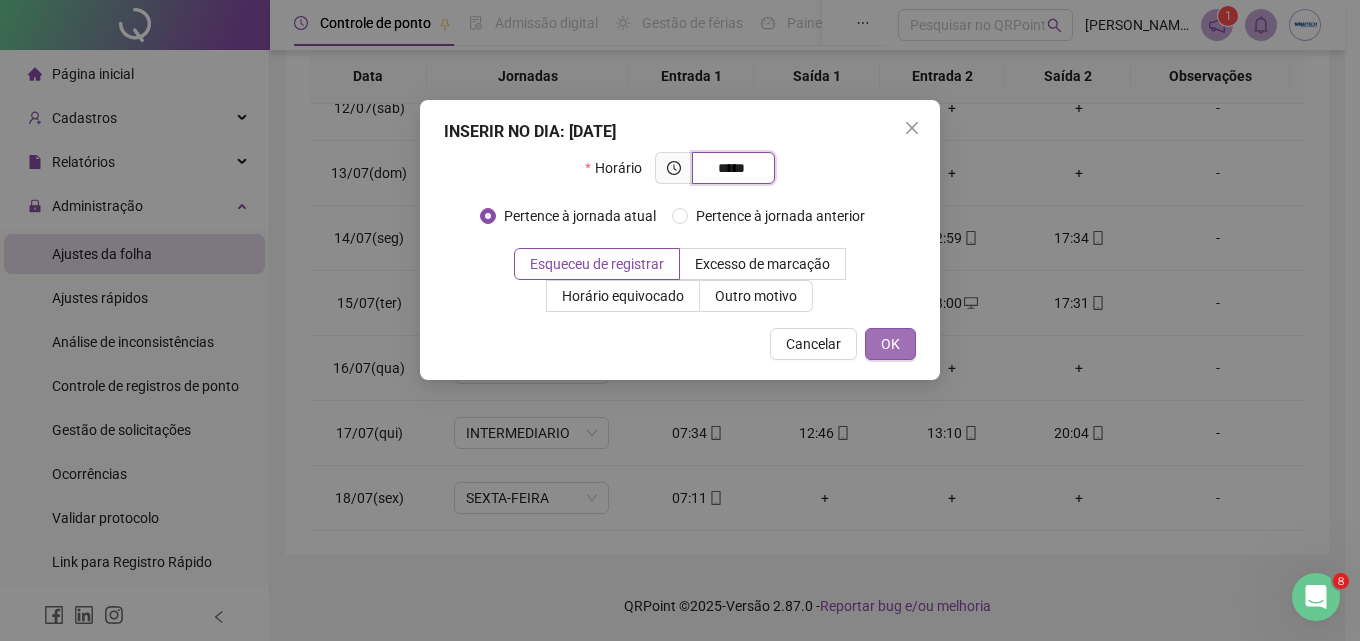 type on "*****" 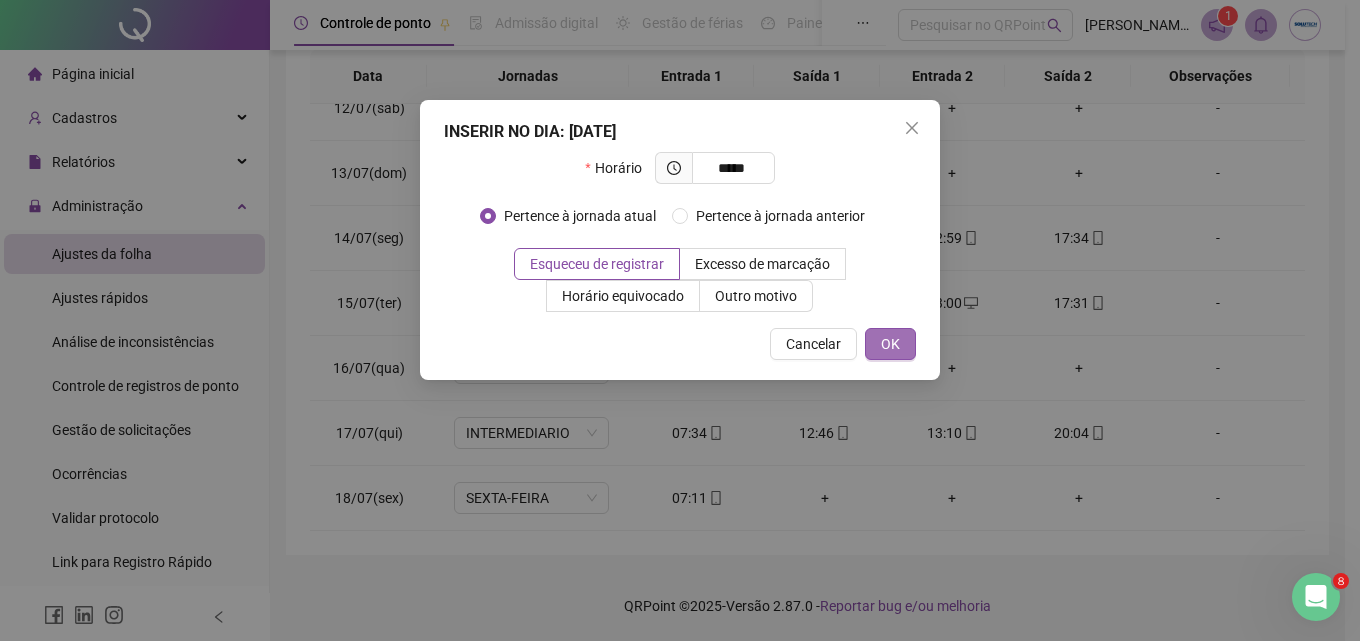 click on "OK" at bounding box center (890, 344) 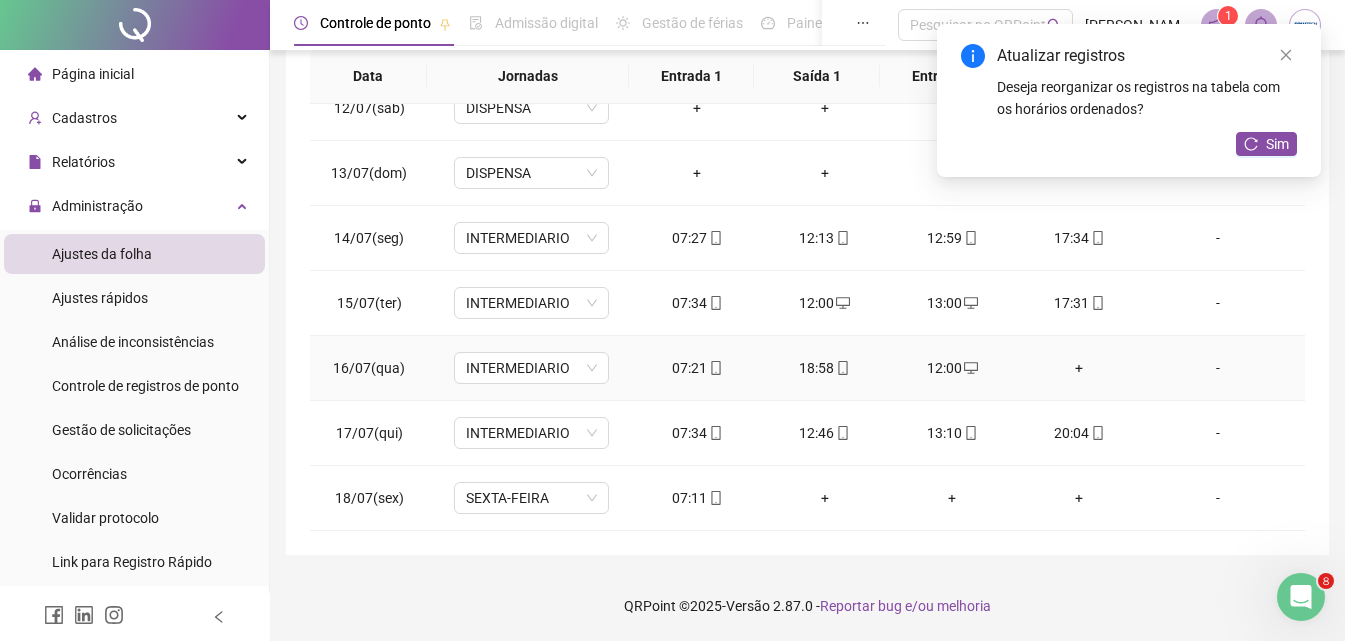 click on "+" at bounding box center [1079, 368] 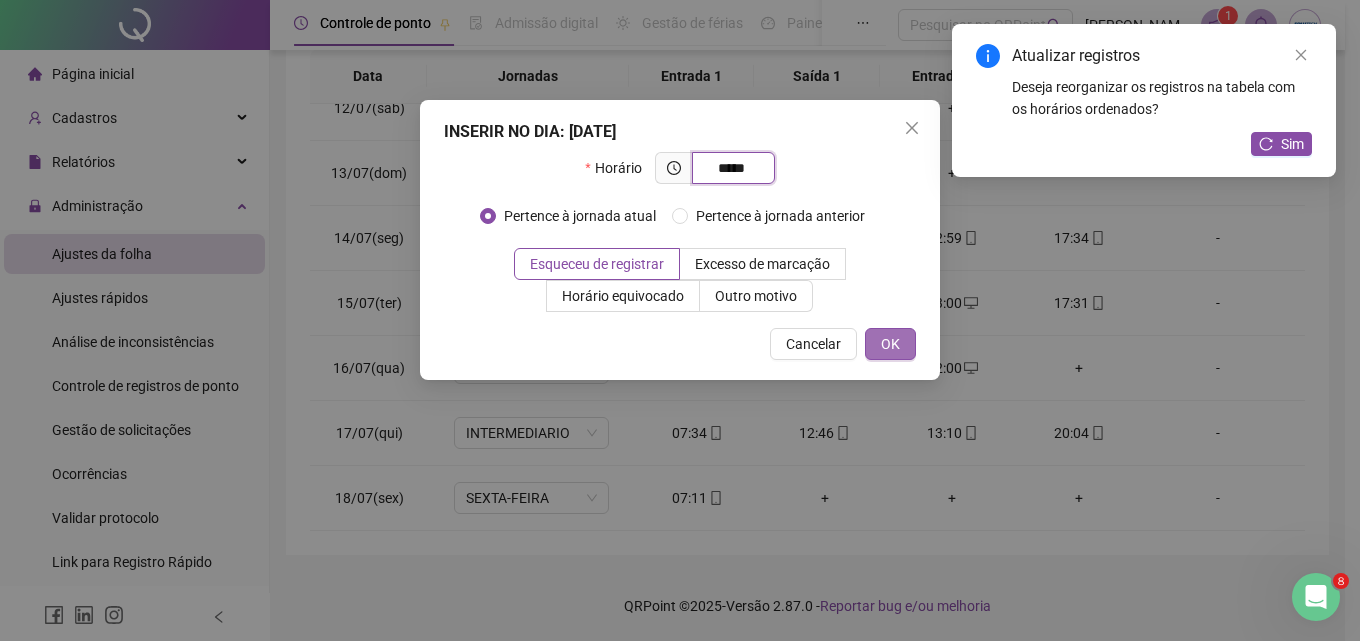 type on "*****" 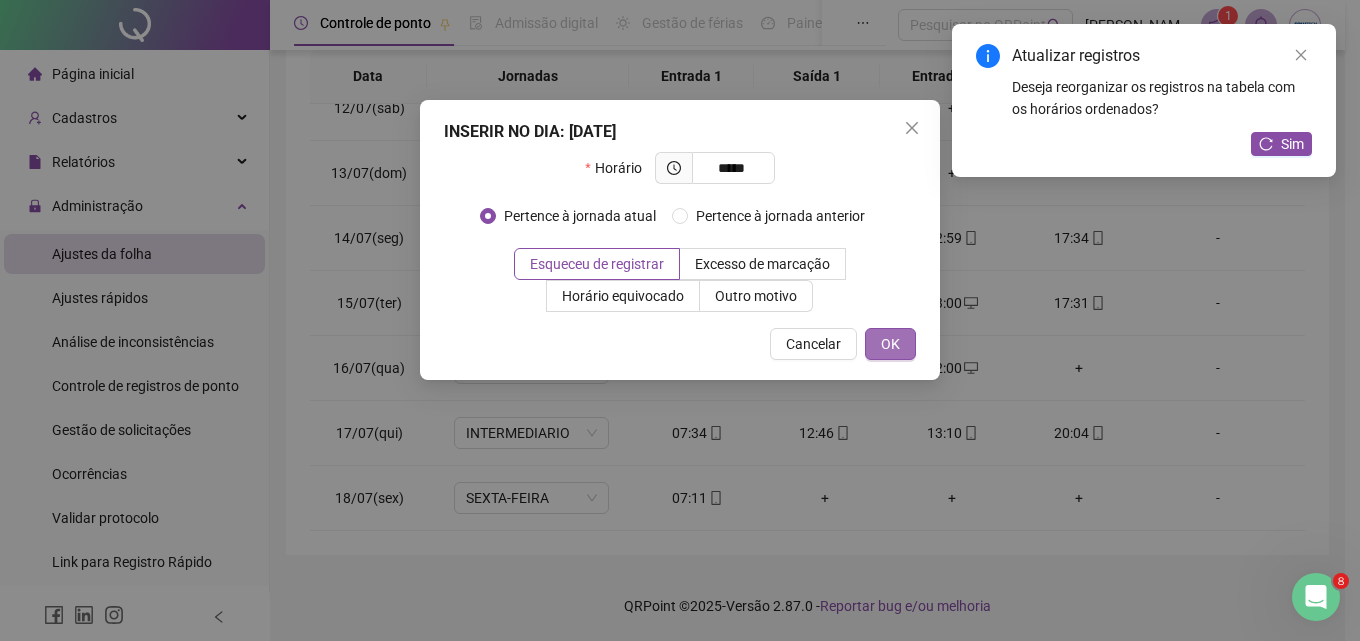 click on "OK" at bounding box center [890, 344] 